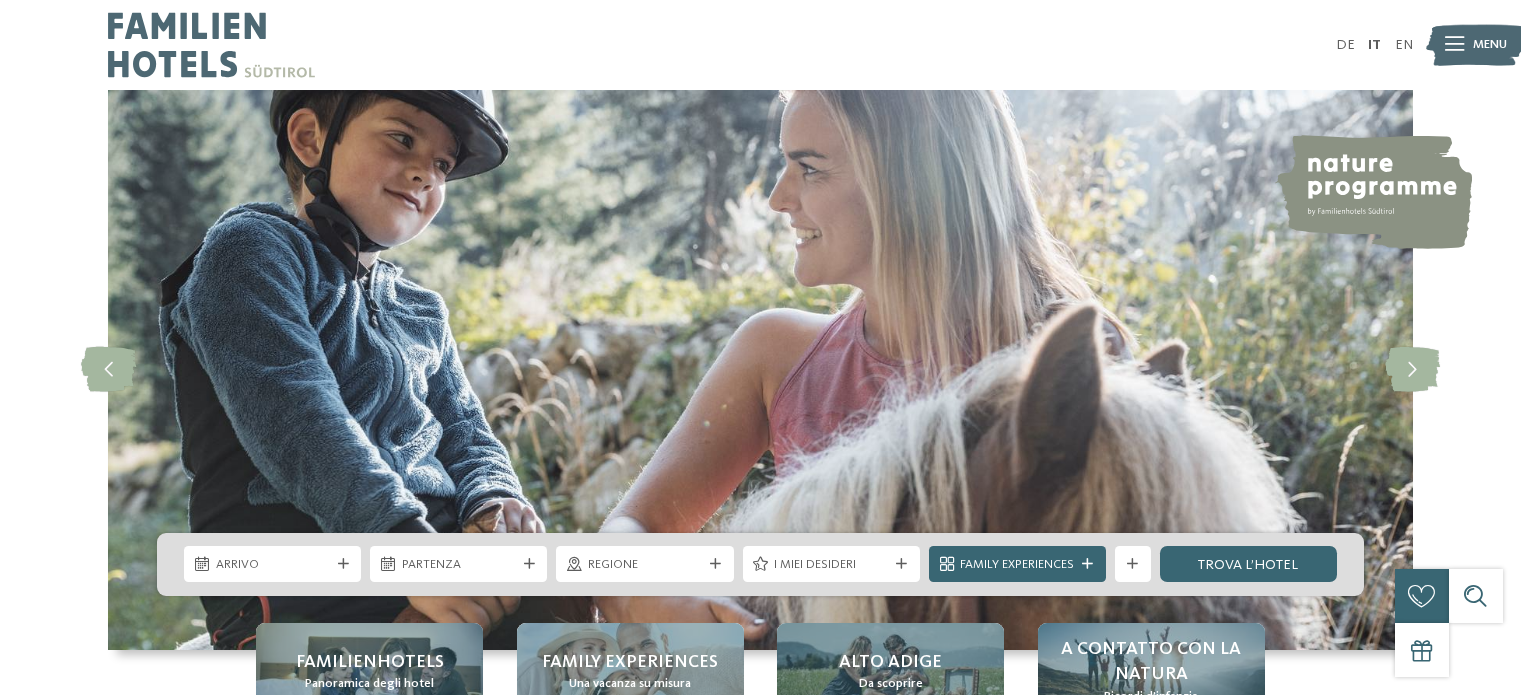 scroll, scrollTop: 0, scrollLeft: 0, axis: both 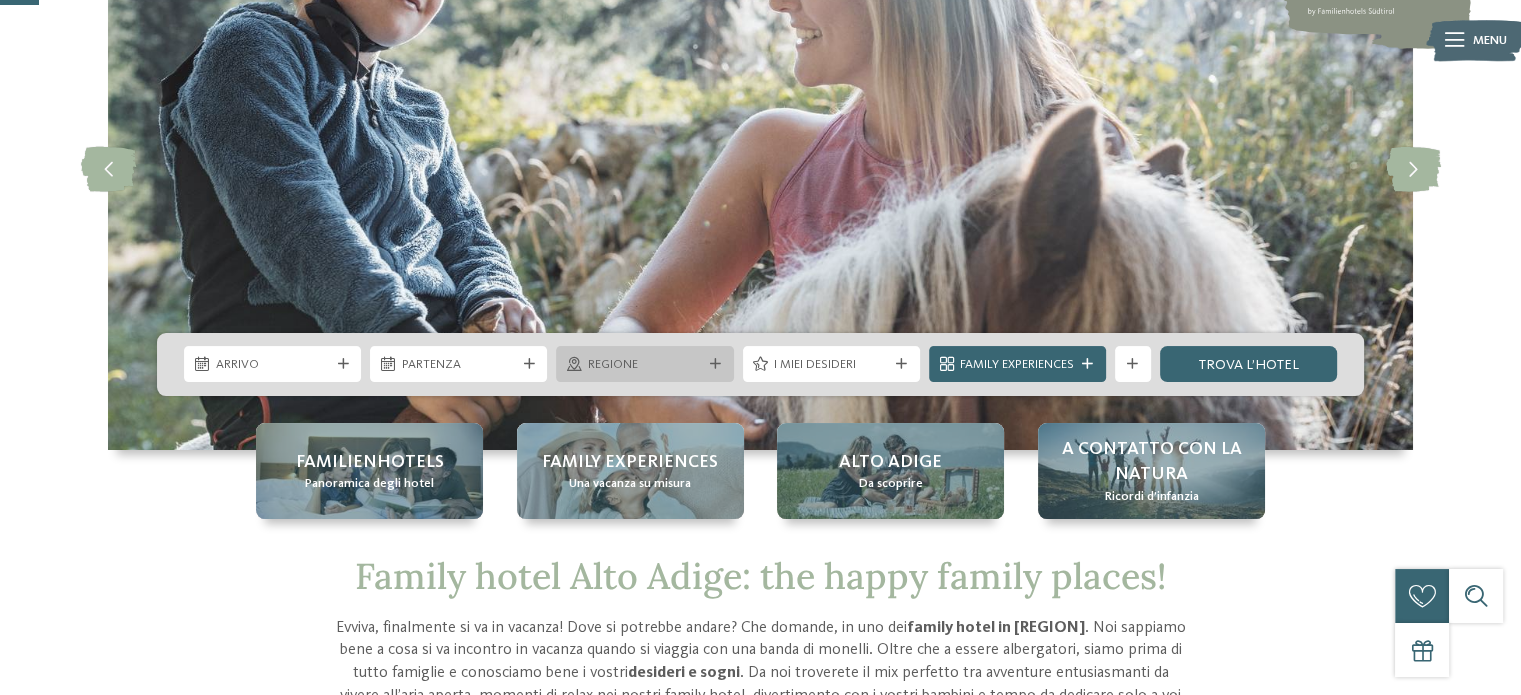 click at bounding box center [715, 364] 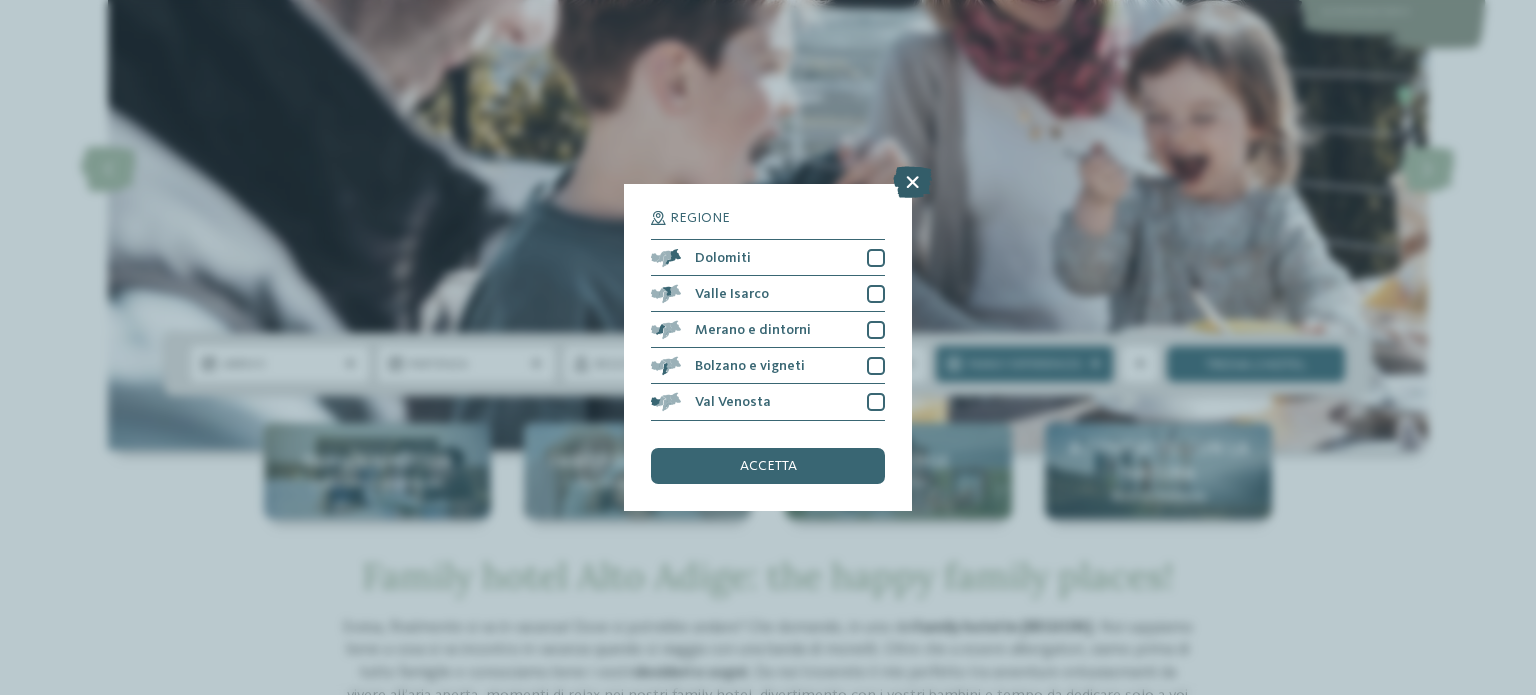 click at bounding box center (912, 183) 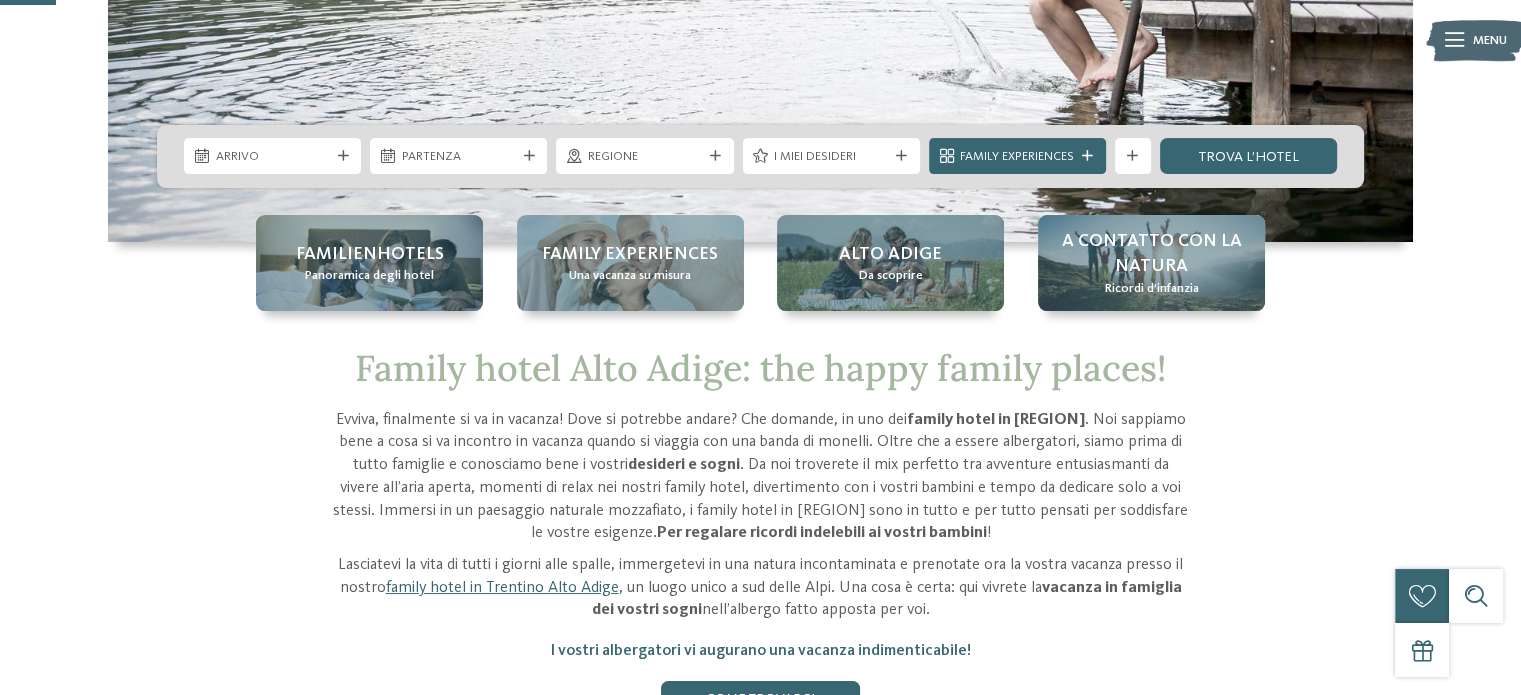scroll, scrollTop: 300, scrollLeft: 0, axis: vertical 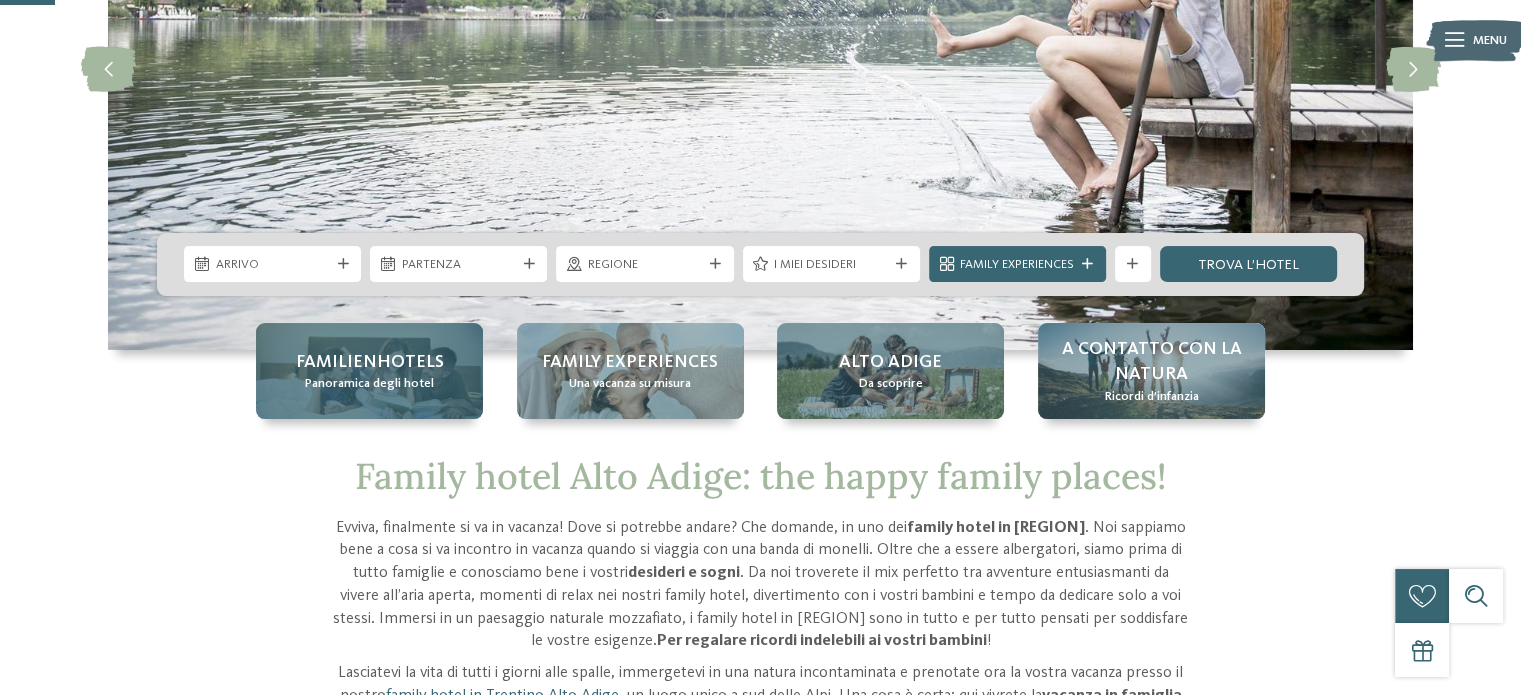 click on "Familienhotels" at bounding box center [370, 362] 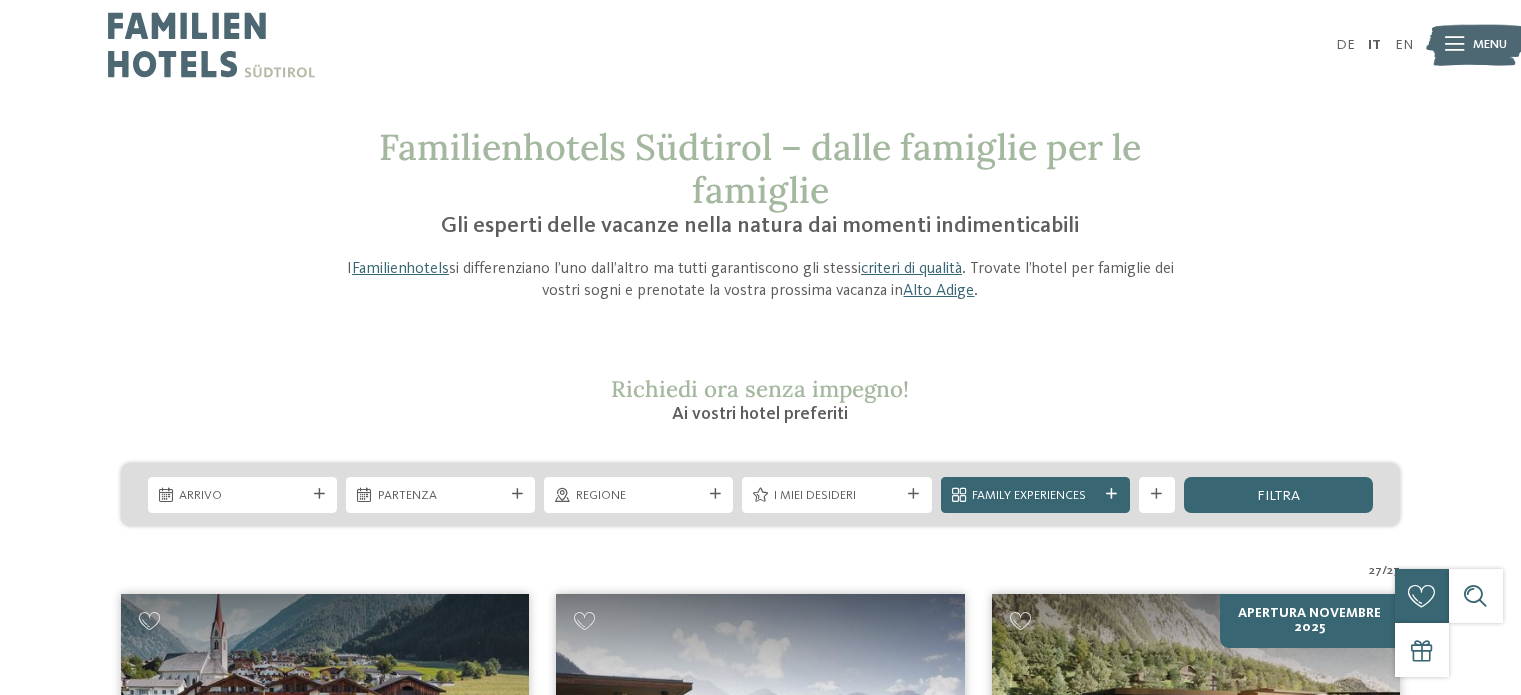 scroll, scrollTop: 145, scrollLeft: 0, axis: vertical 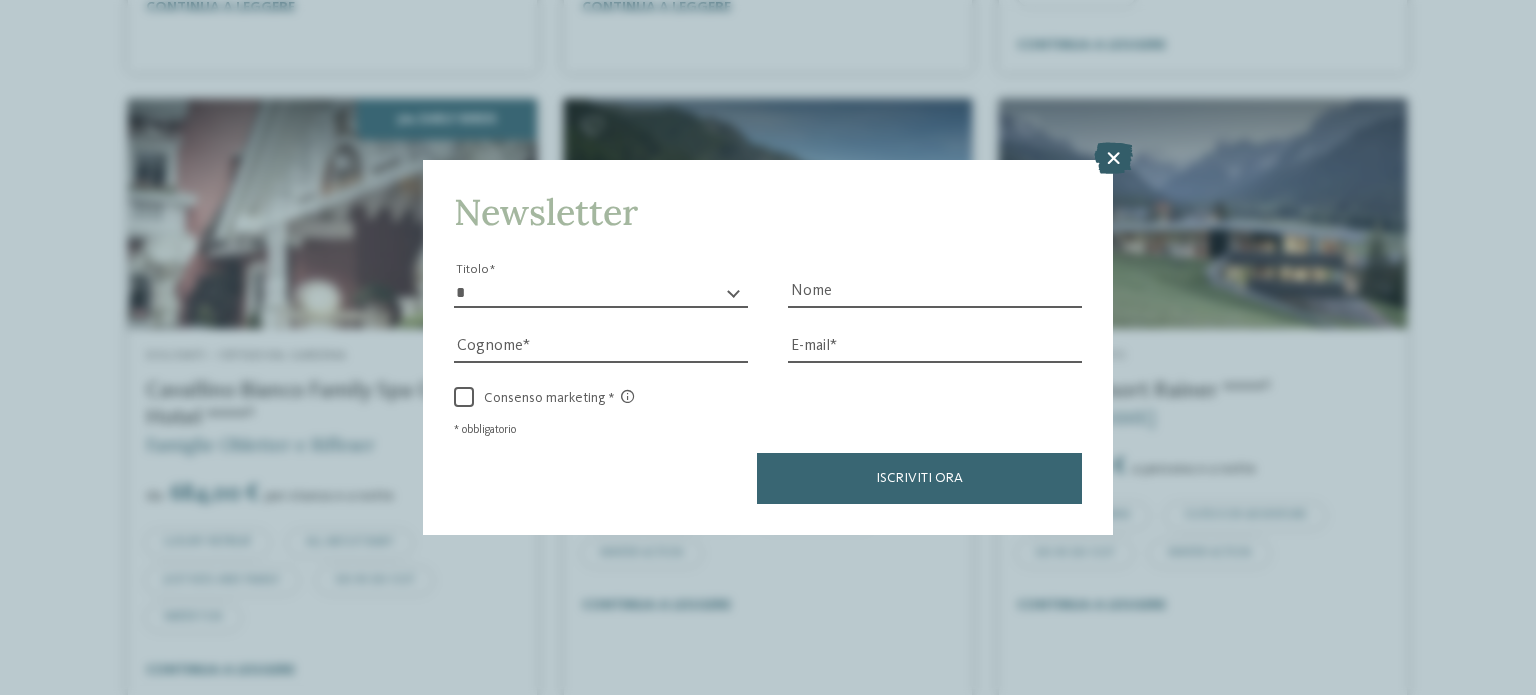 click at bounding box center [1113, 158] 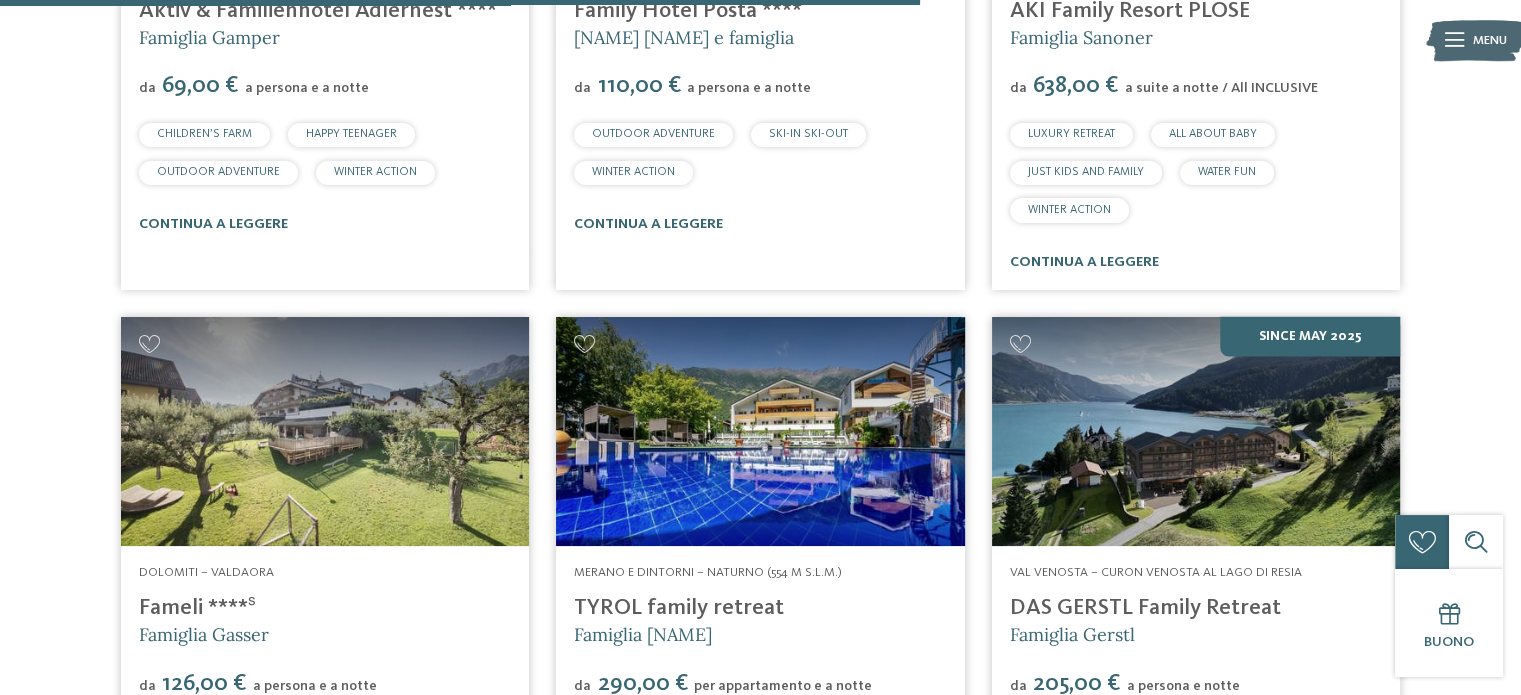 scroll, scrollTop: 3800, scrollLeft: 0, axis: vertical 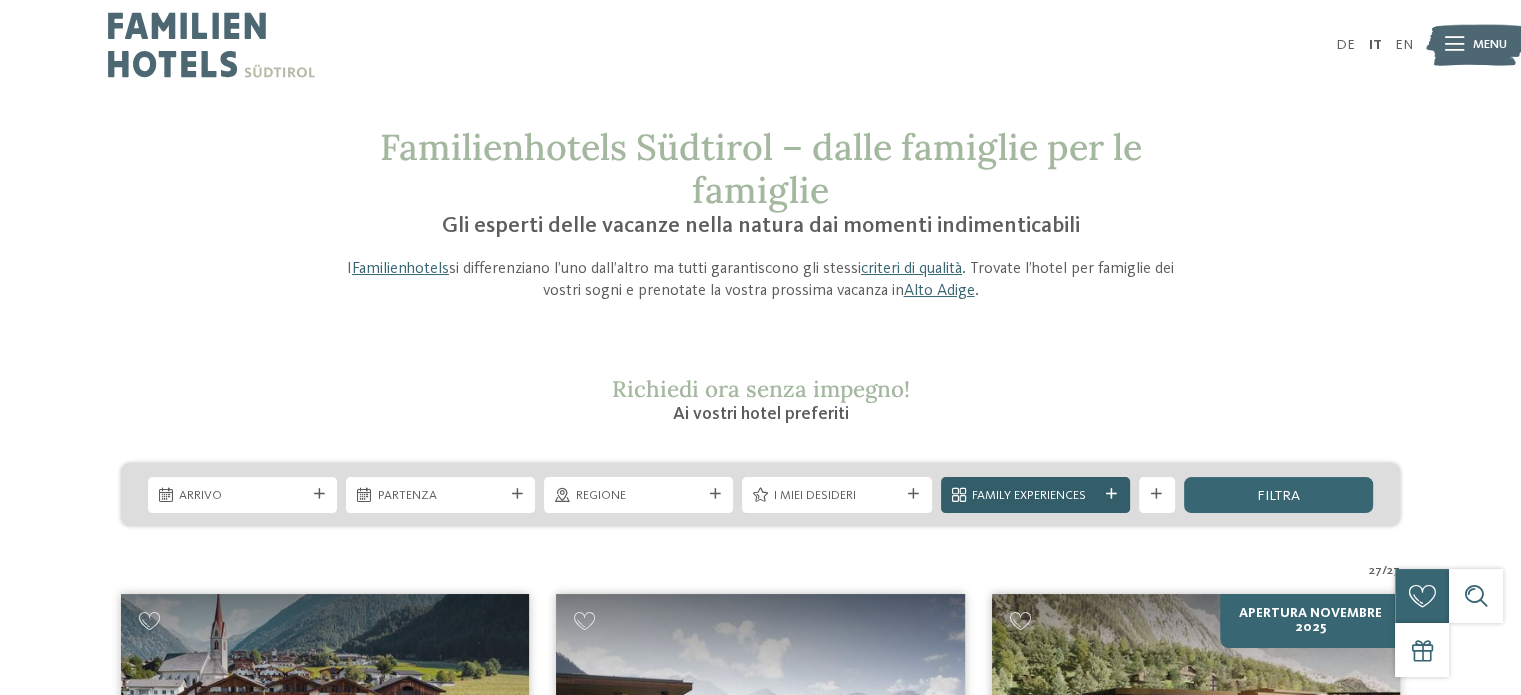 click at bounding box center (1111, 494) 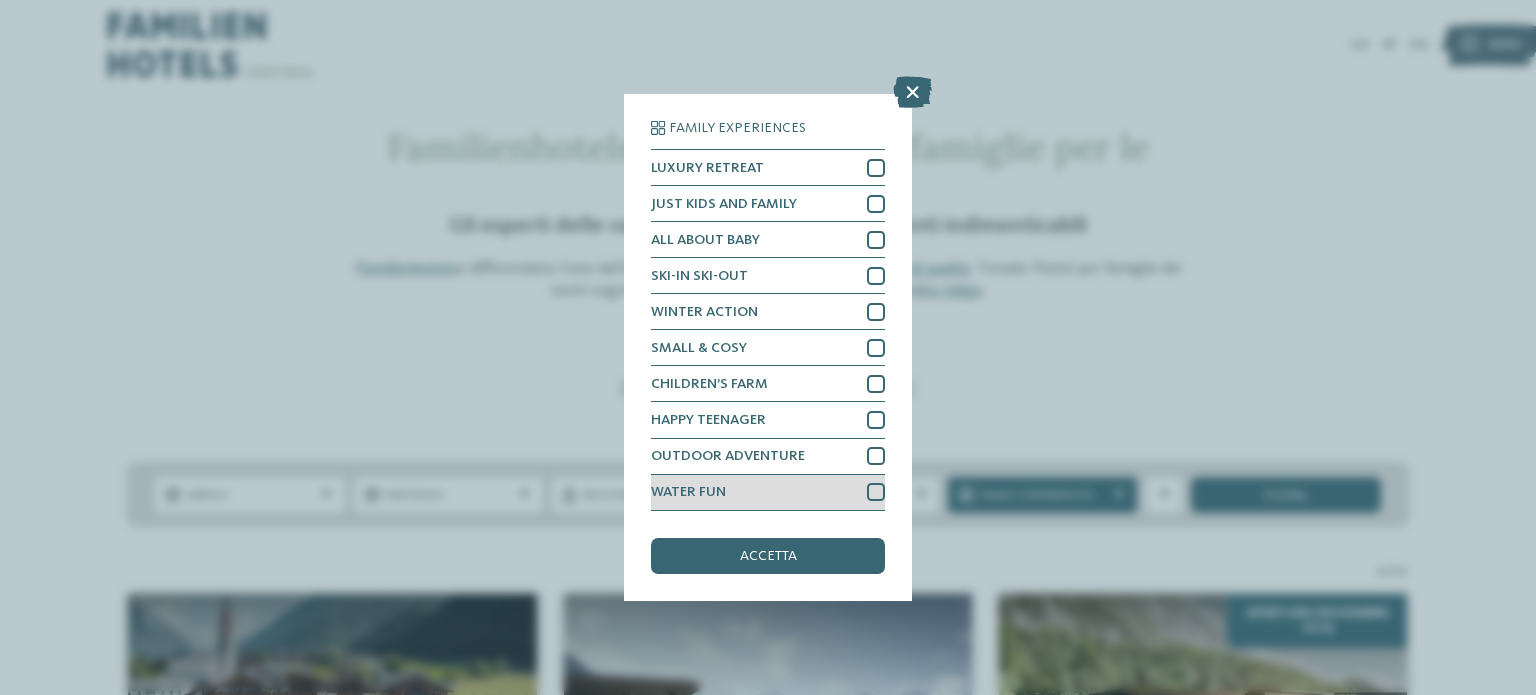 click at bounding box center [876, 492] 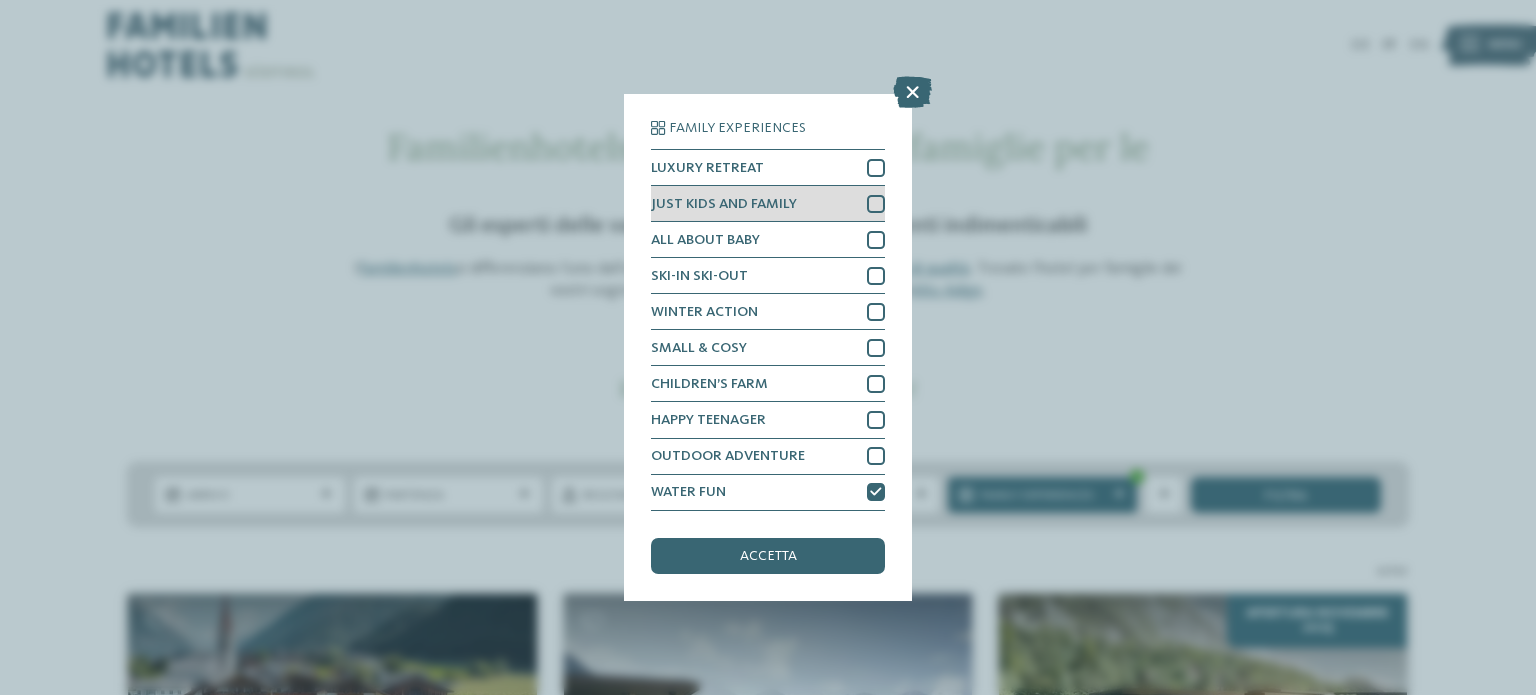 click at bounding box center [876, 204] 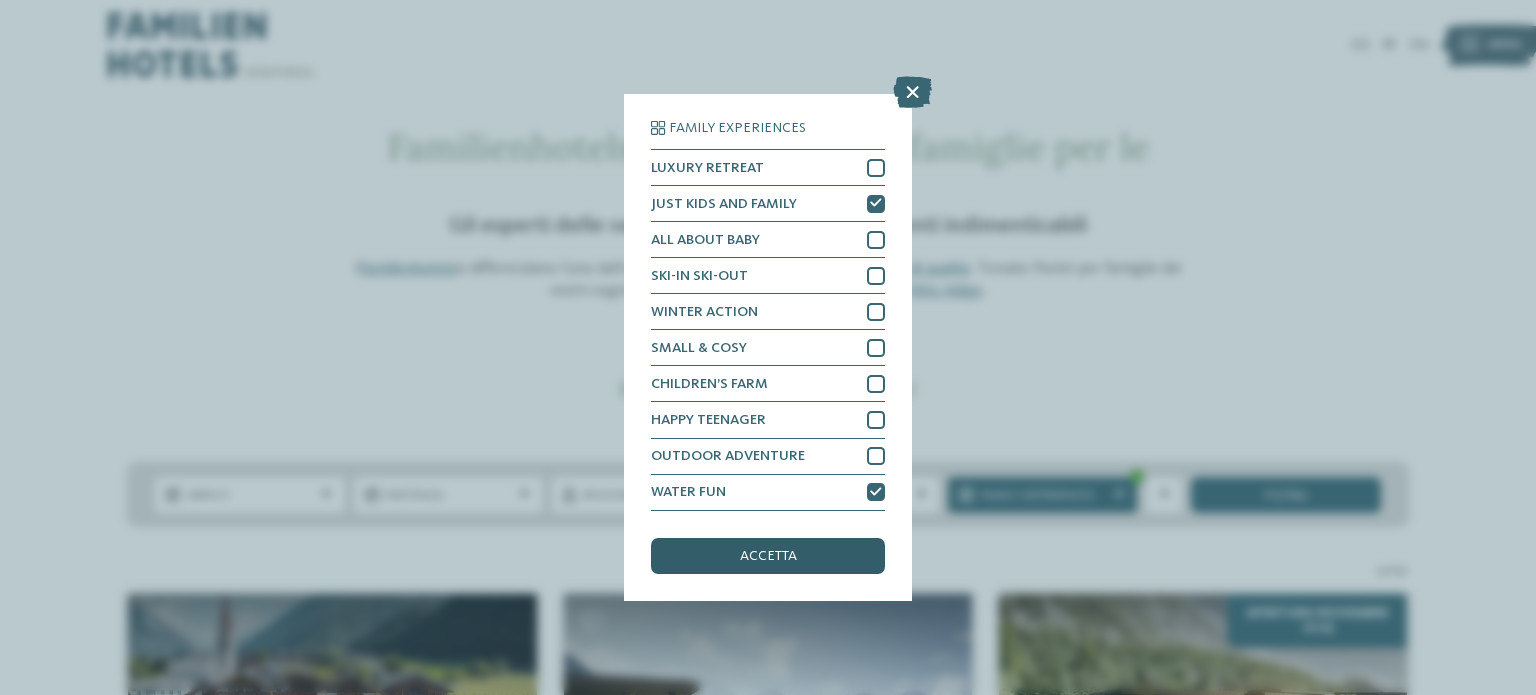 click on "accetta" at bounding box center (768, 556) 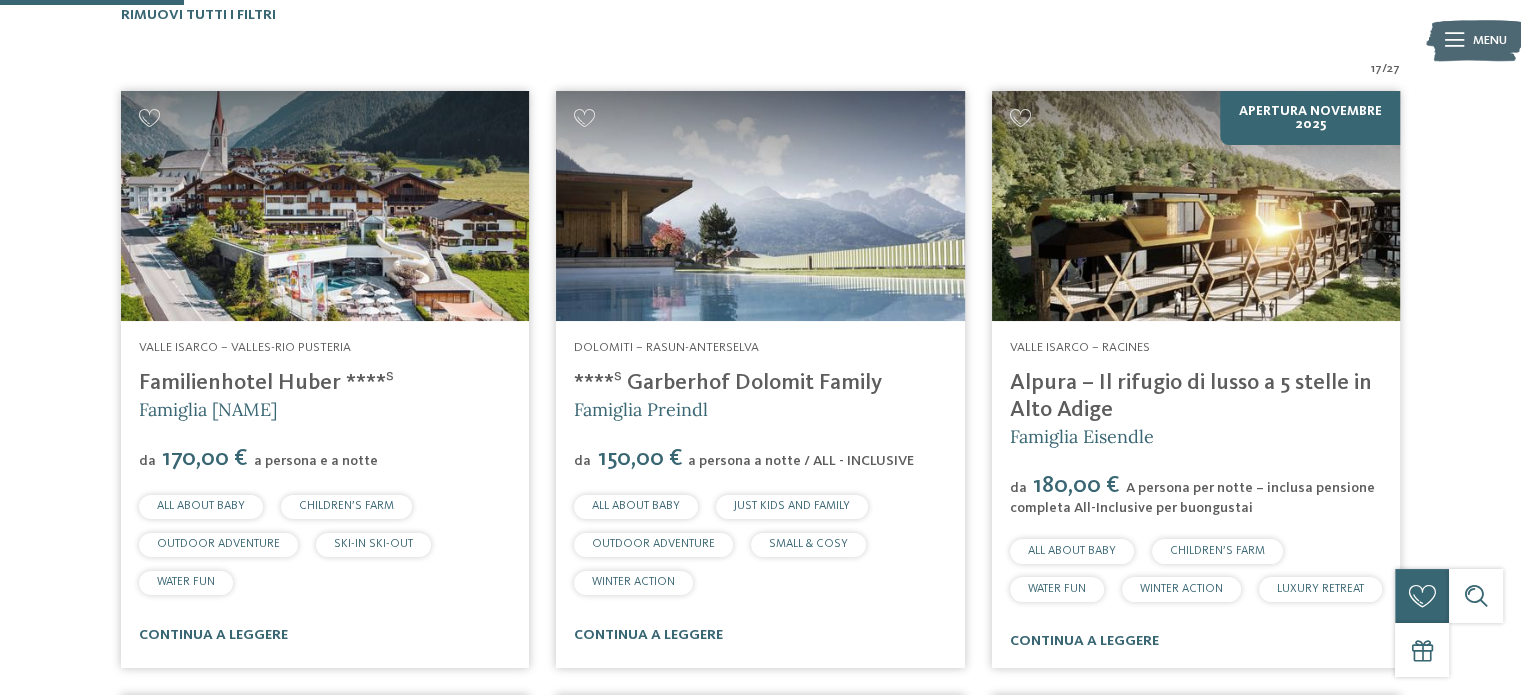 scroll, scrollTop: 579, scrollLeft: 0, axis: vertical 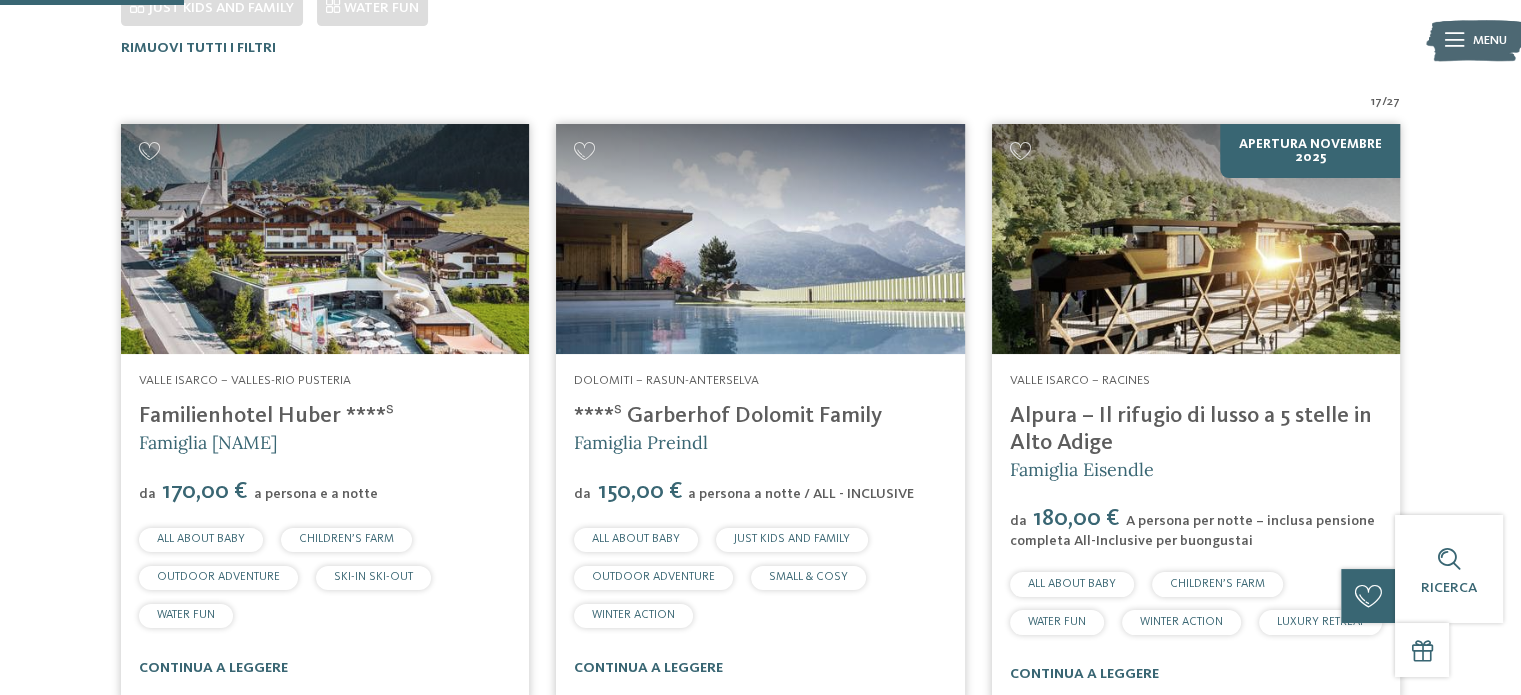 click at bounding box center (325, 239) 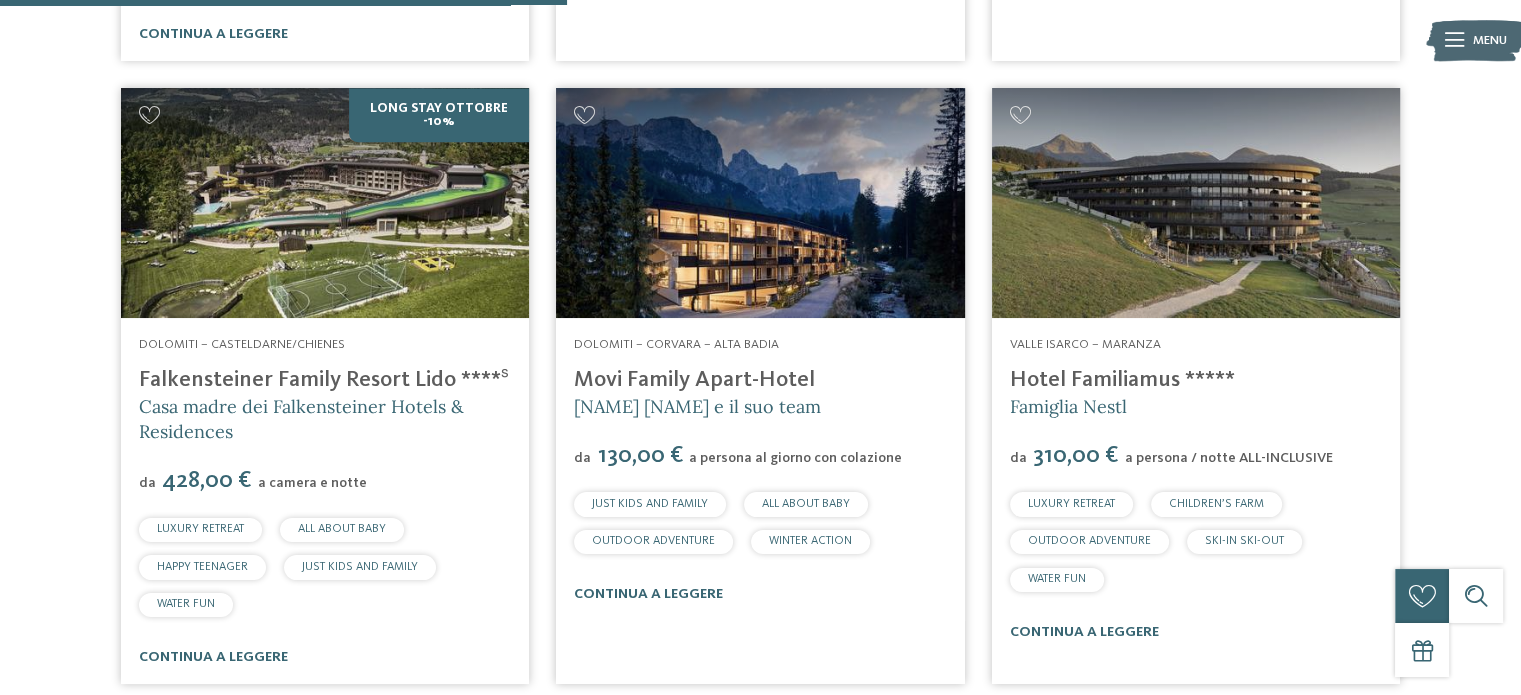 scroll, scrollTop: 1879, scrollLeft: 0, axis: vertical 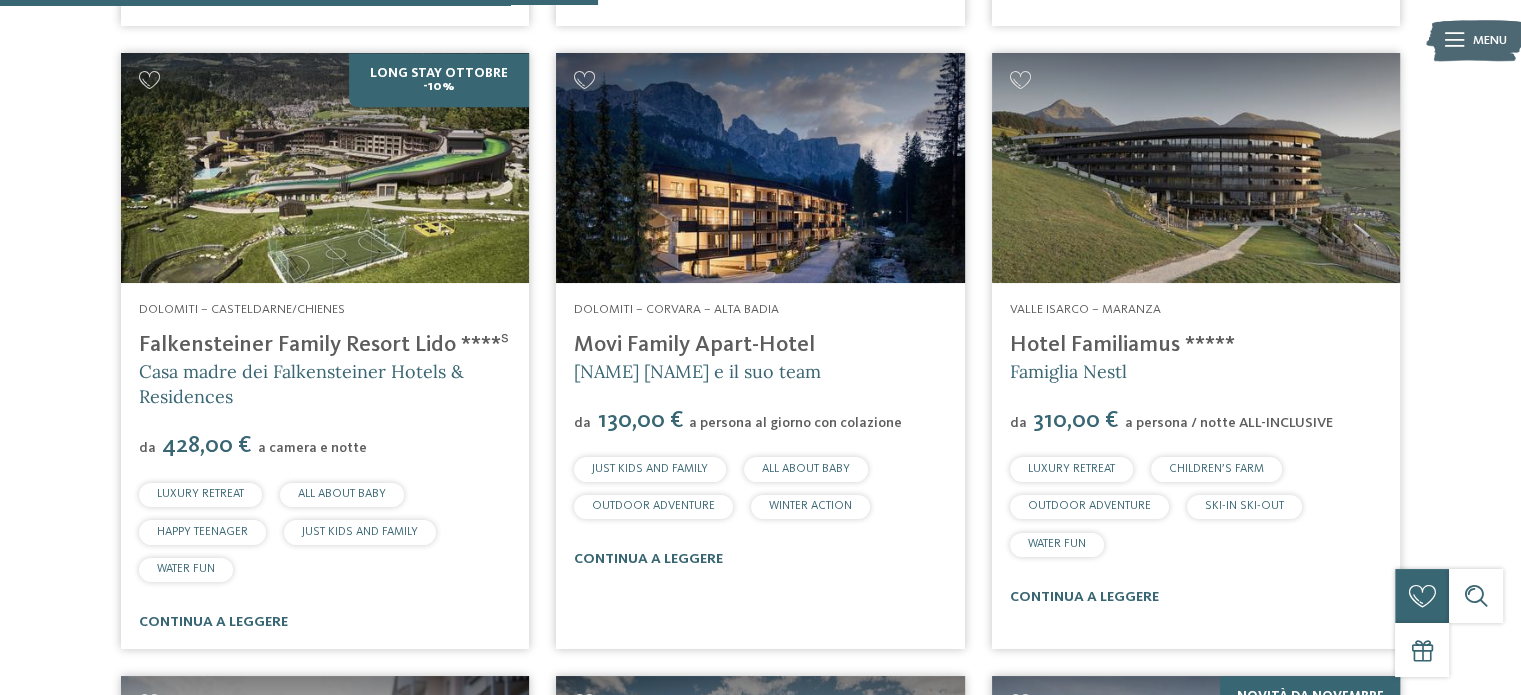 click at bounding box center [760, 168] 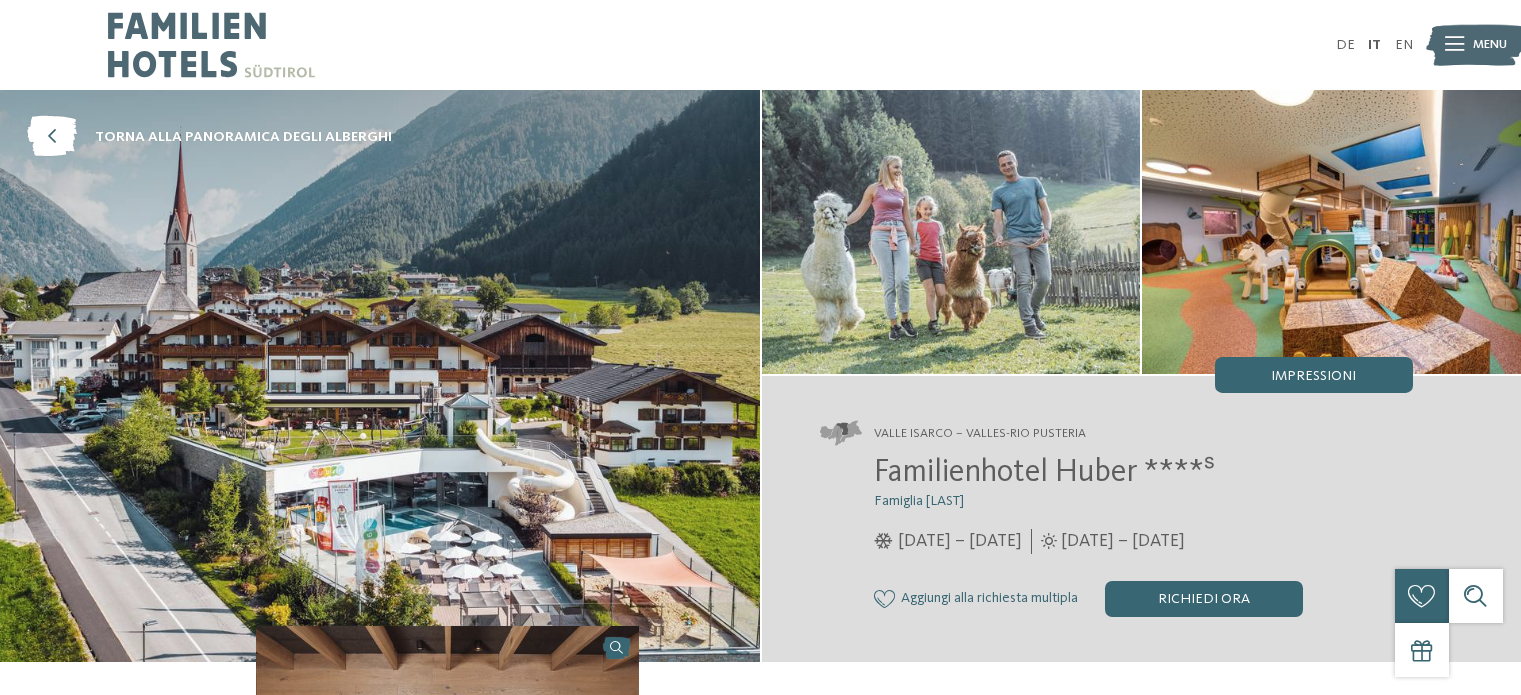 scroll, scrollTop: 0, scrollLeft: 0, axis: both 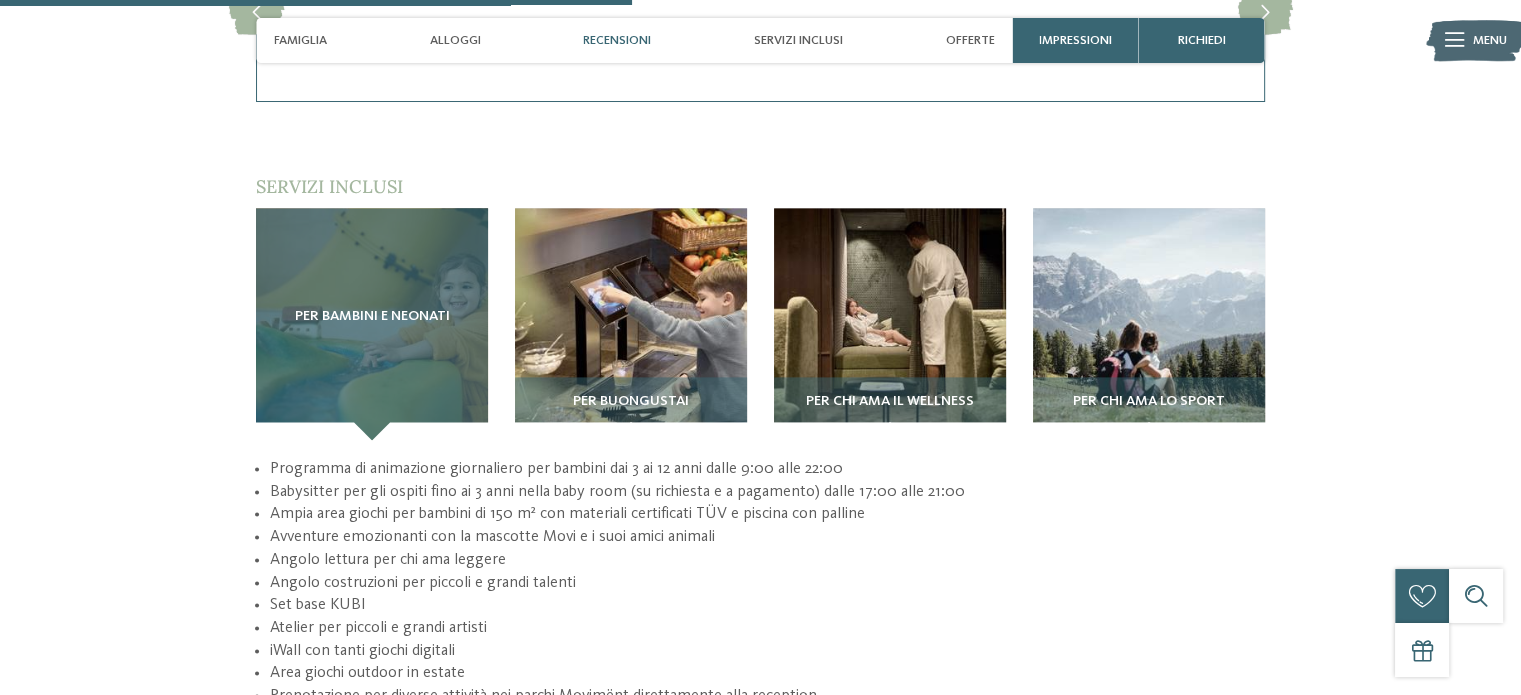 click on "Per bambini e neonati" at bounding box center (372, 324) 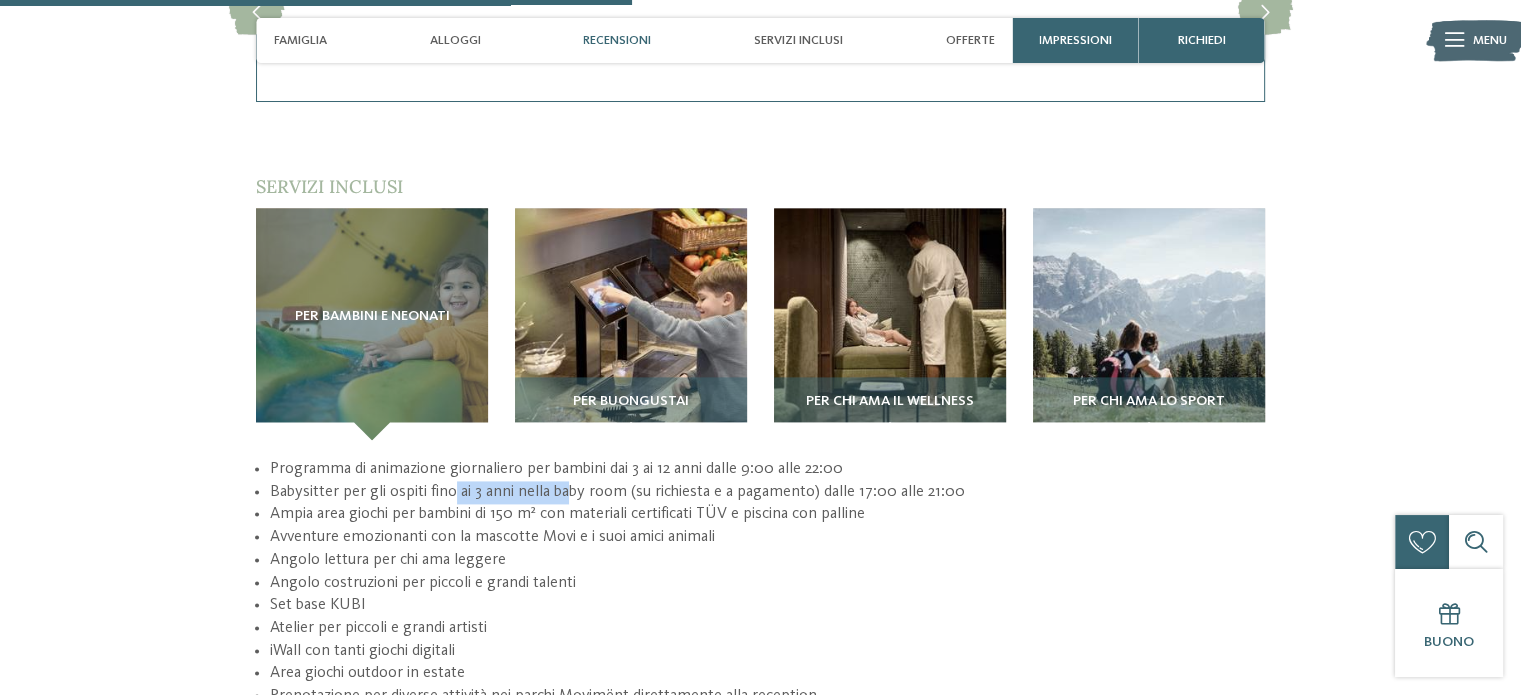 drag, startPoint x: 449, startPoint y: 472, endPoint x: 568, endPoint y: 474, distance: 119.01681 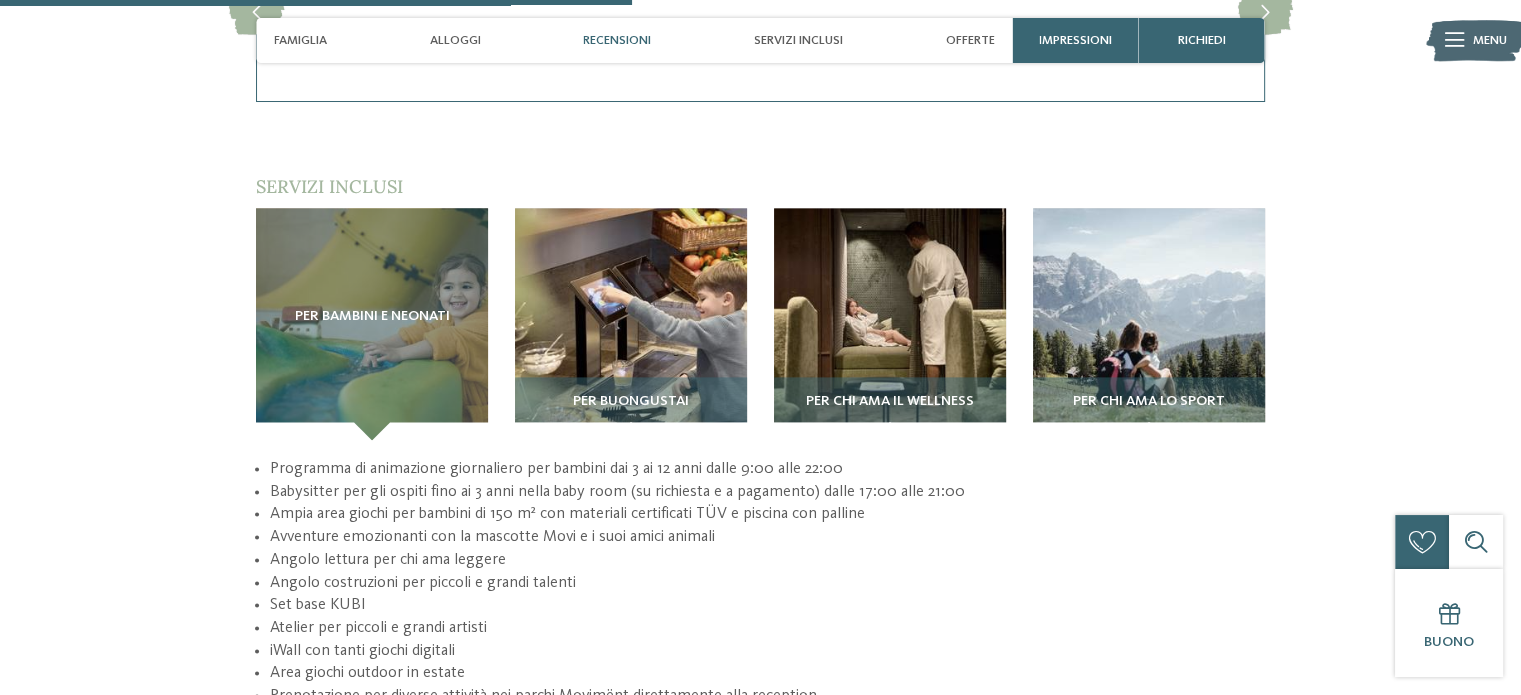 click on "Ampia area giochi per bambini di 150 m² con materiali certificati TÜV e piscina con palline" at bounding box center (767, 514) 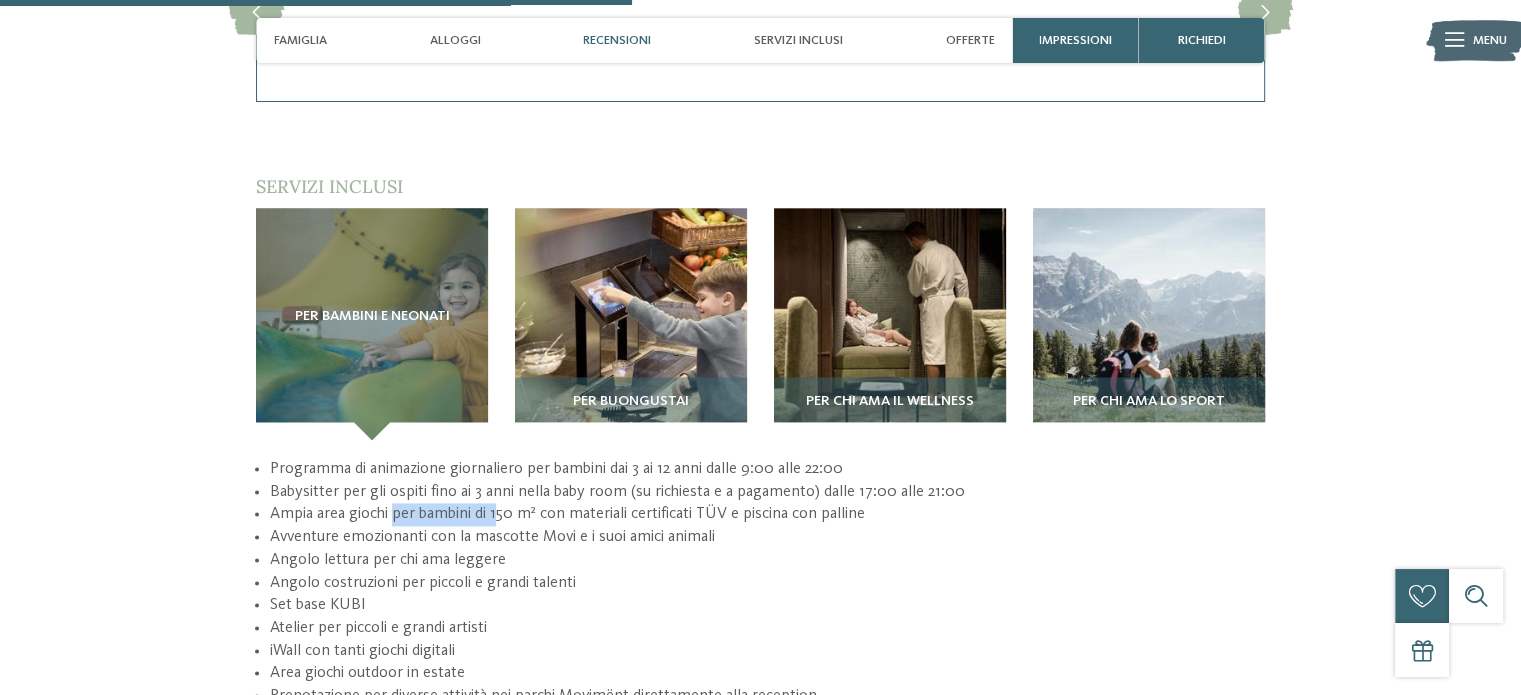 drag, startPoint x: 392, startPoint y: 496, endPoint x: 497, endPoint y: 499, distance: 105.04285 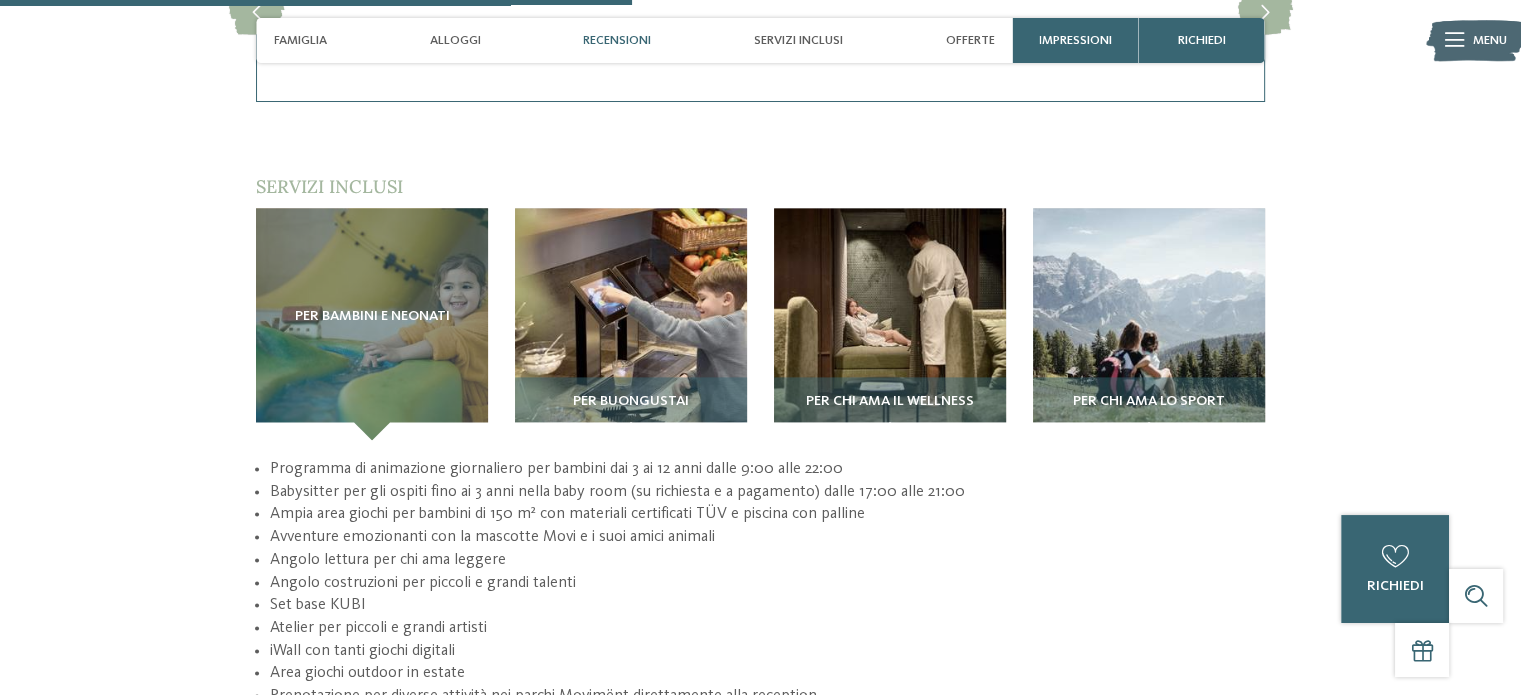 click on "Angolo lettura per chi ama leggere" at bounding box center [767, 560] 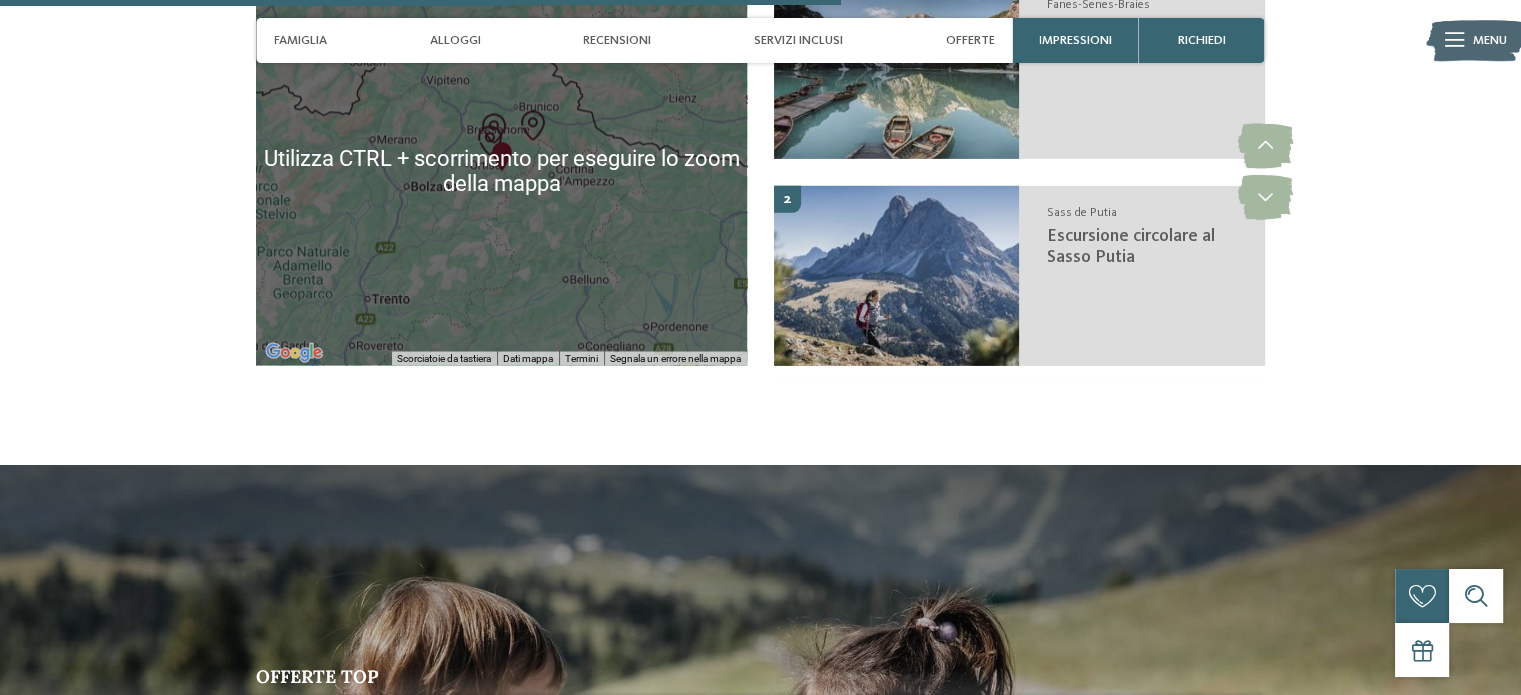 scroll, scrollTop: 3500, scrollLeft: 0, axis: vertical 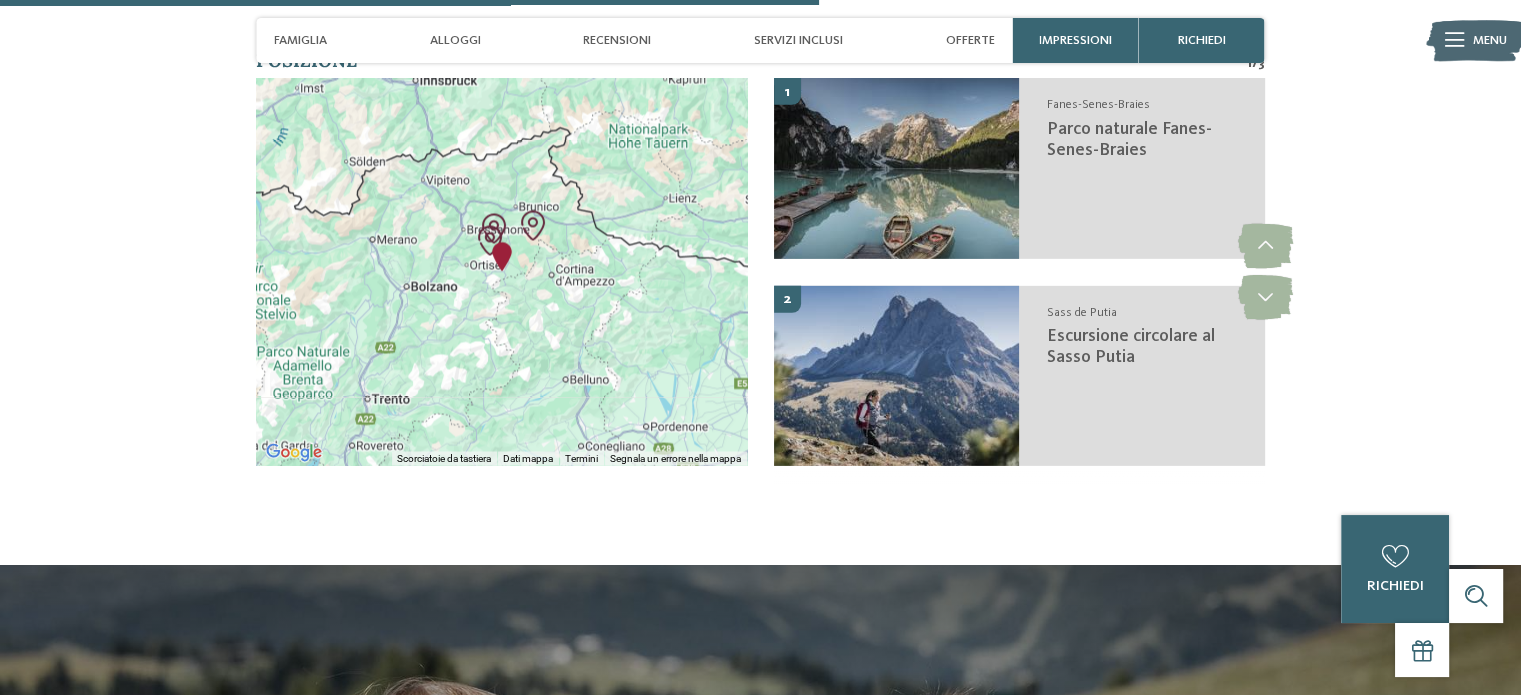 click at bounding box center [501, 271] 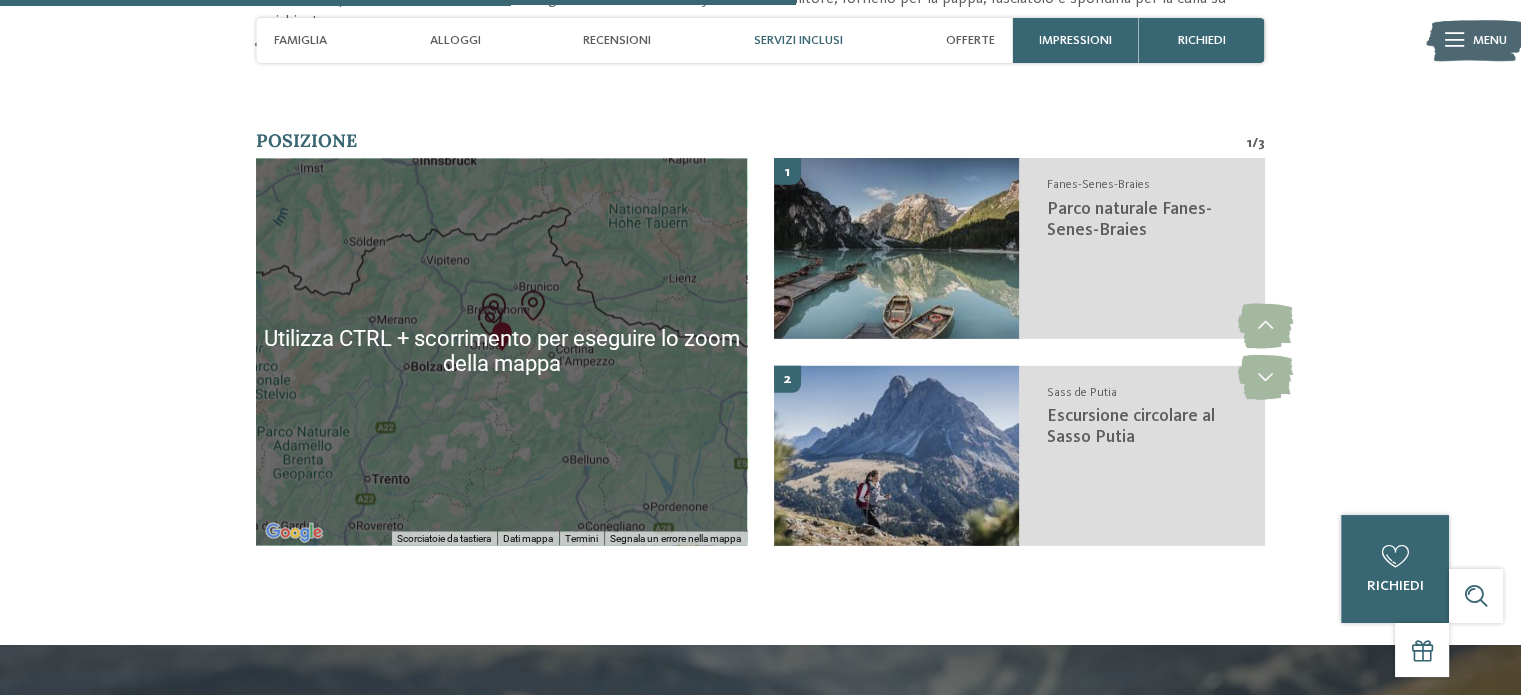 scroll, scrollTop: 3400, scrollLeft: 0, axis: vertical 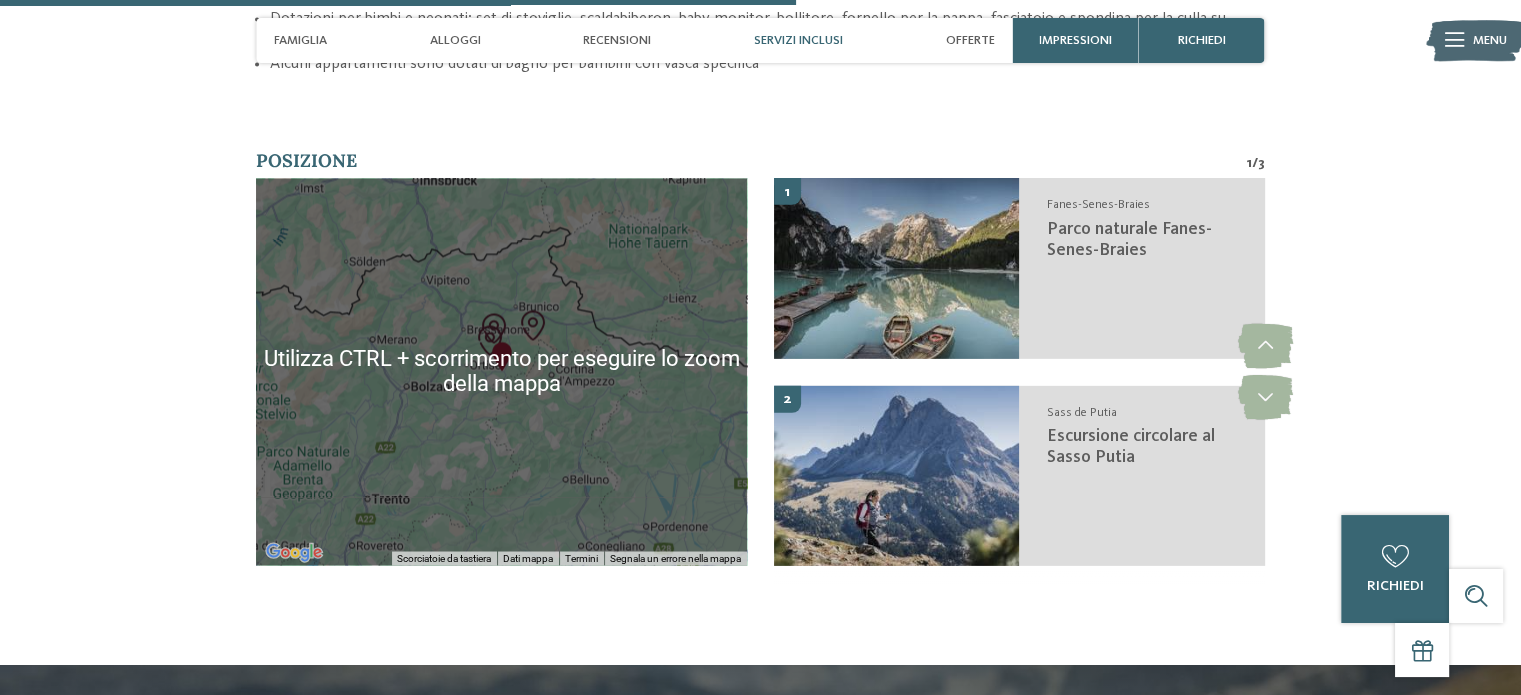 click at bounding box center [501, 371] 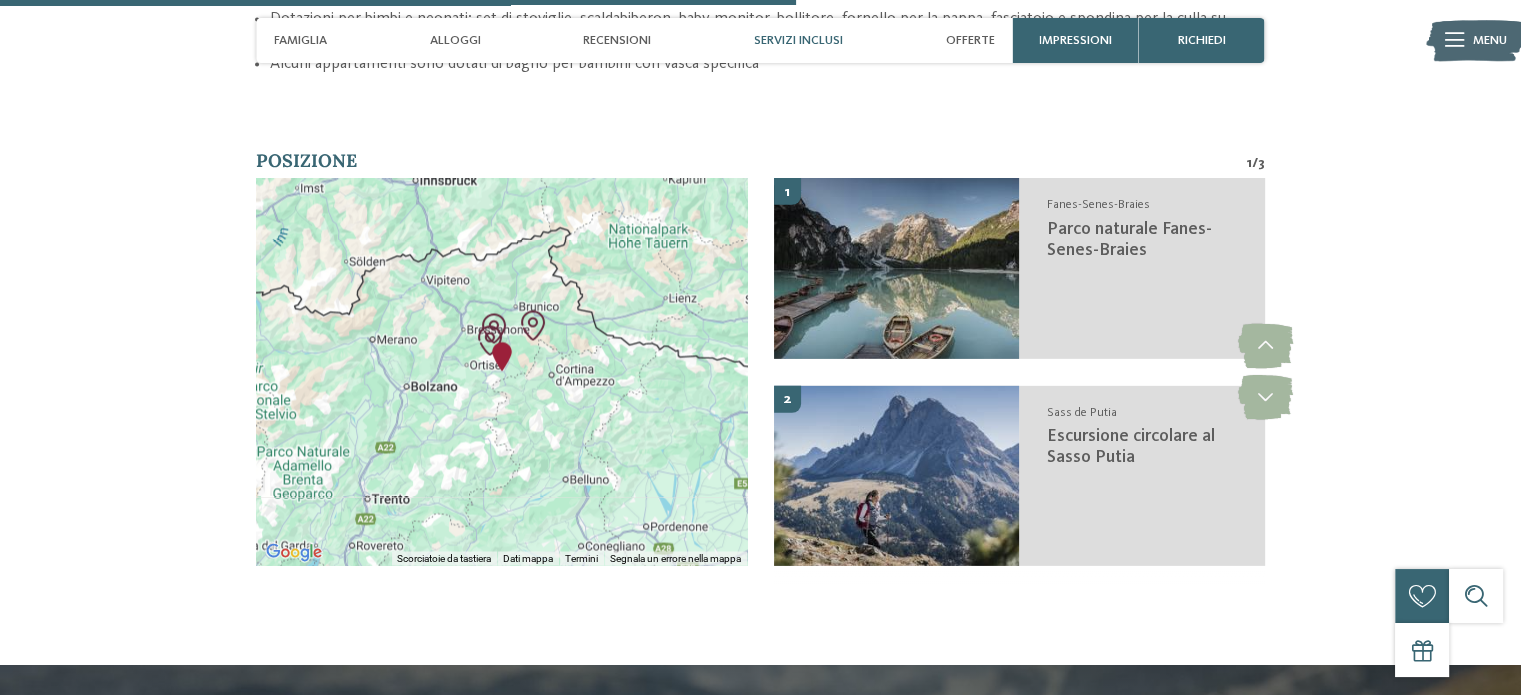 click at bounding box center (502, 356) 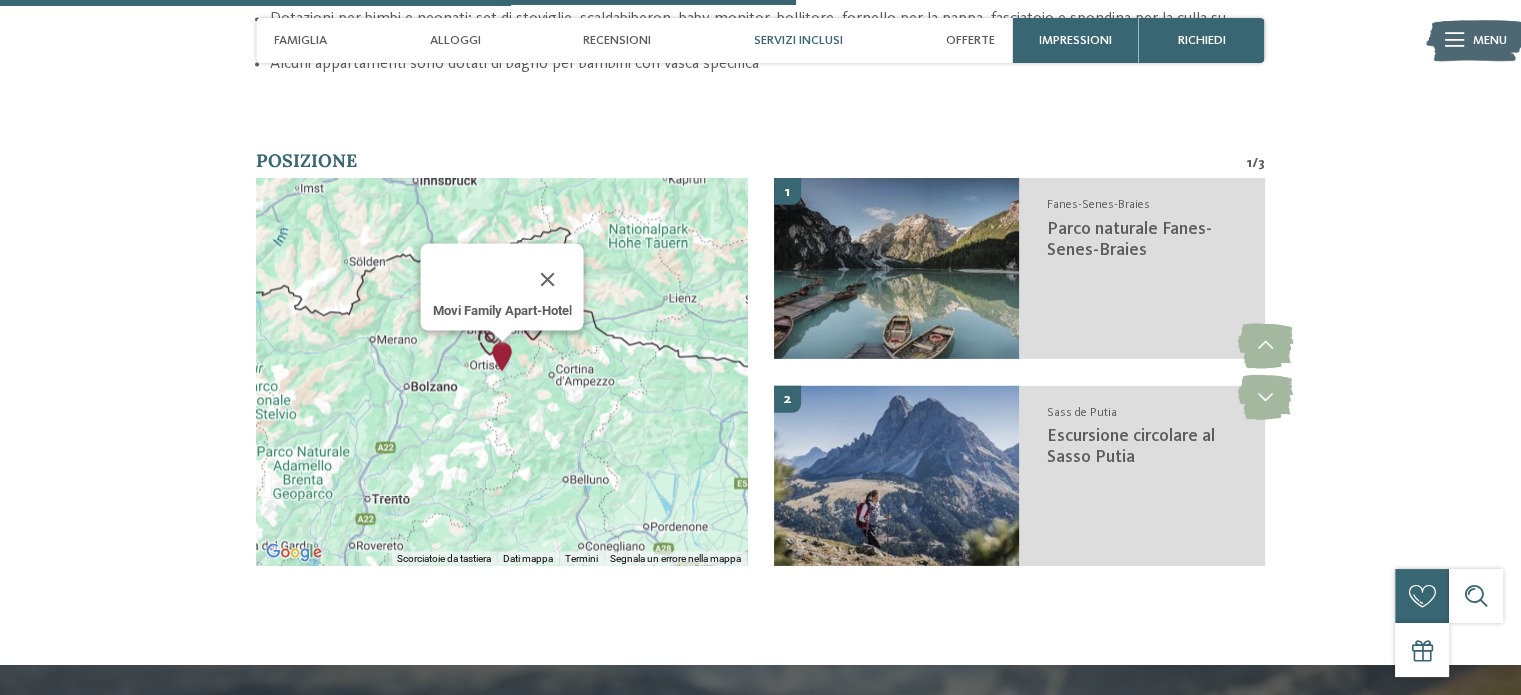 click at bounding box center (502, 356) 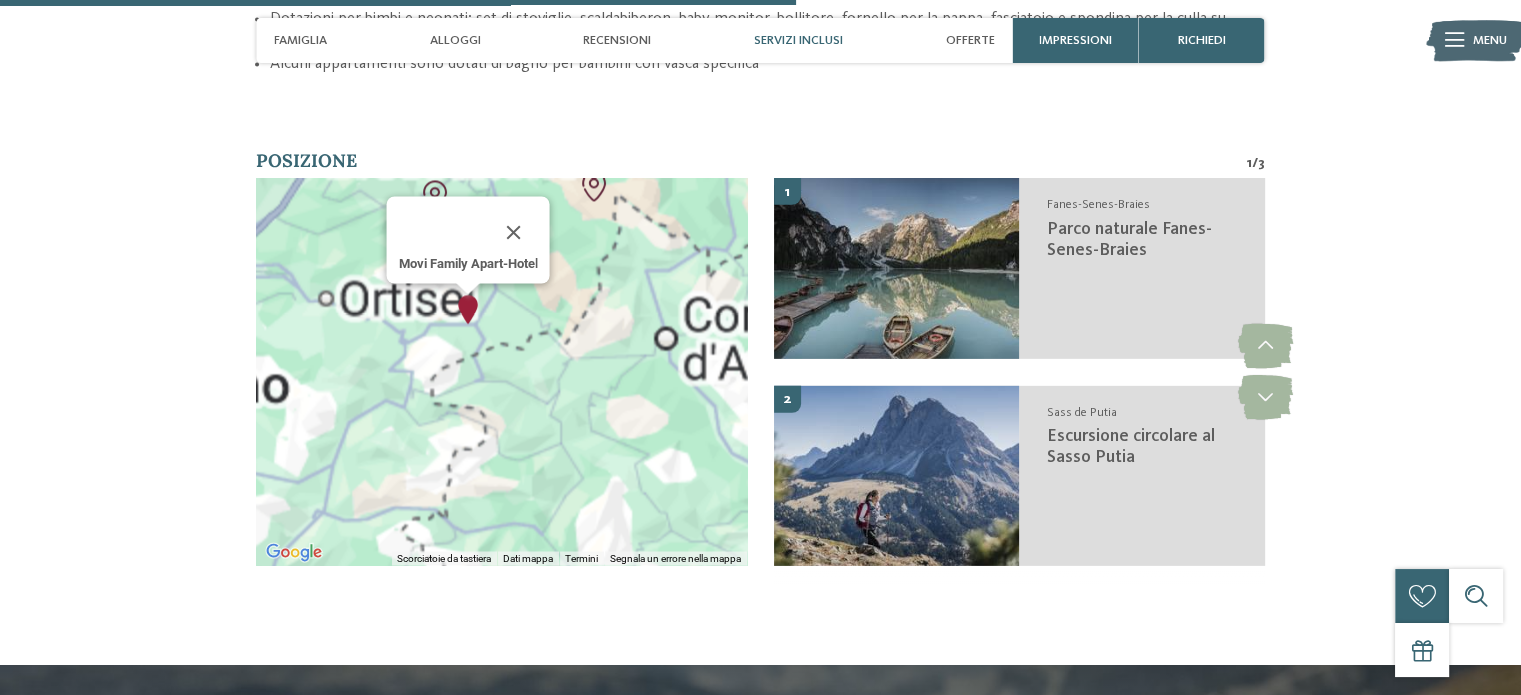 drag, startPoint x: 342, startPoint y: 356, endPoint x: 640, endPoint y: 403, distance: 301.68362 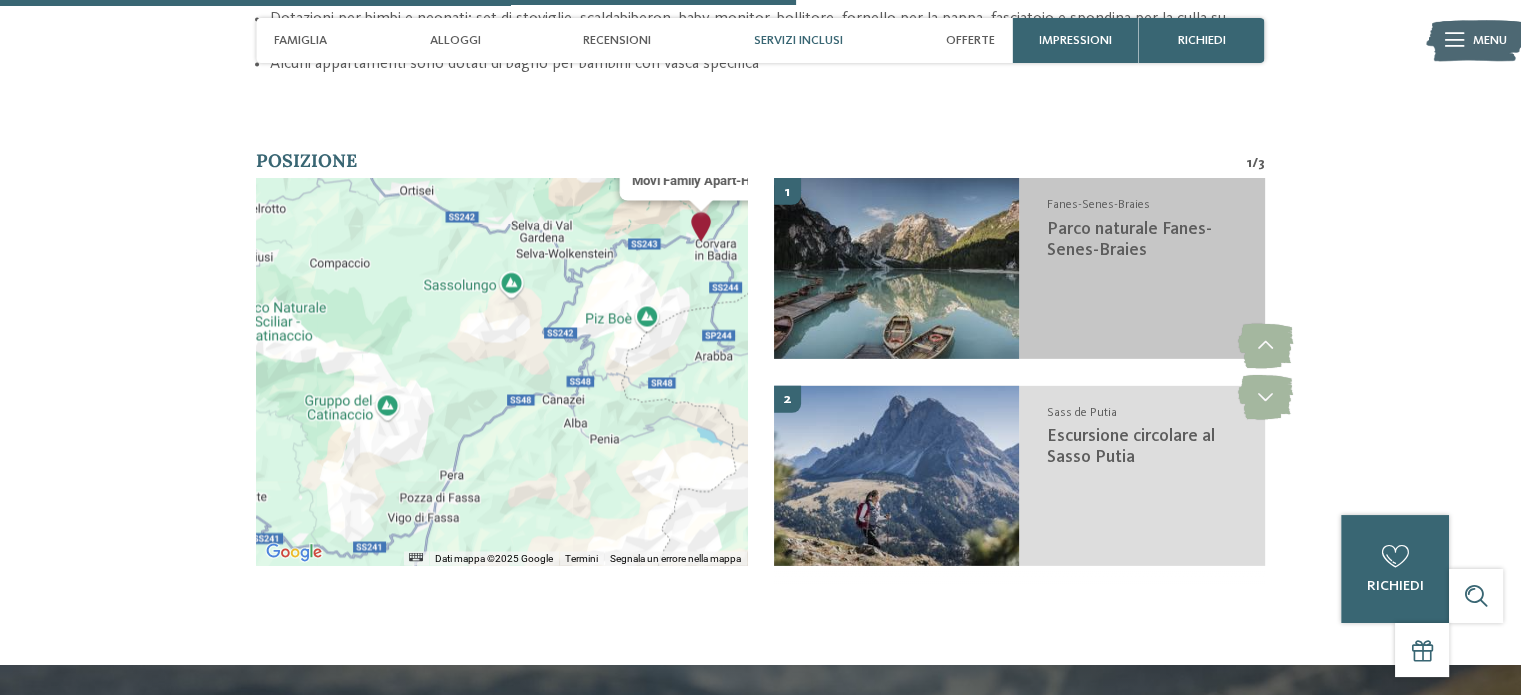drag, startPoint x: 541, startPoint y: 344, endPoint x: 773, endPoint y: 331, distance: 232.36394 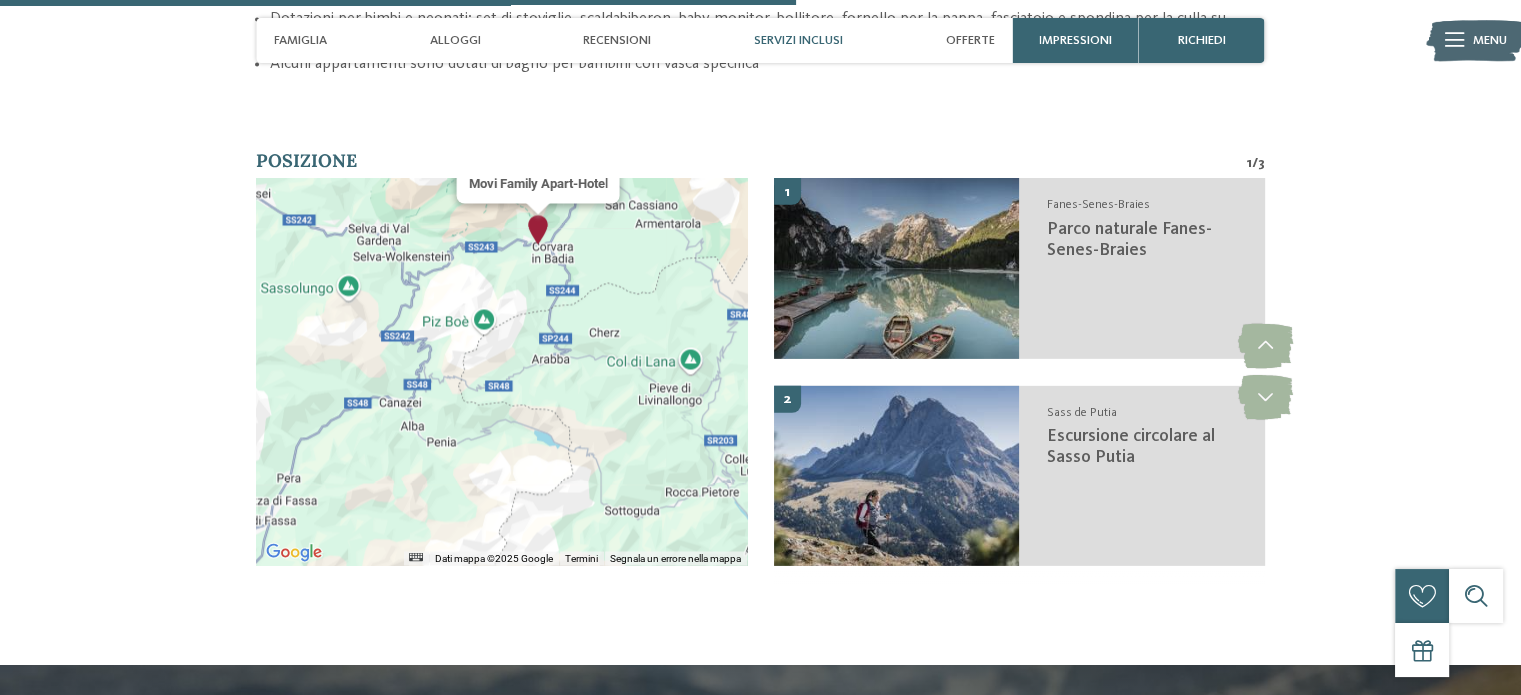 drag, startPoint x: 708, startPoint y: 300, endPoint x: 543, endPoint y: 303, distance: 165.02727 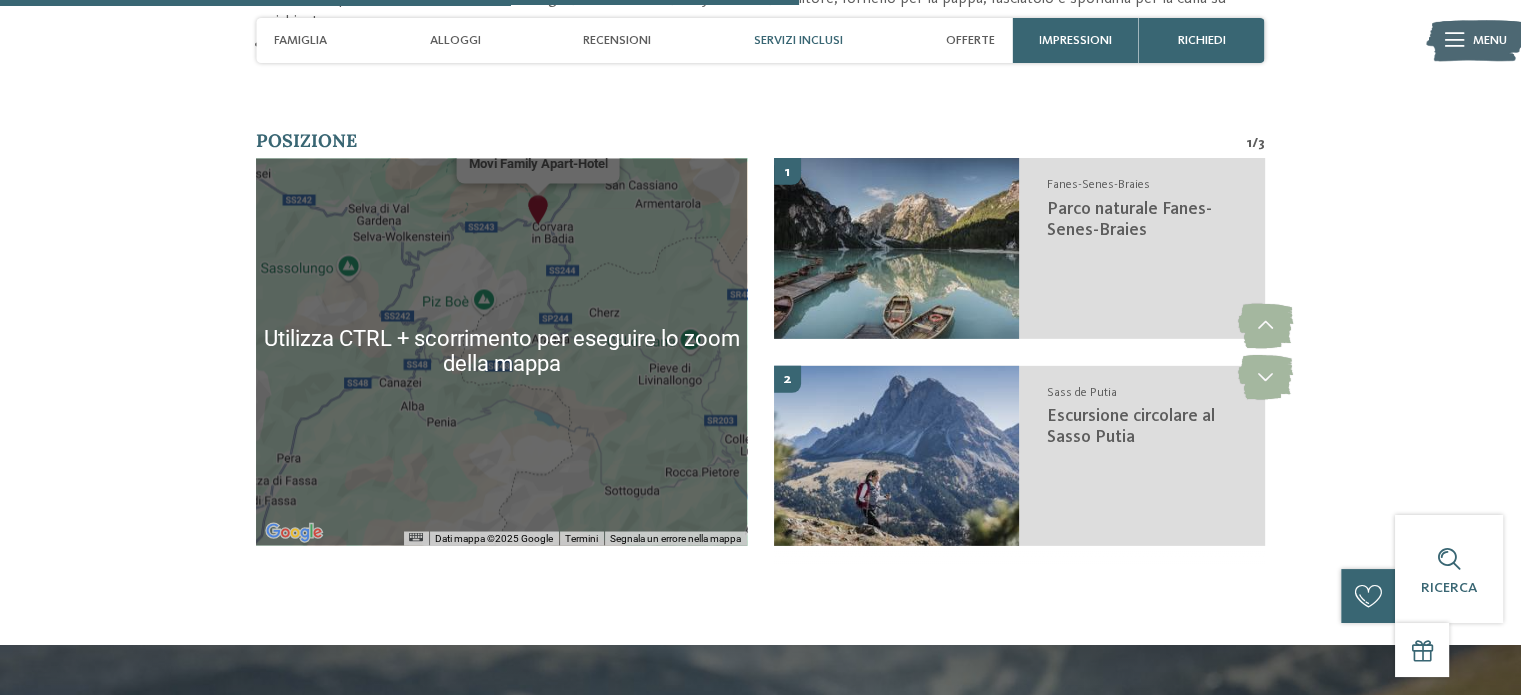 scroll, scrollTop: 3400, scrollLeft: 0, axis: vertical 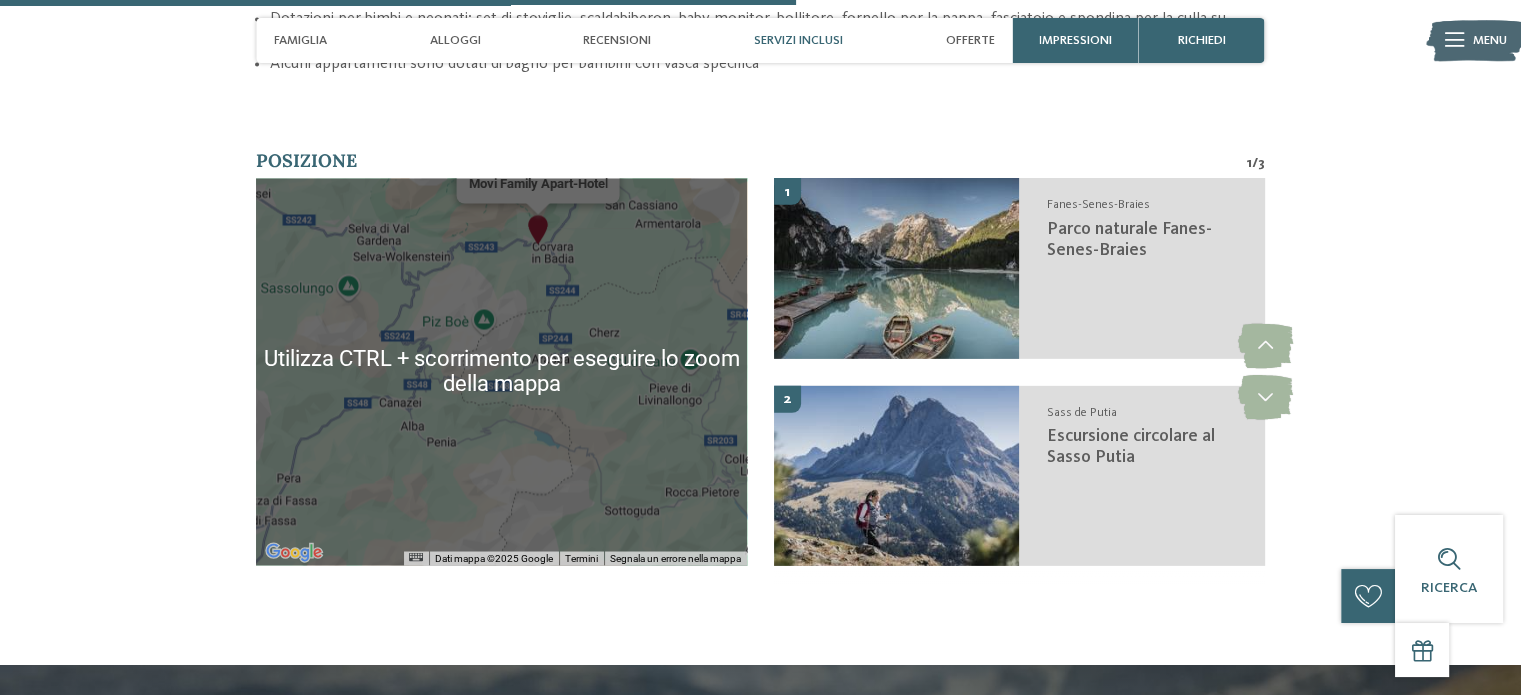 click on "Per navigare, premi i tasti Freccia.
Movi Family Apart-Hotel" at bounding box center (501, 371) 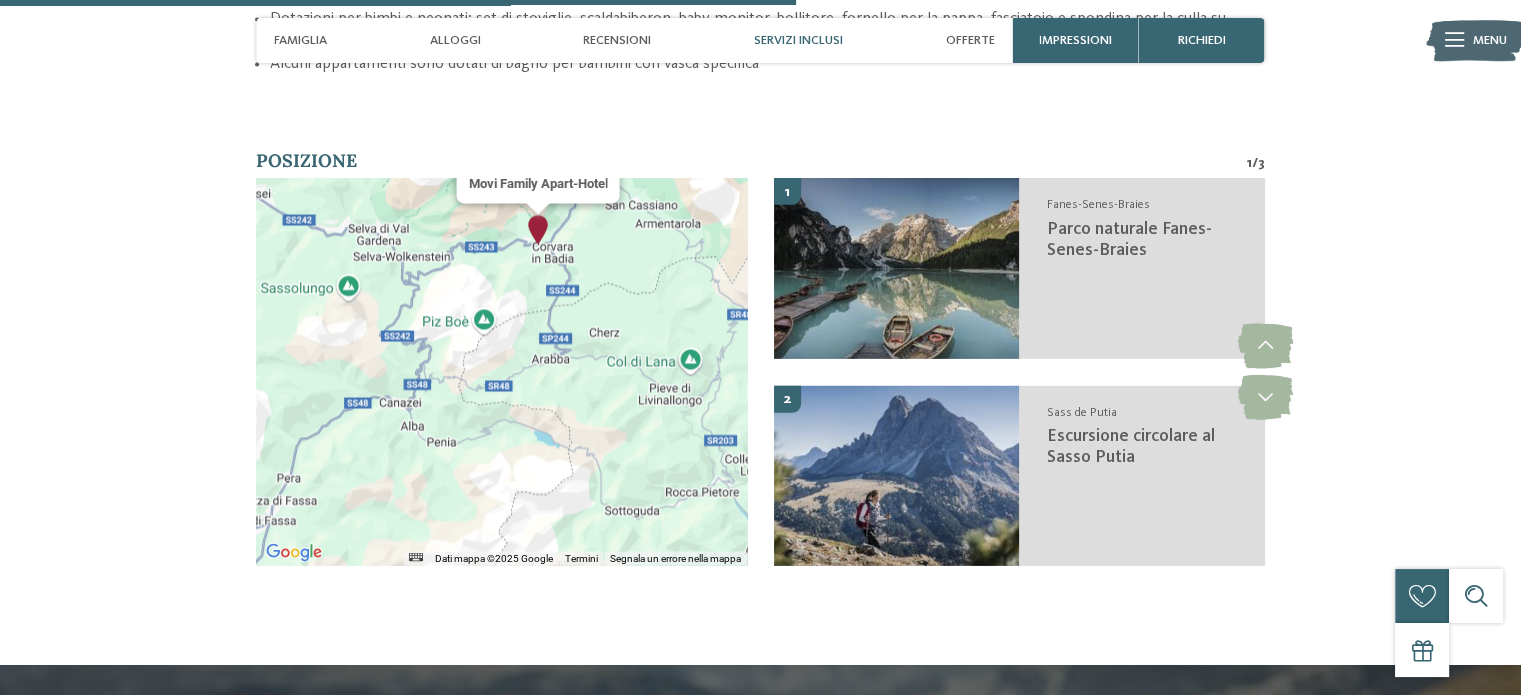 click on "Per navigare, premi i tasti Freccia.
Movi Family Apart-Hotel" at bounding box center (501, 371) 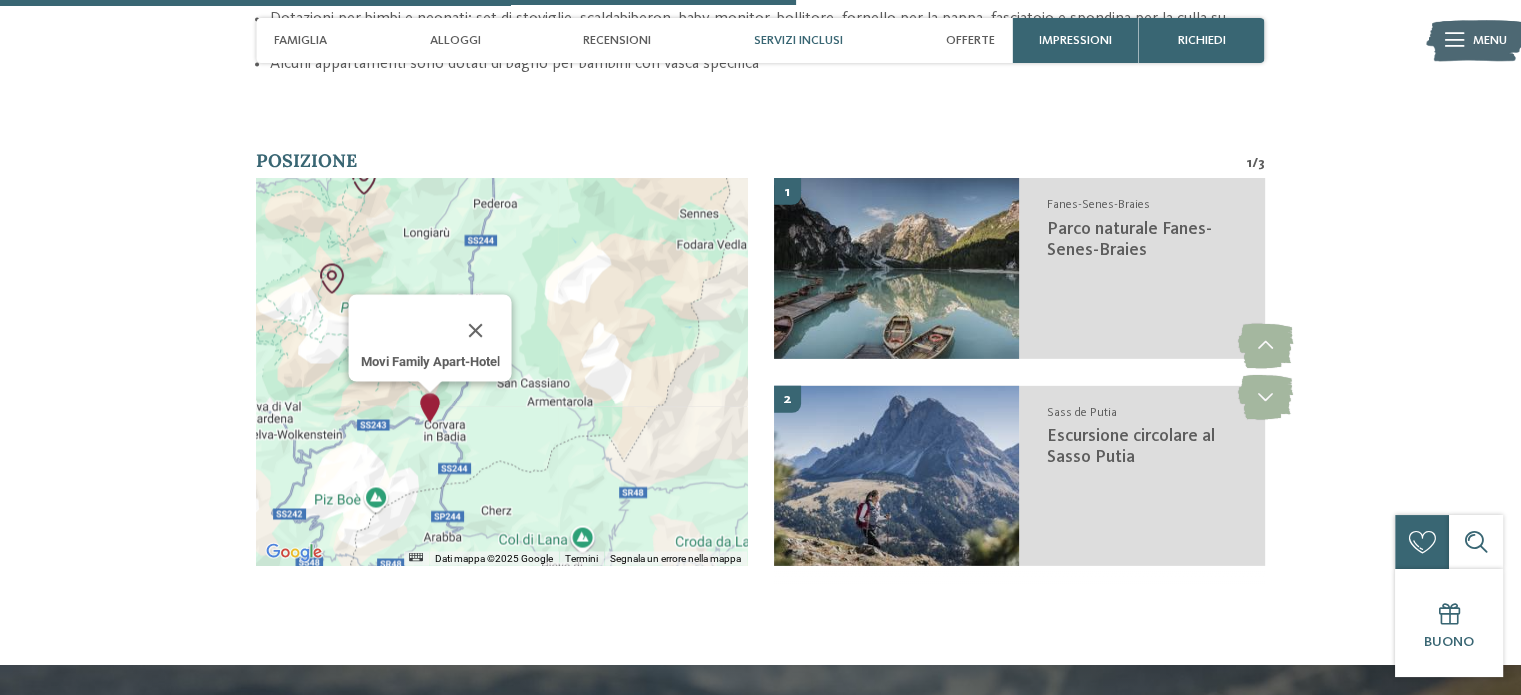 drag, startPoint x: 556, startPoint y: 347, endPoint x: 452, endPoint y: 519, distance: 200.99751 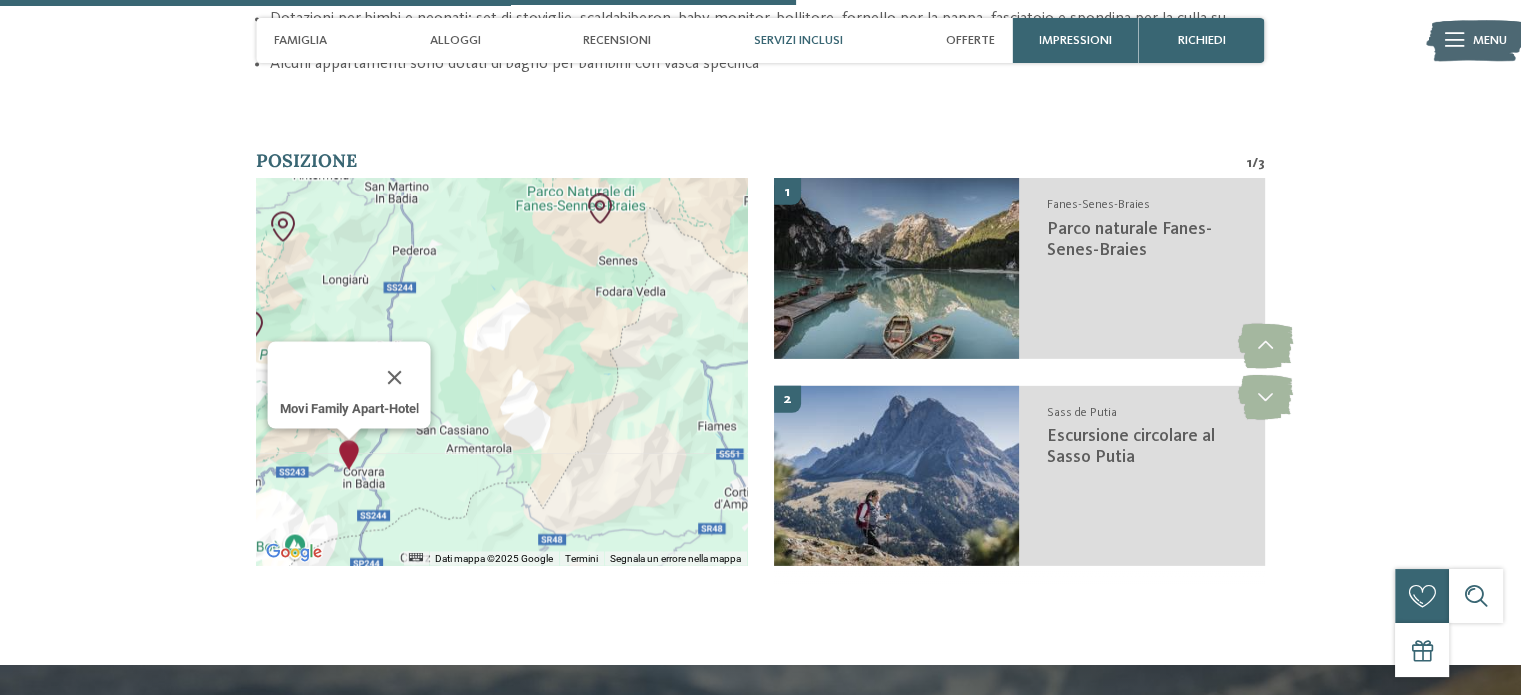 drag, startPoint x: 533, startPoint y: 414, endPoint x: 452, endPoint y: 466, distance: 96.25487 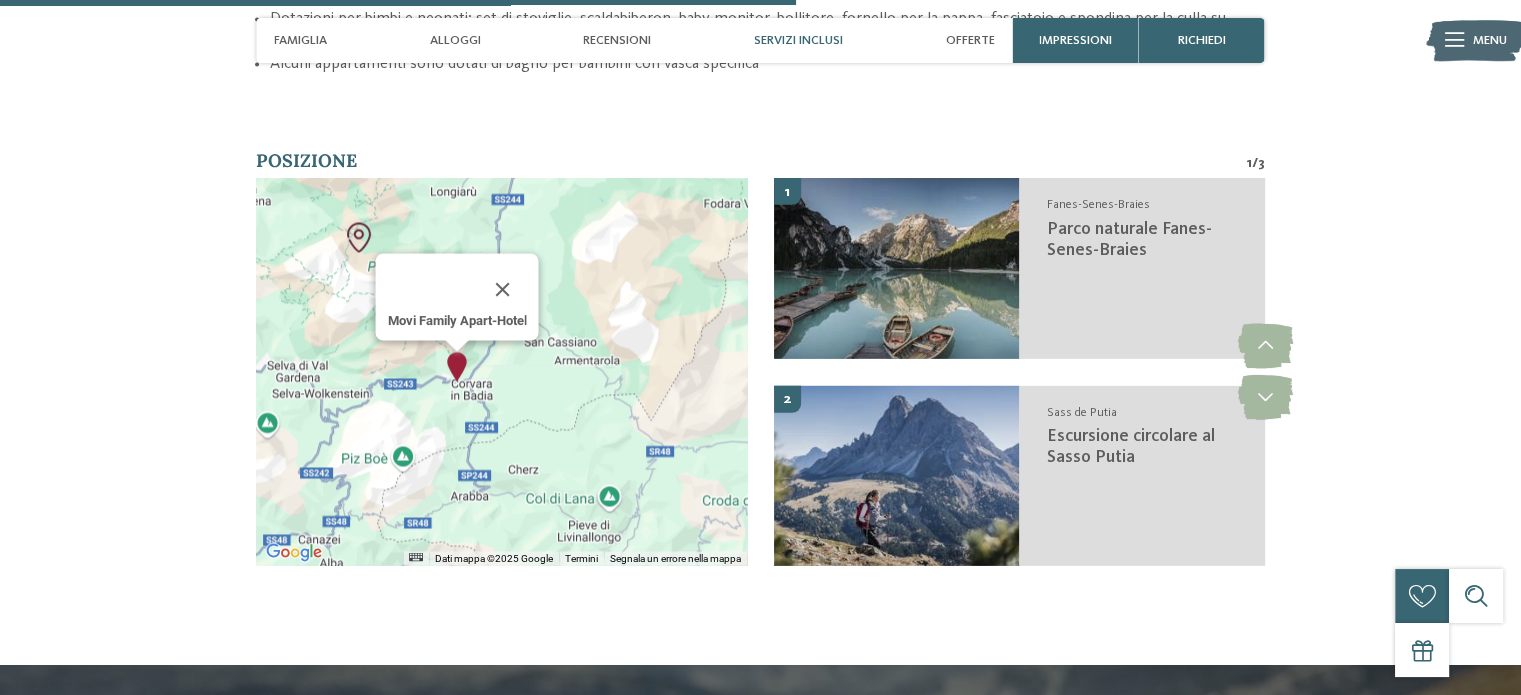 drag, startPoint x: 531, startPoint y: 315, endPoint x: 639, endPoint y: 230, distance: 137.43726 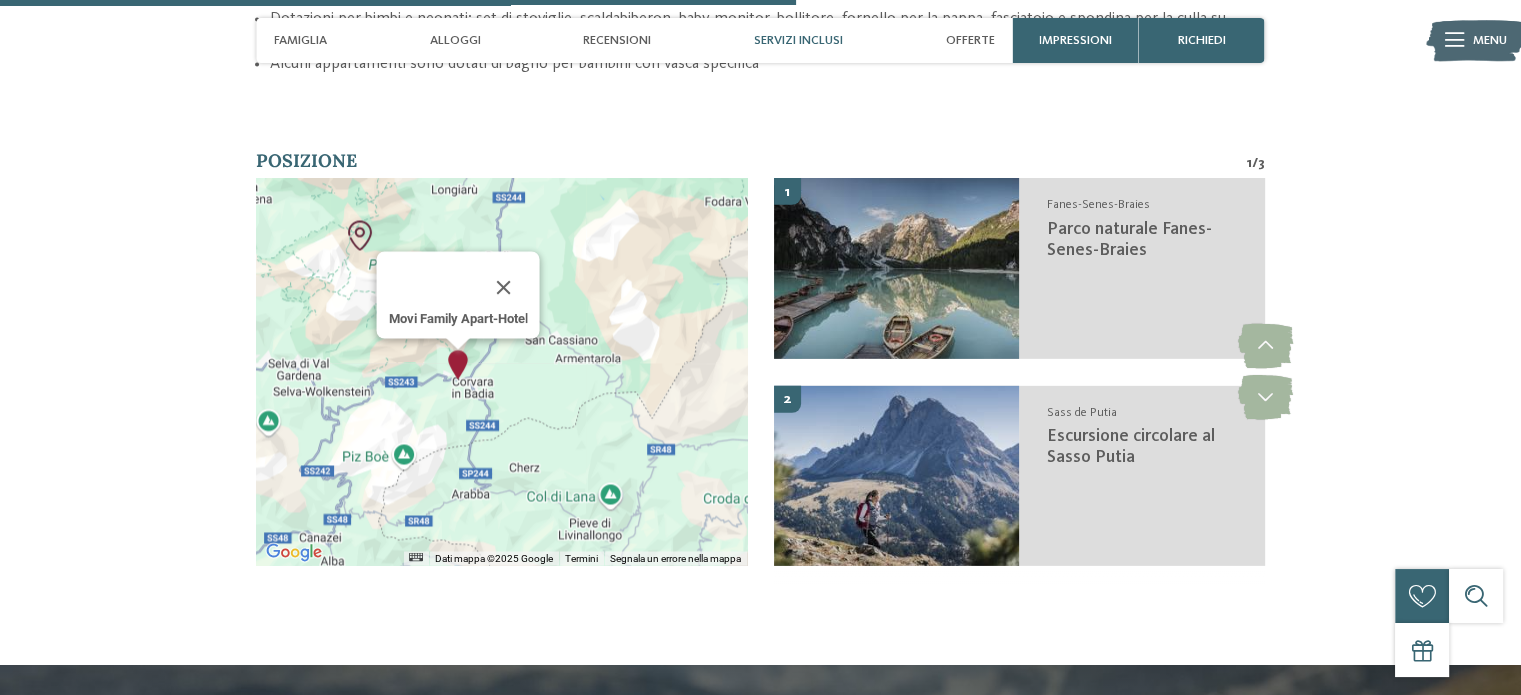 click at bounding box center [458, 364] 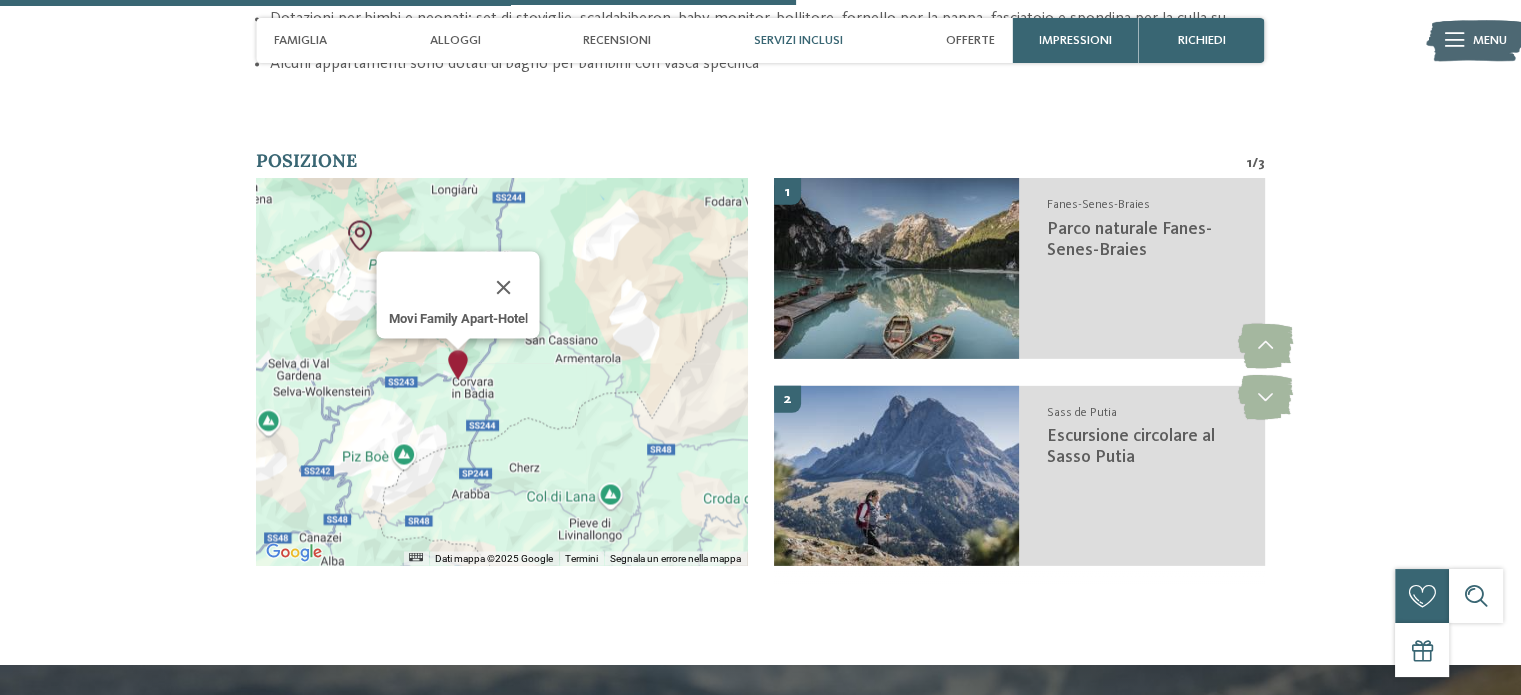click on "Movi Family Apart-Hotel" at bounding box center (457, 318) 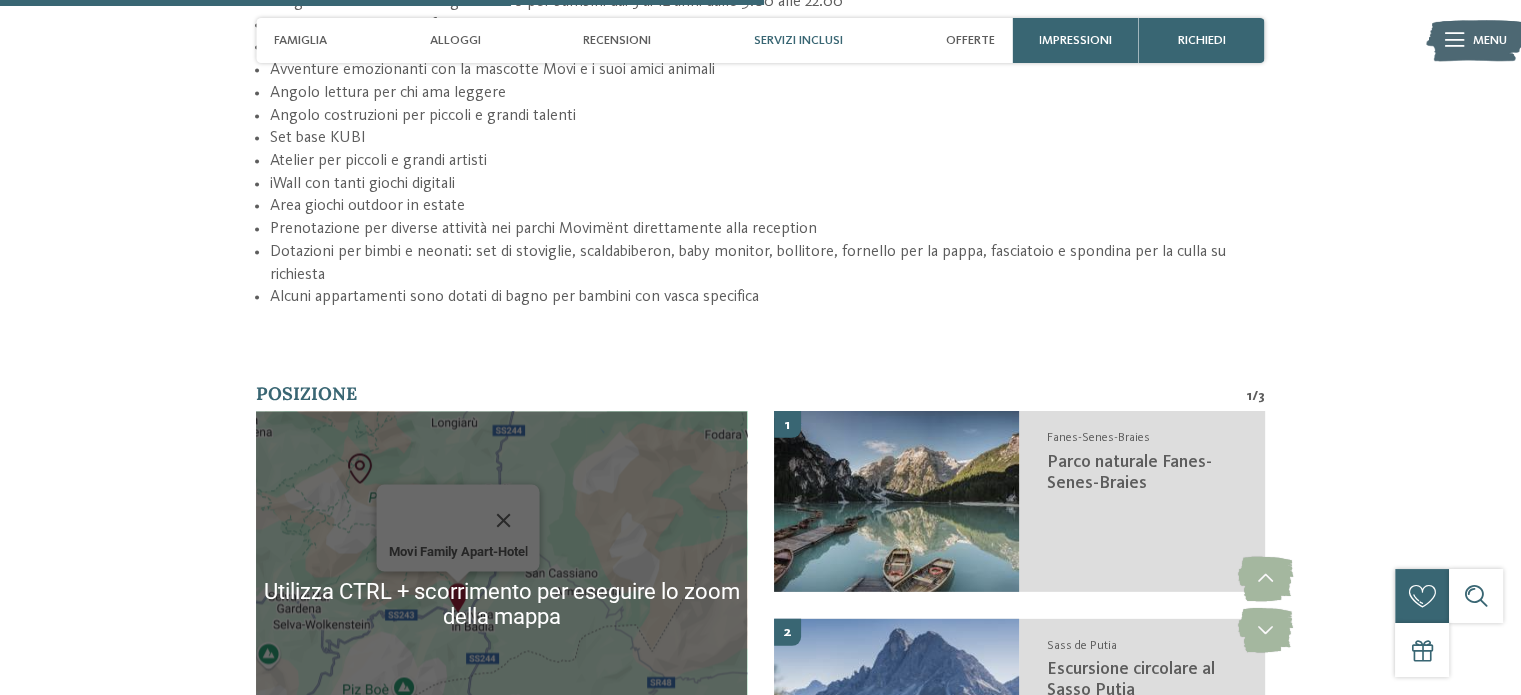 scroll, scrollTop: 3300, scrollLeft: 0, axis: vertical 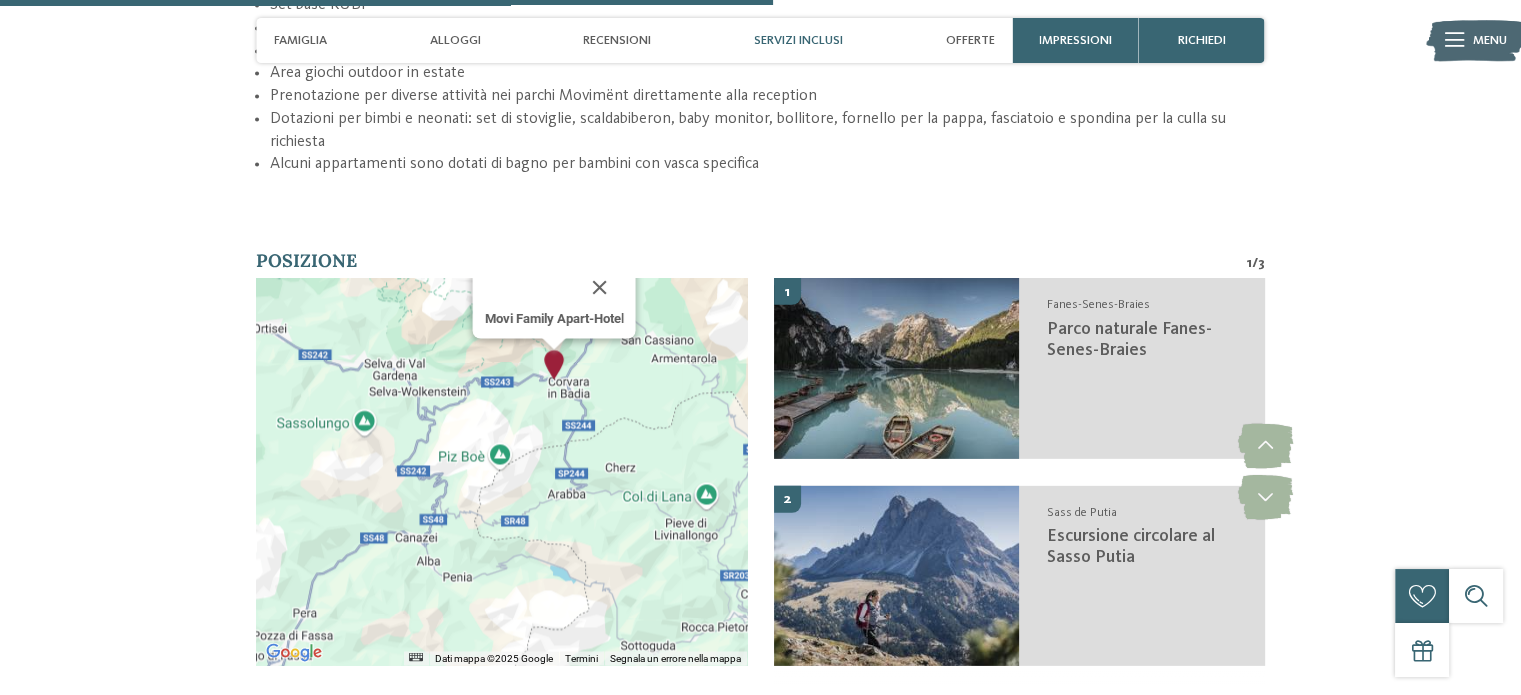 drag, startPoint x: 593, startPoint y: 506, endPoint x: 688, endPoint y: 407, distance: 137.20787 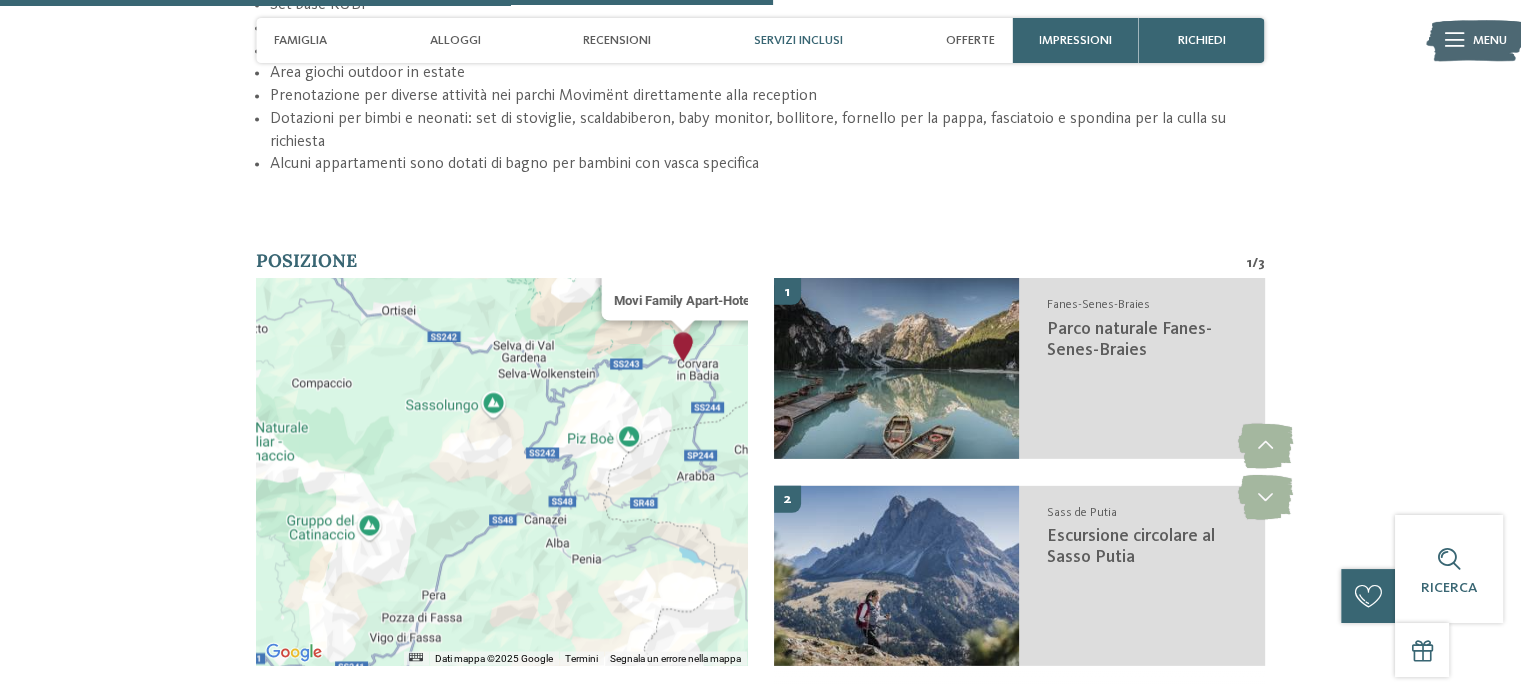 drag, startPoint x: 582, startPoint y: 427, endPoint x: 712, endPoint y: 407, distance: 131.52946 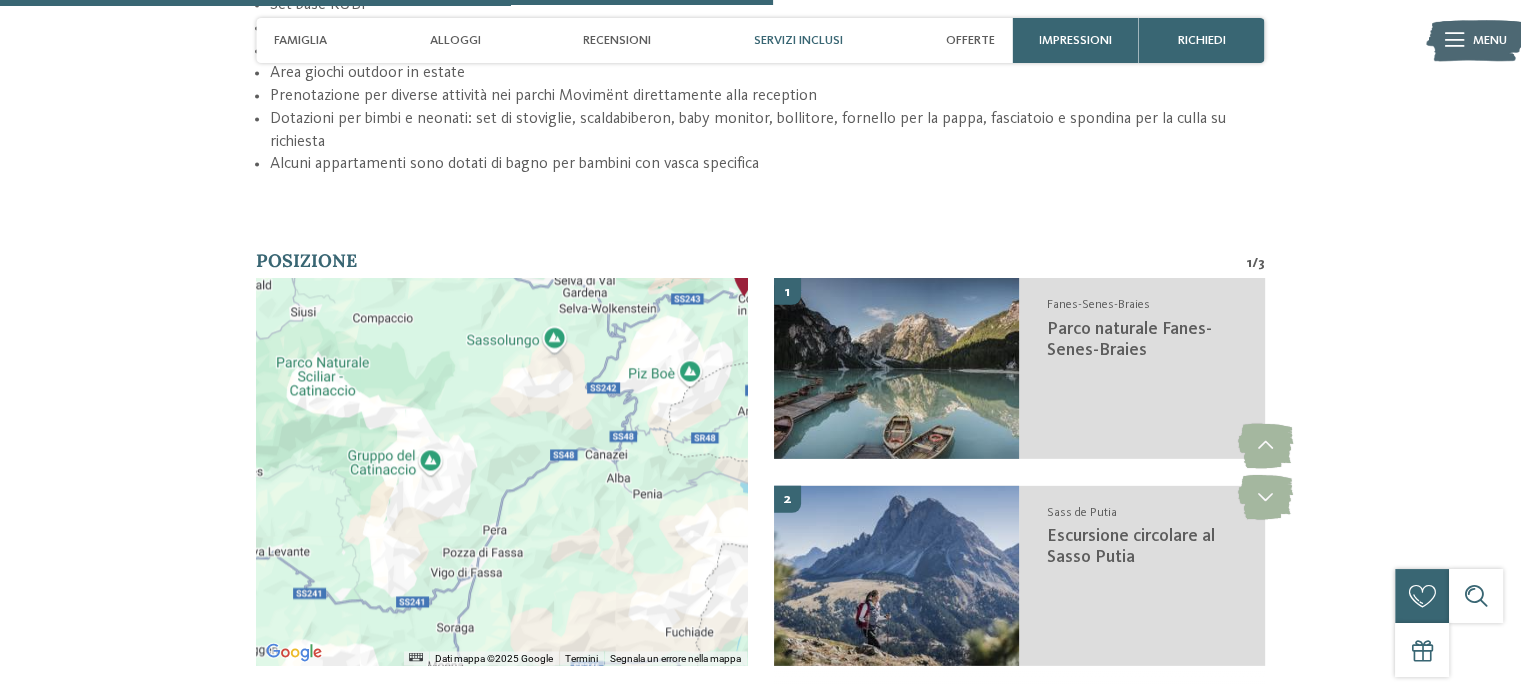drag, startPoint x: 650, startPoint y: 434, endPoint x: 711, endPoint y: 367, distance: 90.60905 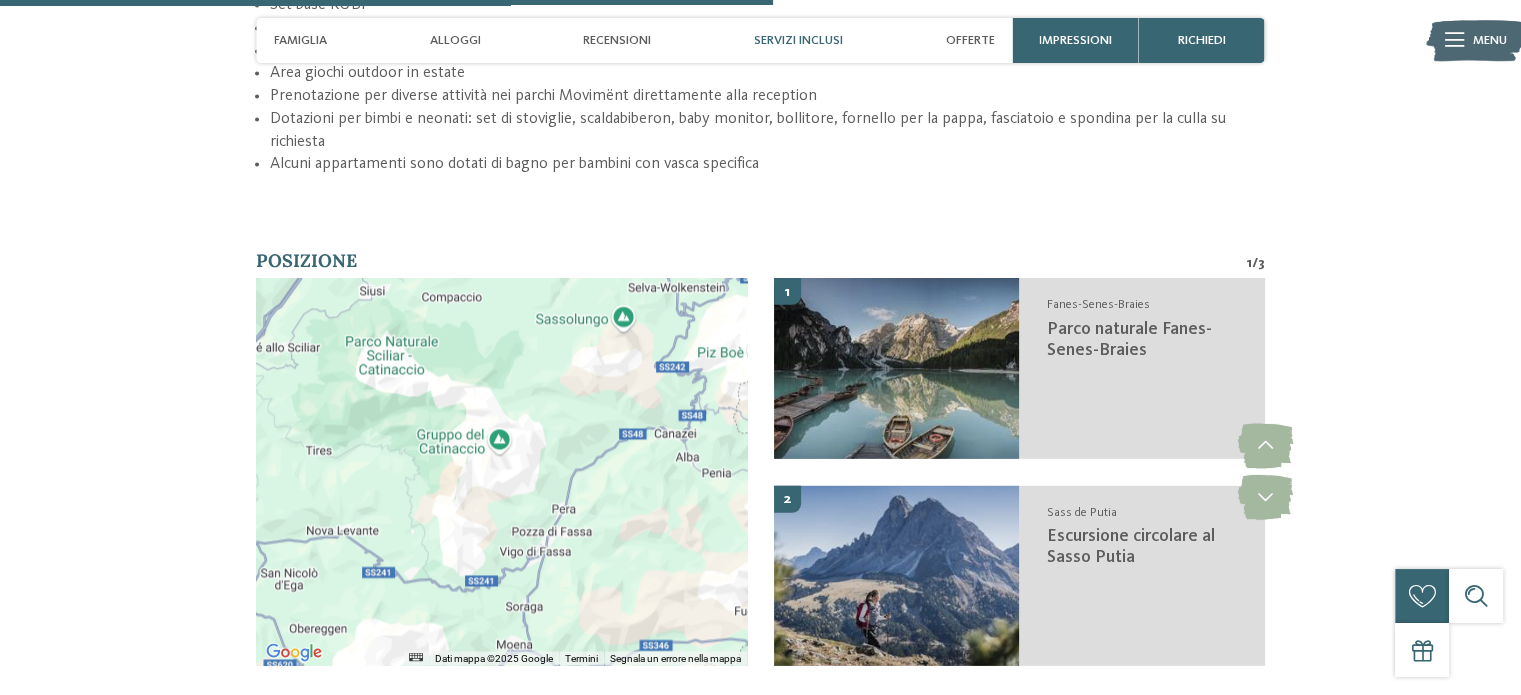 drag, startPoint x: 651, startPoint y: 419, endPoint x: 723, endPoint y: 396, distance: 75.58439 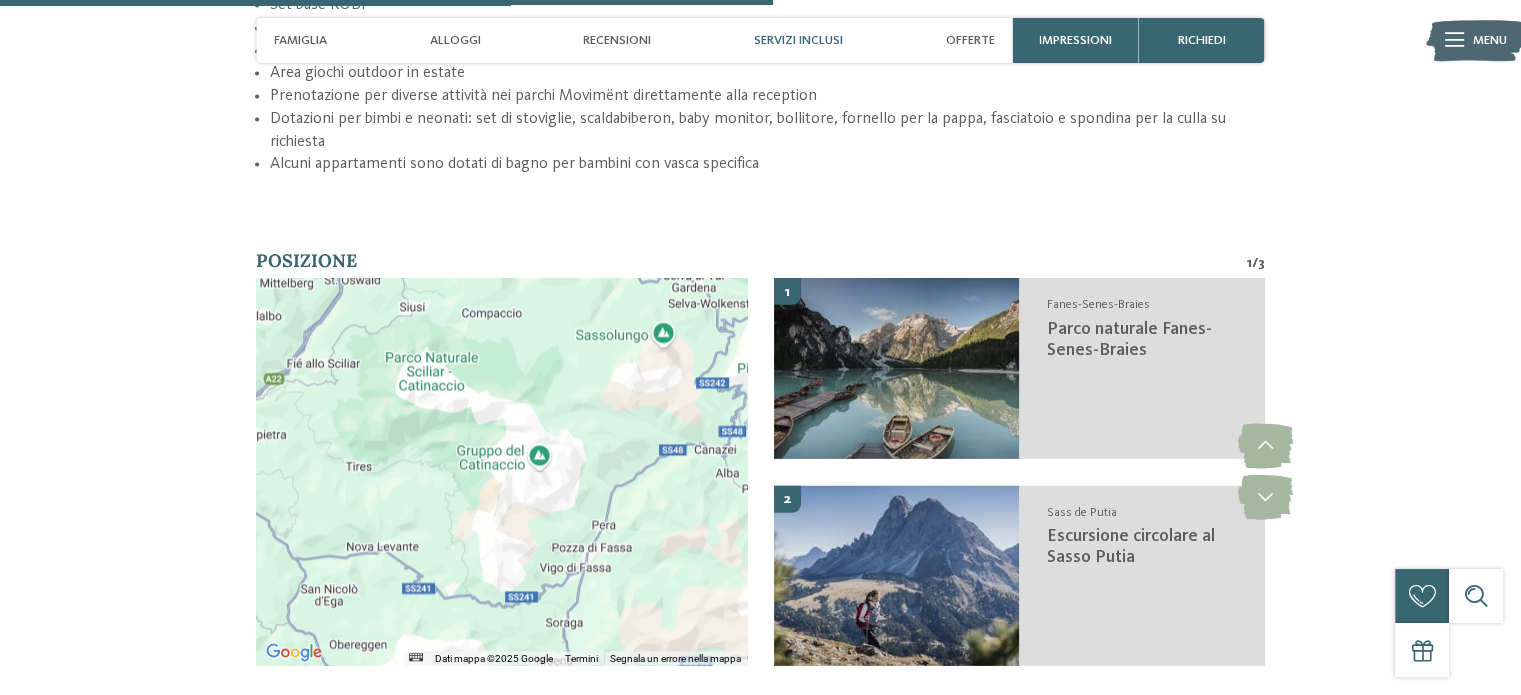 drag, startPoint x: 637, startPoint y: 431, endPoint x: 680, endPoint y: 451, distance: 47.423622 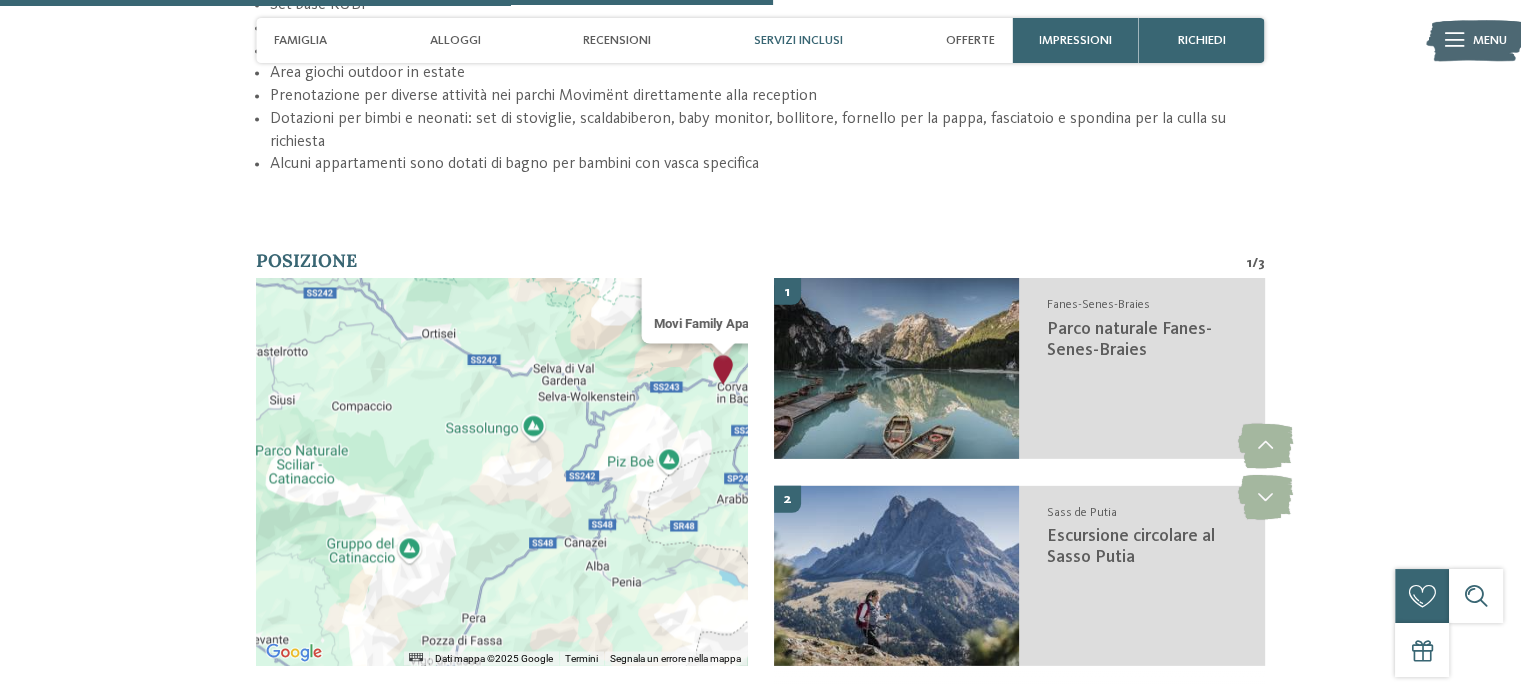 drag, startPoint x: 587, startPoint y: 439, endPoint x: 452, endPoint y: 531, distance: 163.36769 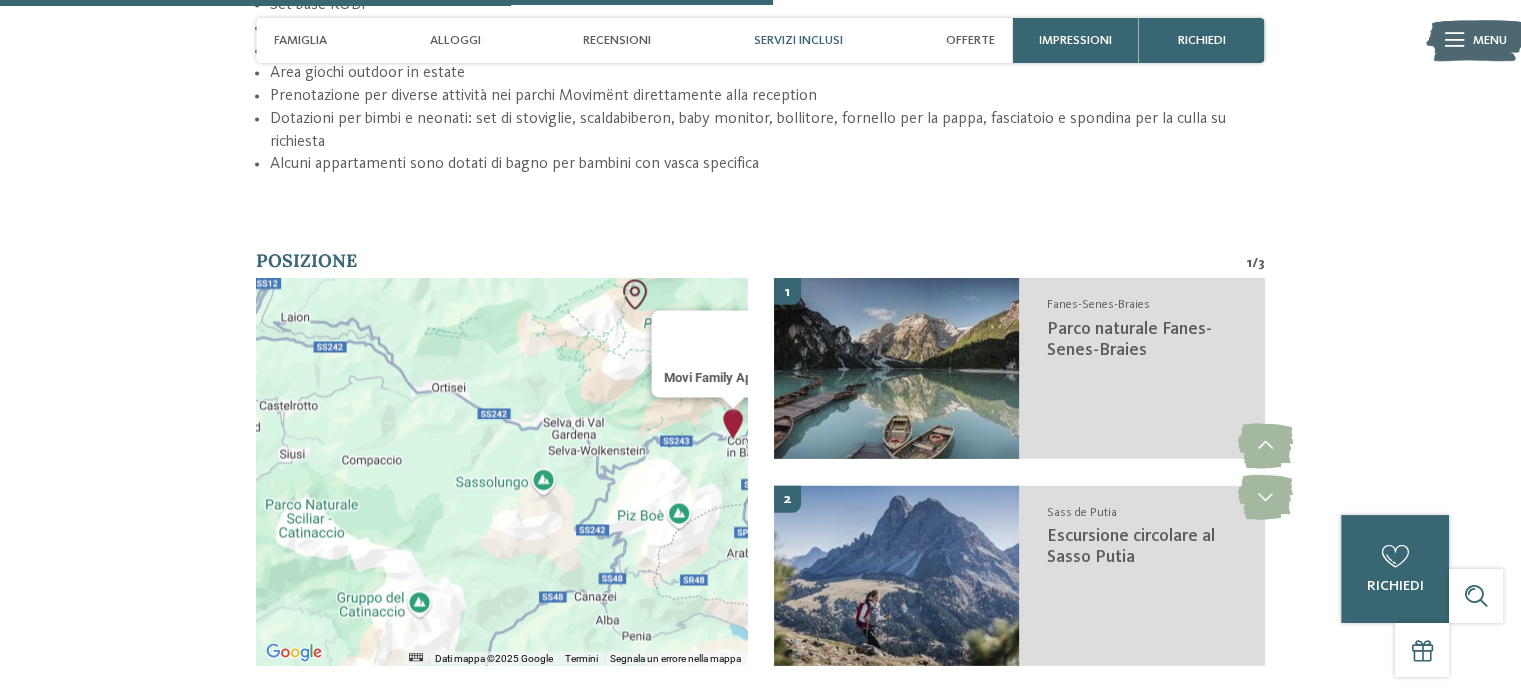 drag, startPoint x: 423, startPoint y: 453, endPoint x: 434, endPoint y: 510, distance: 58.0517 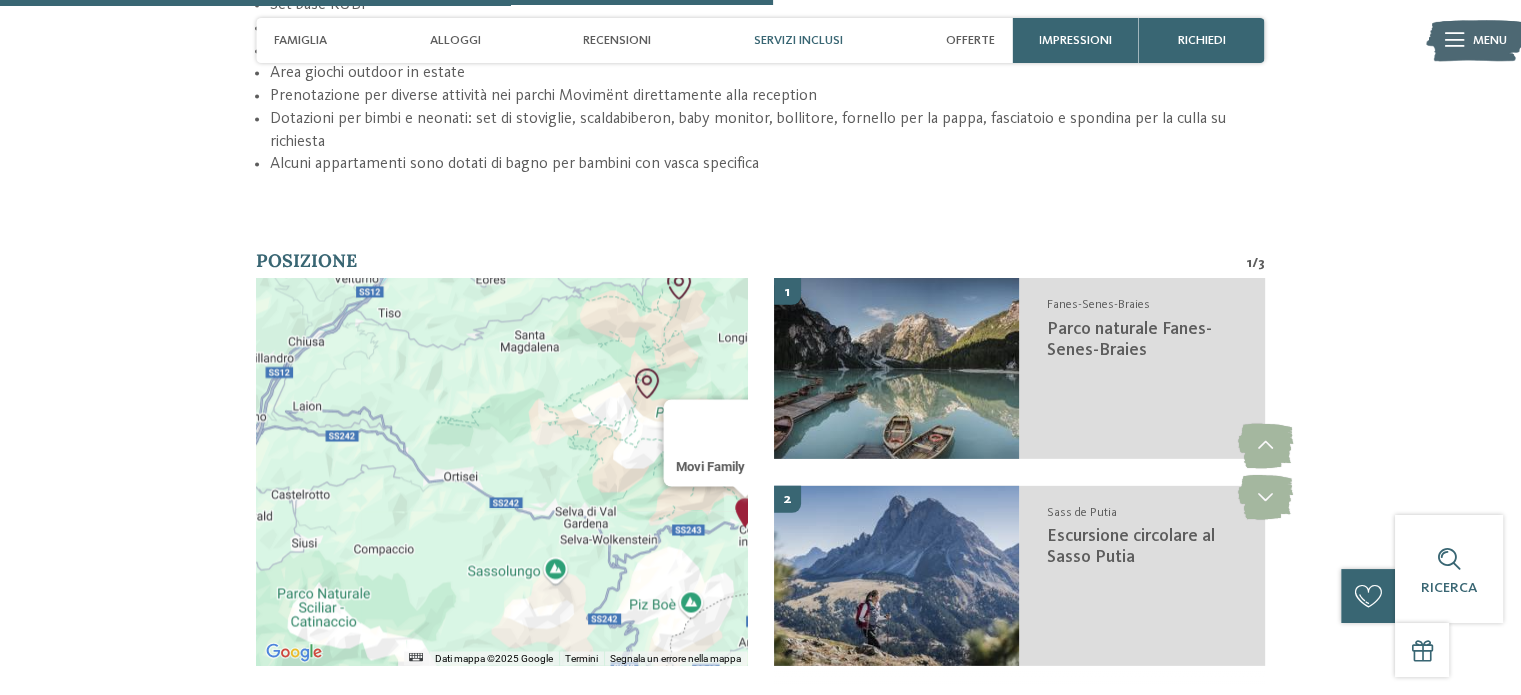drag, startPoint x: 449, startPoint y: 441, endPoint x: 460, endPoint y: 531, distance: 90.66973 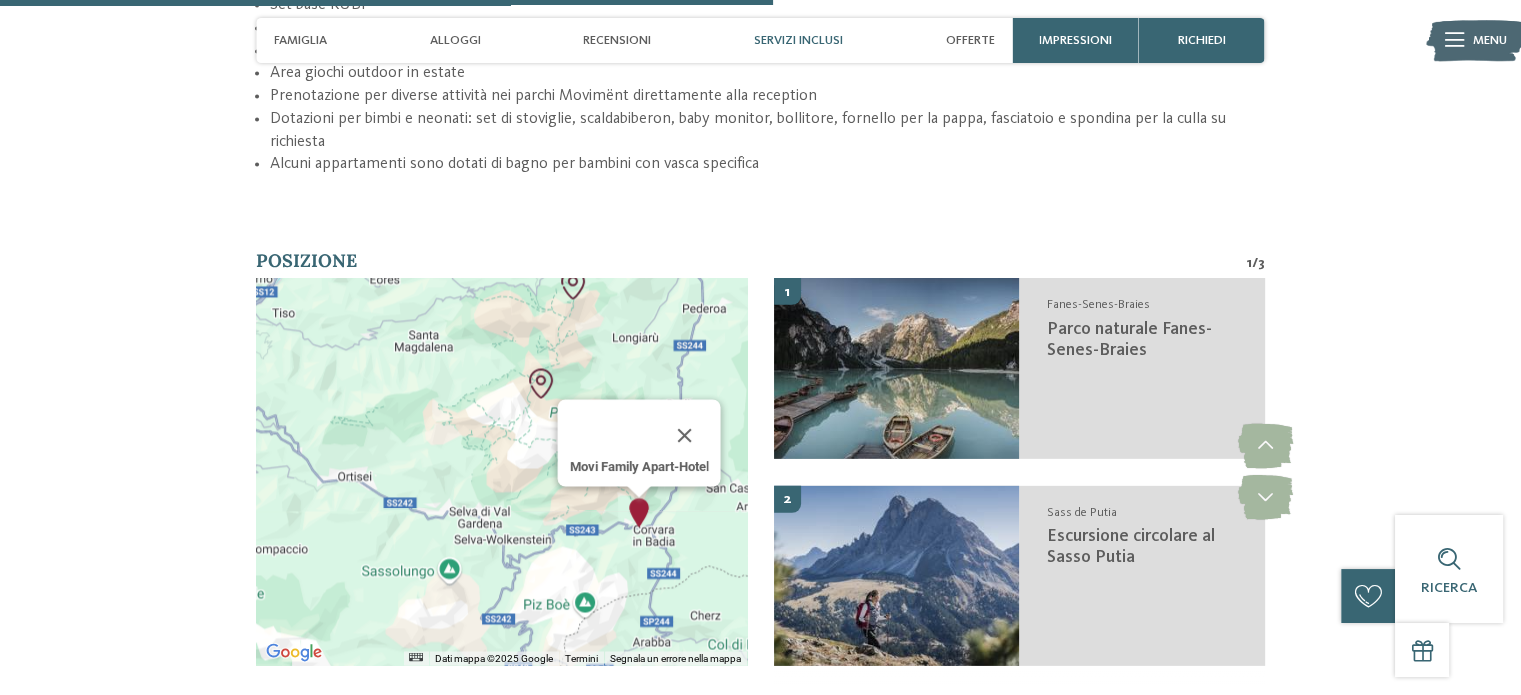drag, startPoint x: 579, startPoint y: 518, endPoint x: 470, endPoint y: 517, distance: 109.004585 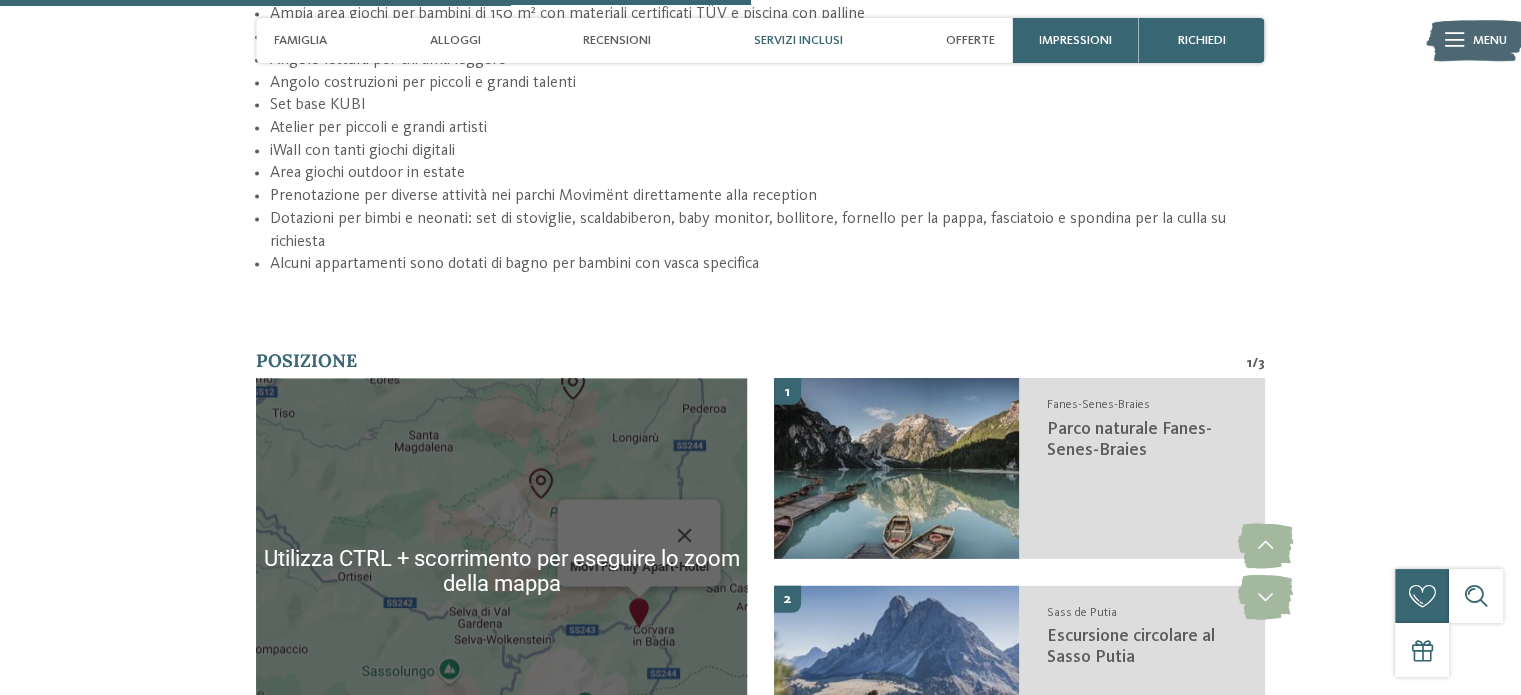 scroll, scrollTop: 3300, scrollLeft: 0, axis: vertical 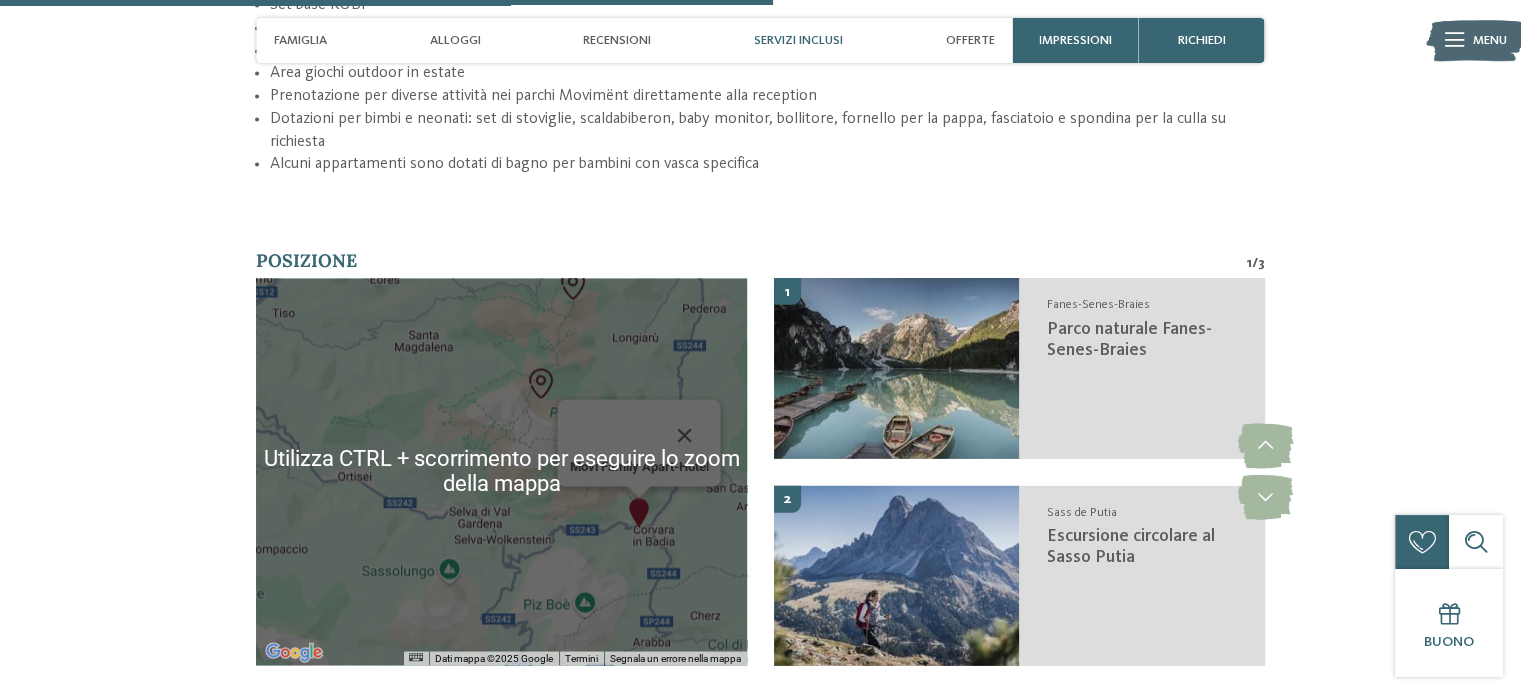click on "Movi Family Apart-Hotel" at bounding box center (501, 471) 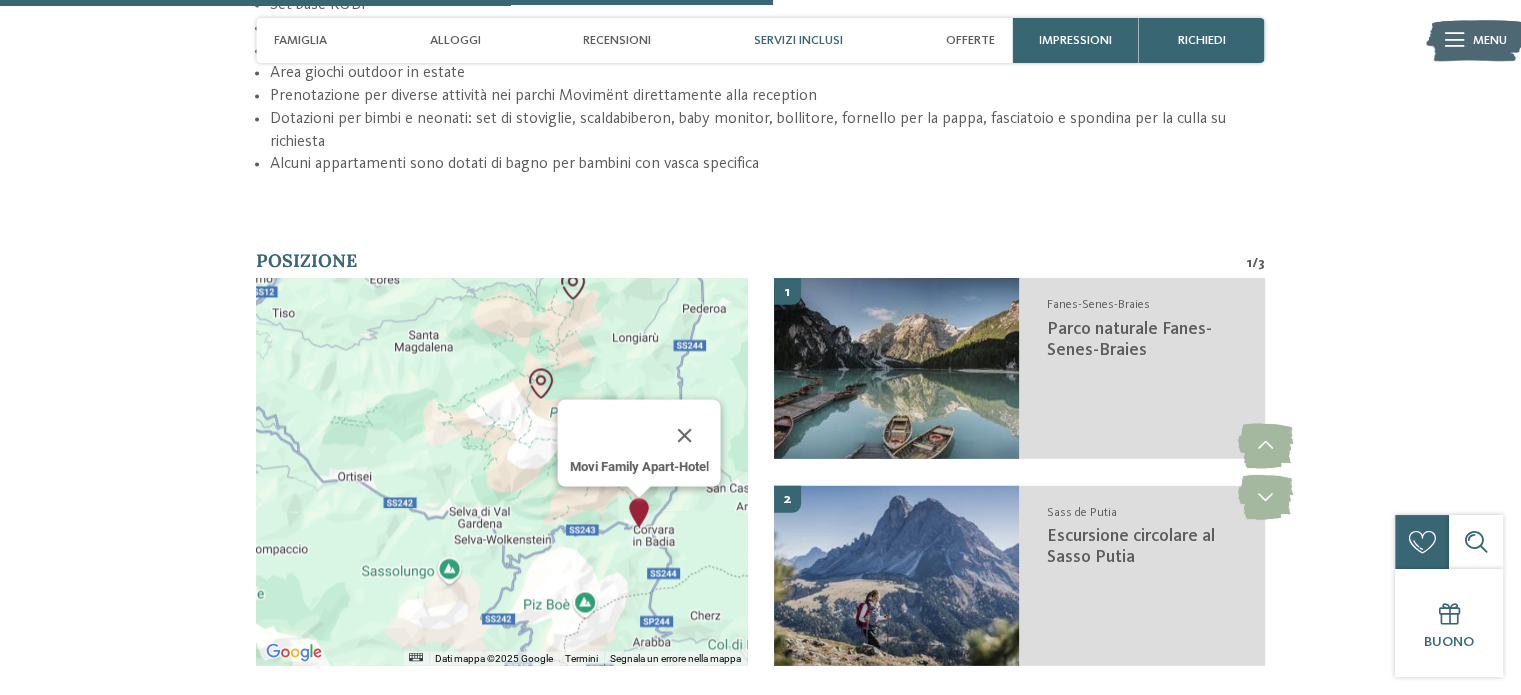 click on "Movi Family Apart-Hotel" at bounding box center (501, 471) 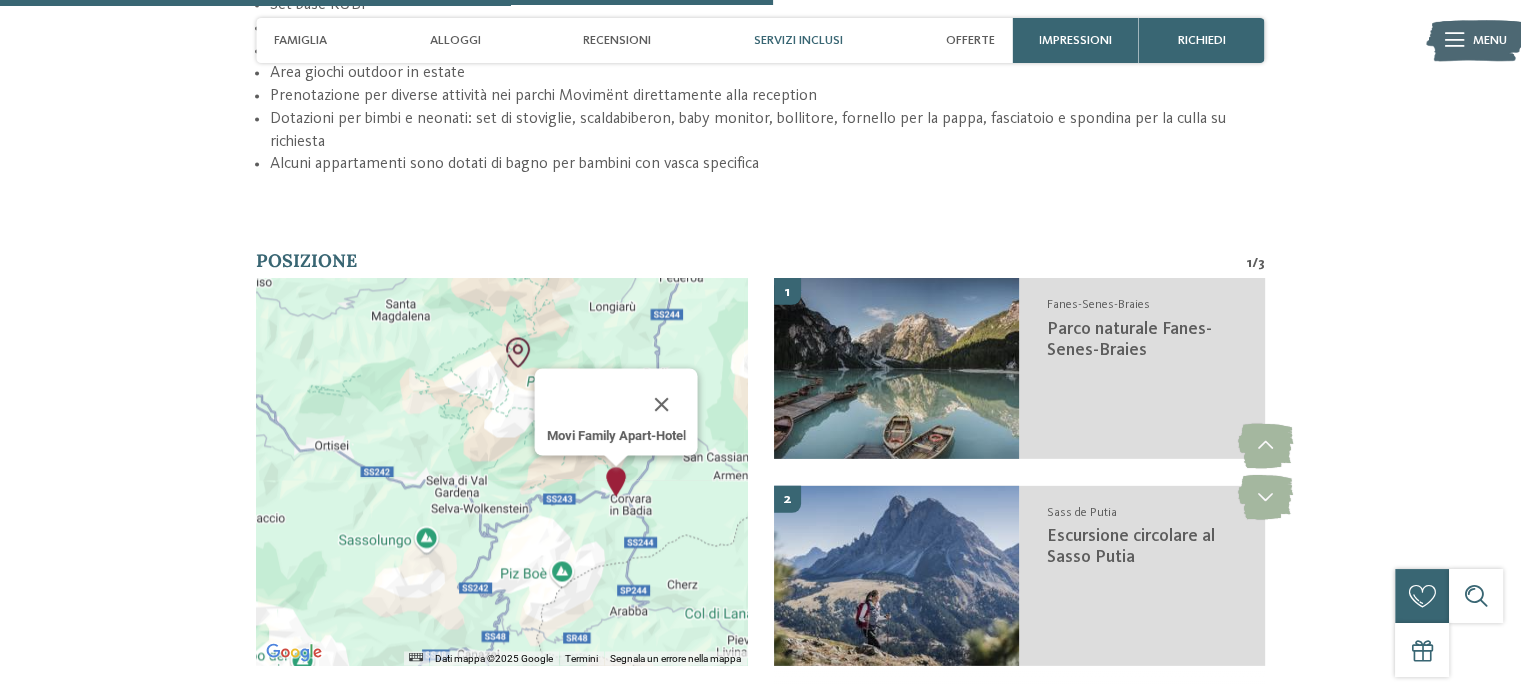 drag, startPoint x: 592, startPoint y: 548, endPoint x: 564, endPoint y: 511, distance: 46.400433 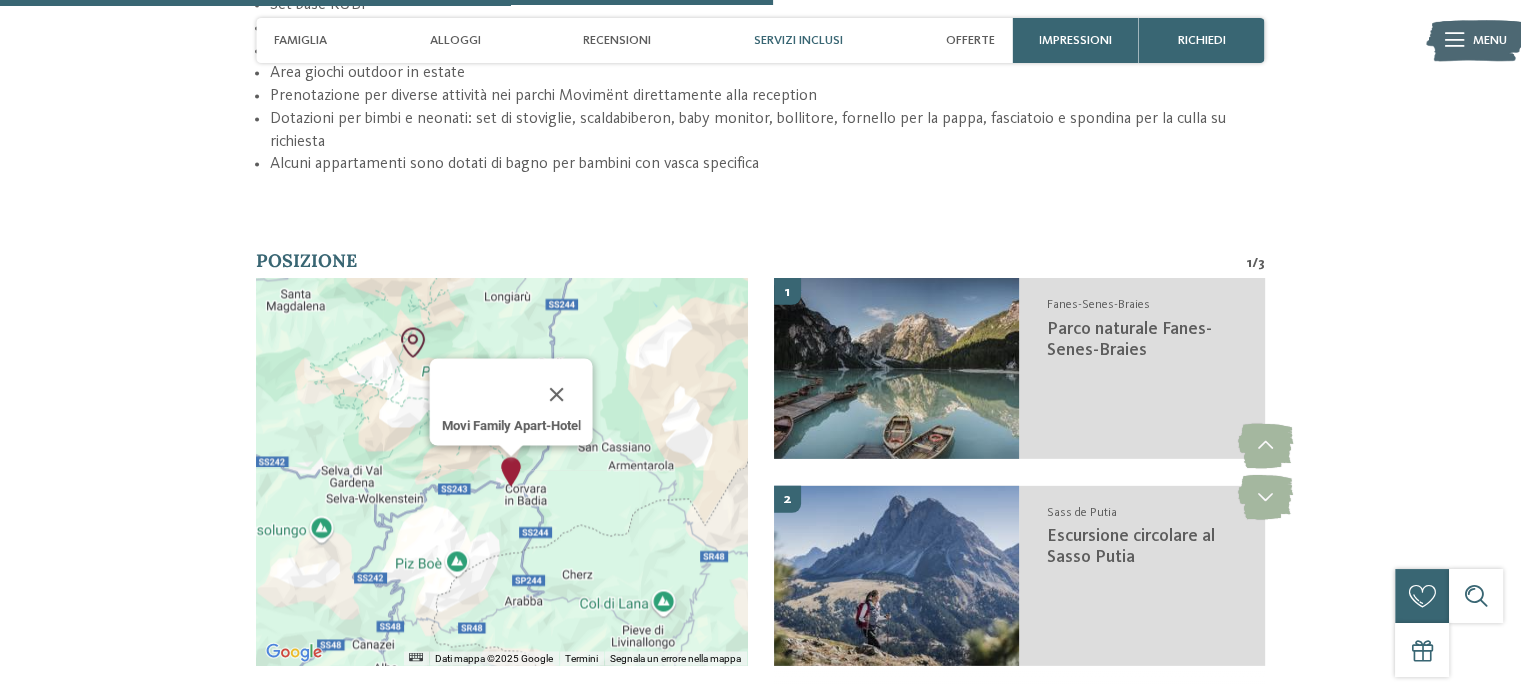 drag, startPoint x: 544, startPoint y: 505, endPoint x: 448, endPoint y: 499, distance: 96.18732 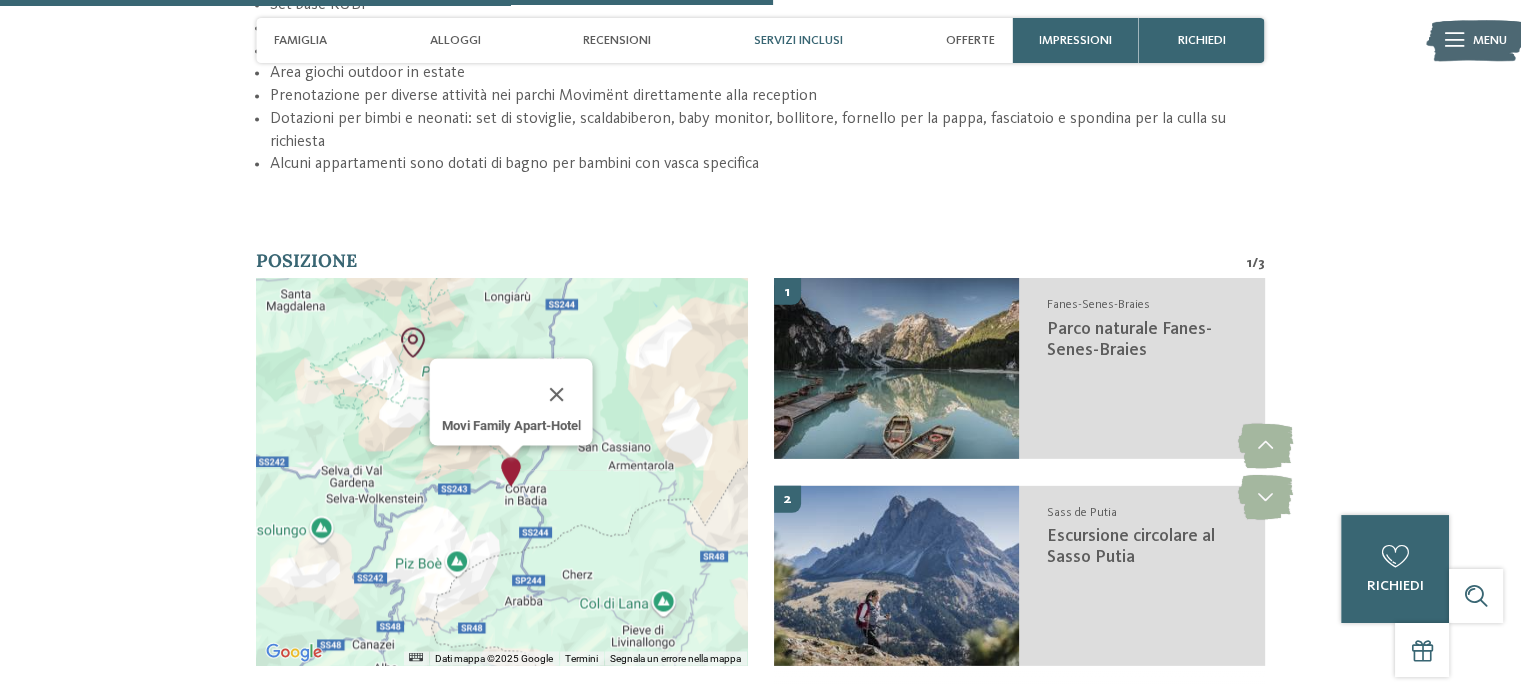 click on "Movi Family Apart-Hotel" at bounding box center [501, 471] 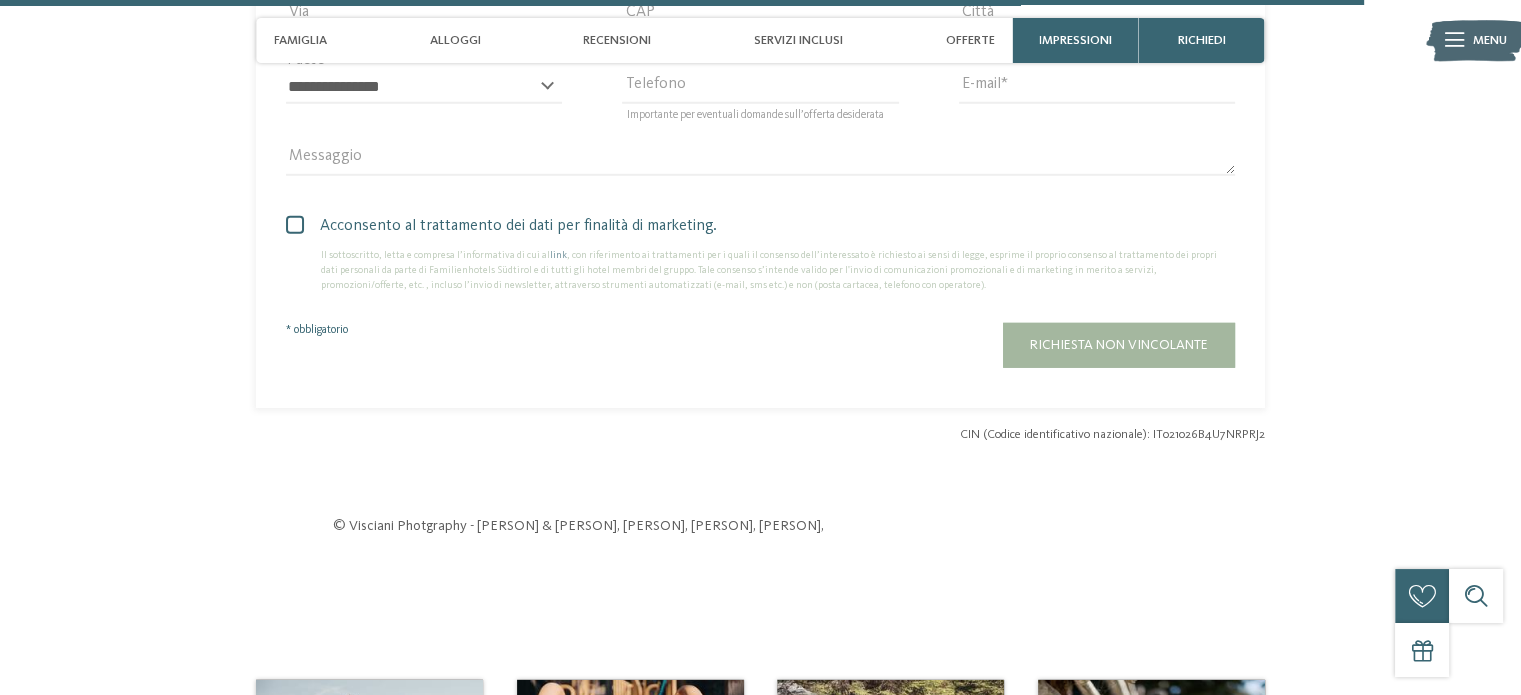 scroll, scrollTop: 5400, scrollLeft: 0, axis: vertical 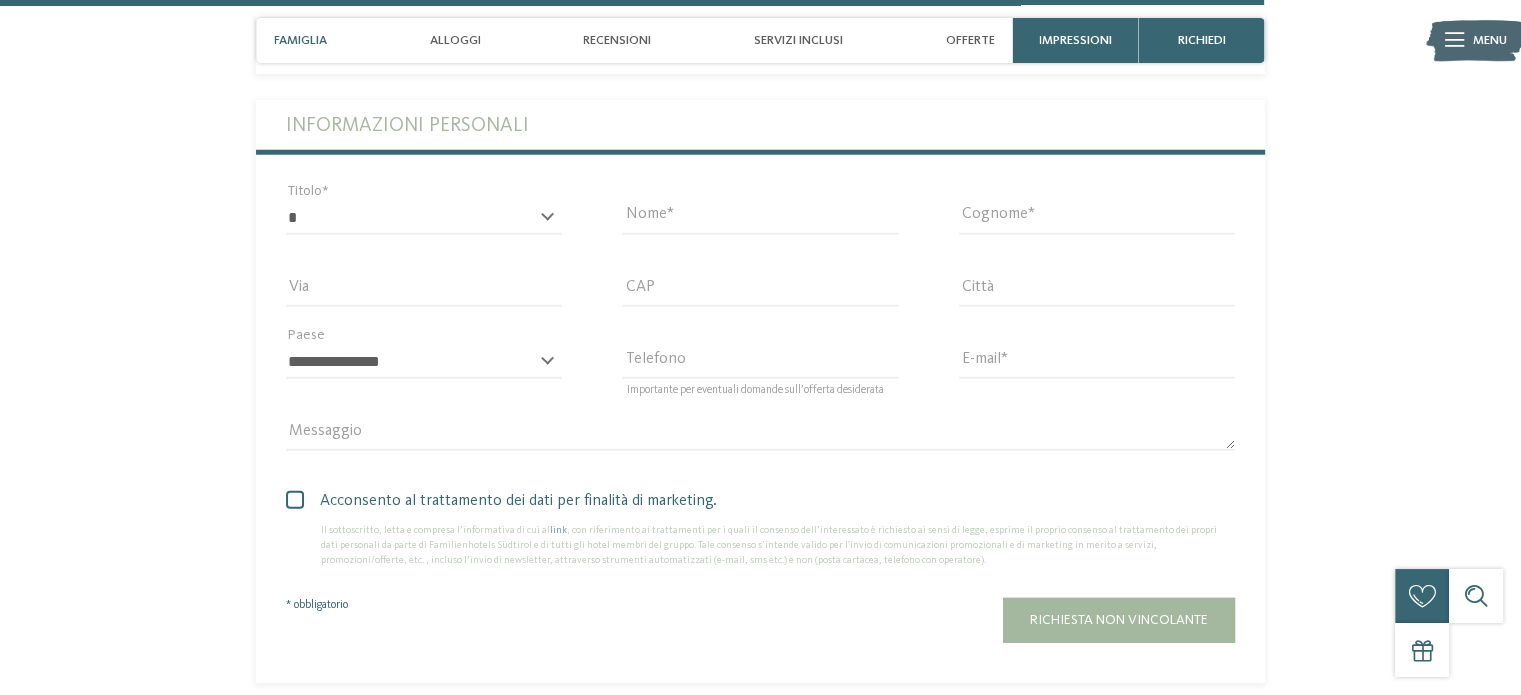 click on "Famiglia" at bounding box center (300, 40) 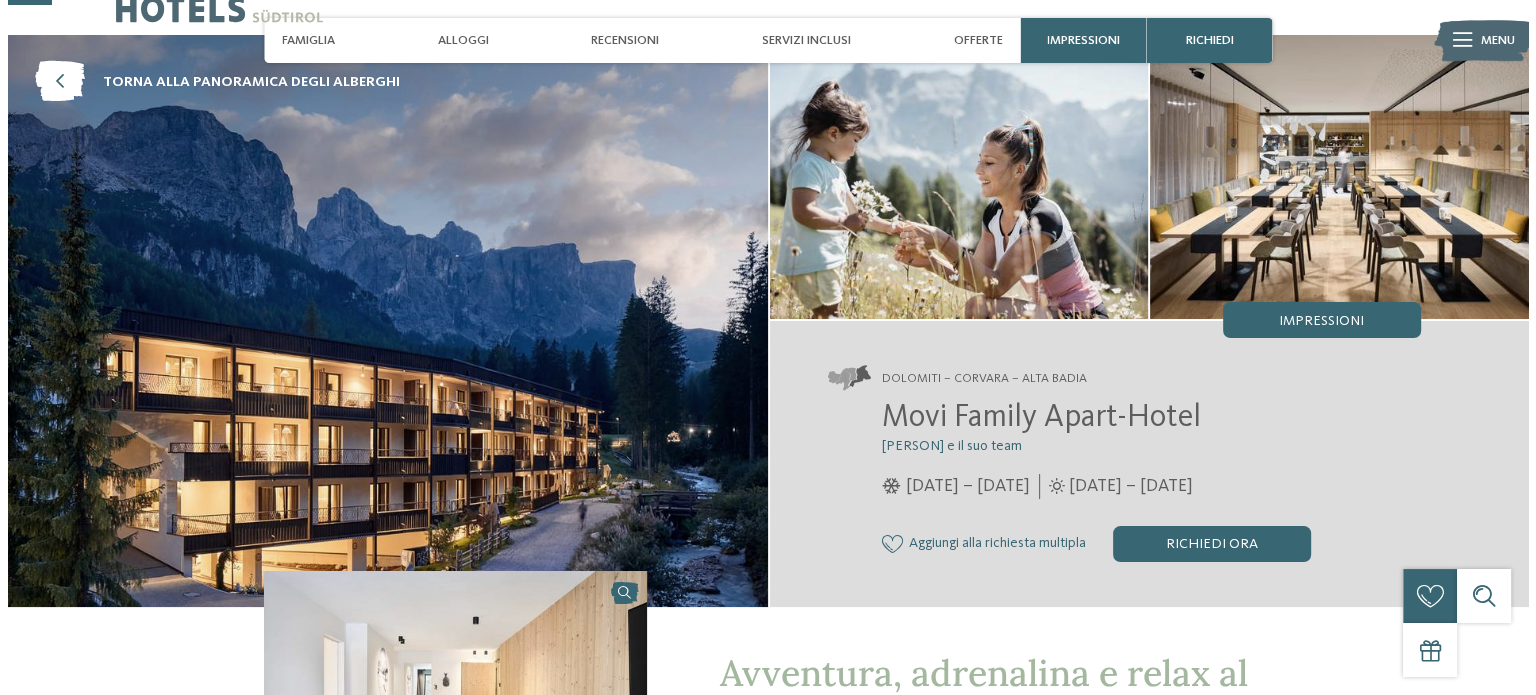scroll, scrollTop: 0, scrollLeft: 0, axis: both 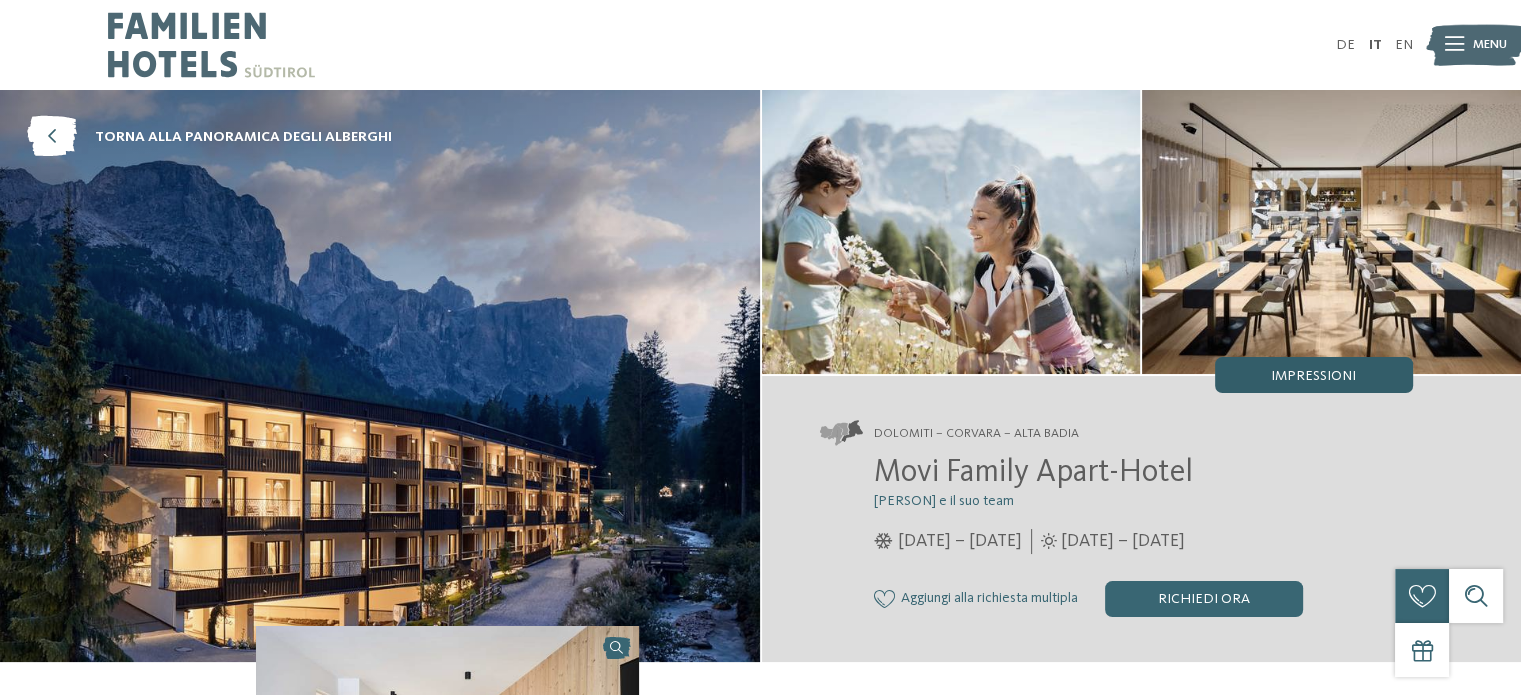 click on "Impressioni" at bounding box center [1313, 376] 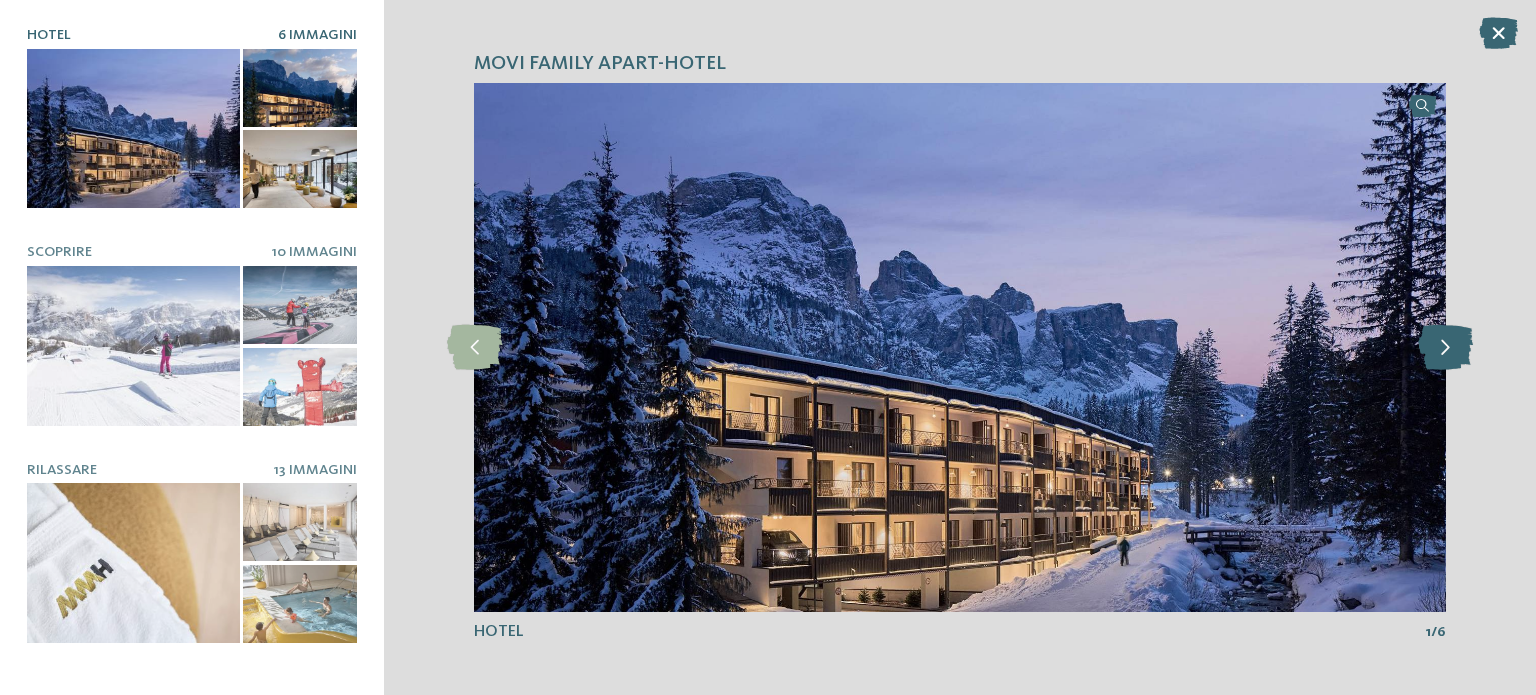 click at bounding box center (1445, 347) 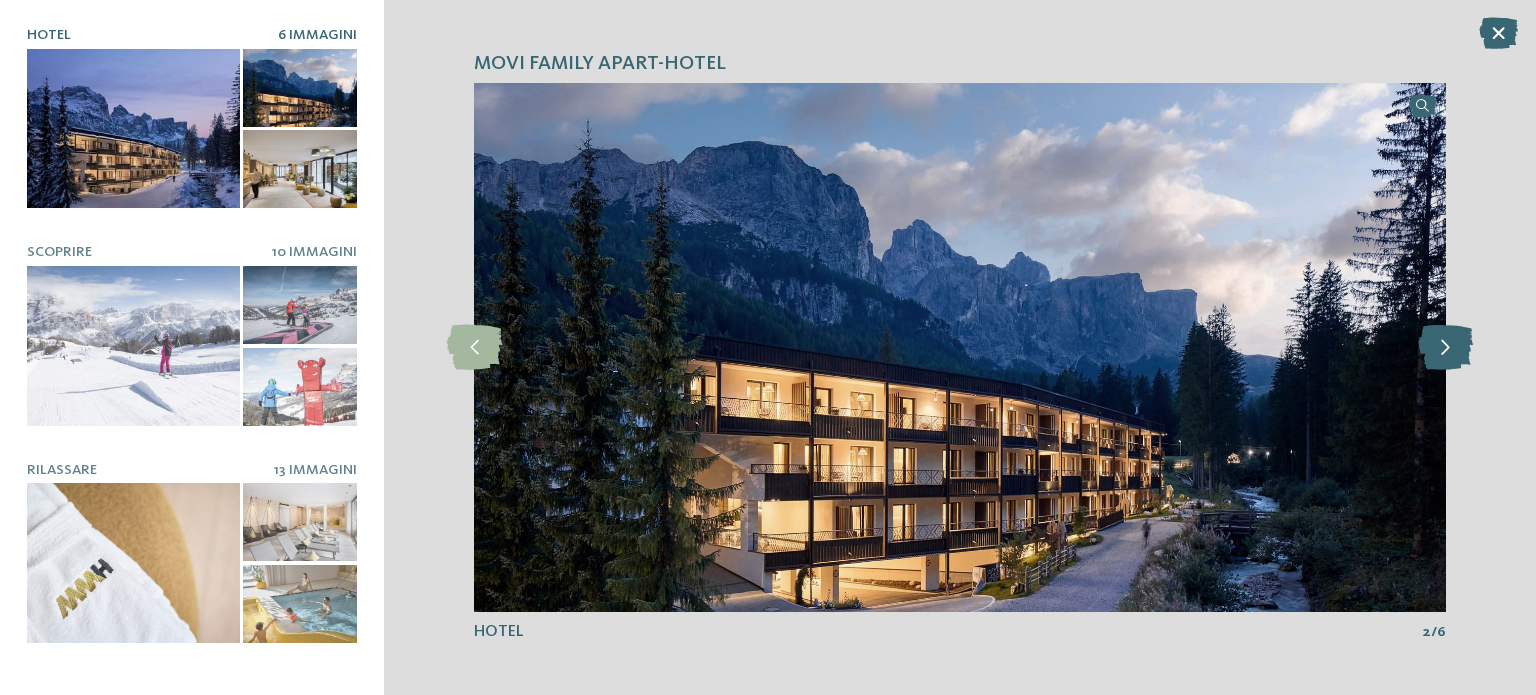 click at bounding box center [1445, 347] 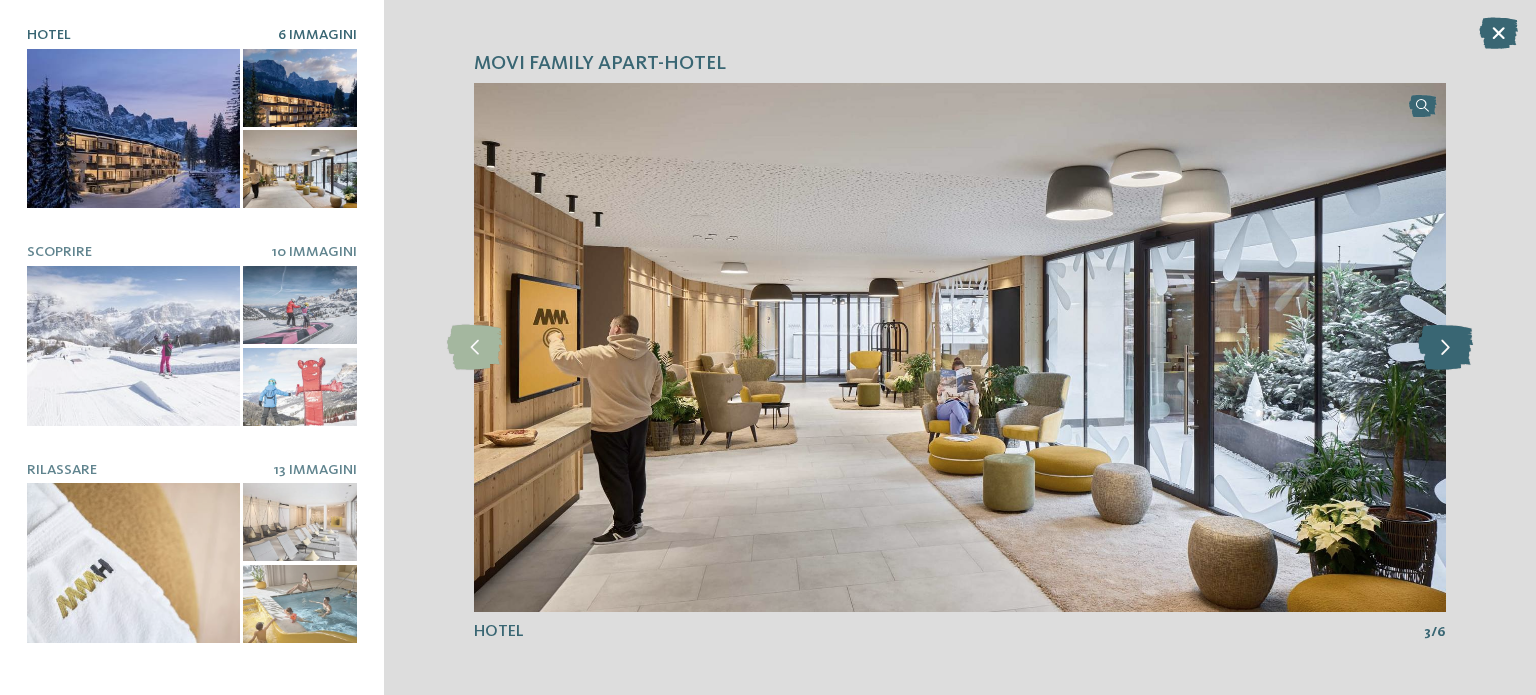click at bounding box center (1445, 347) 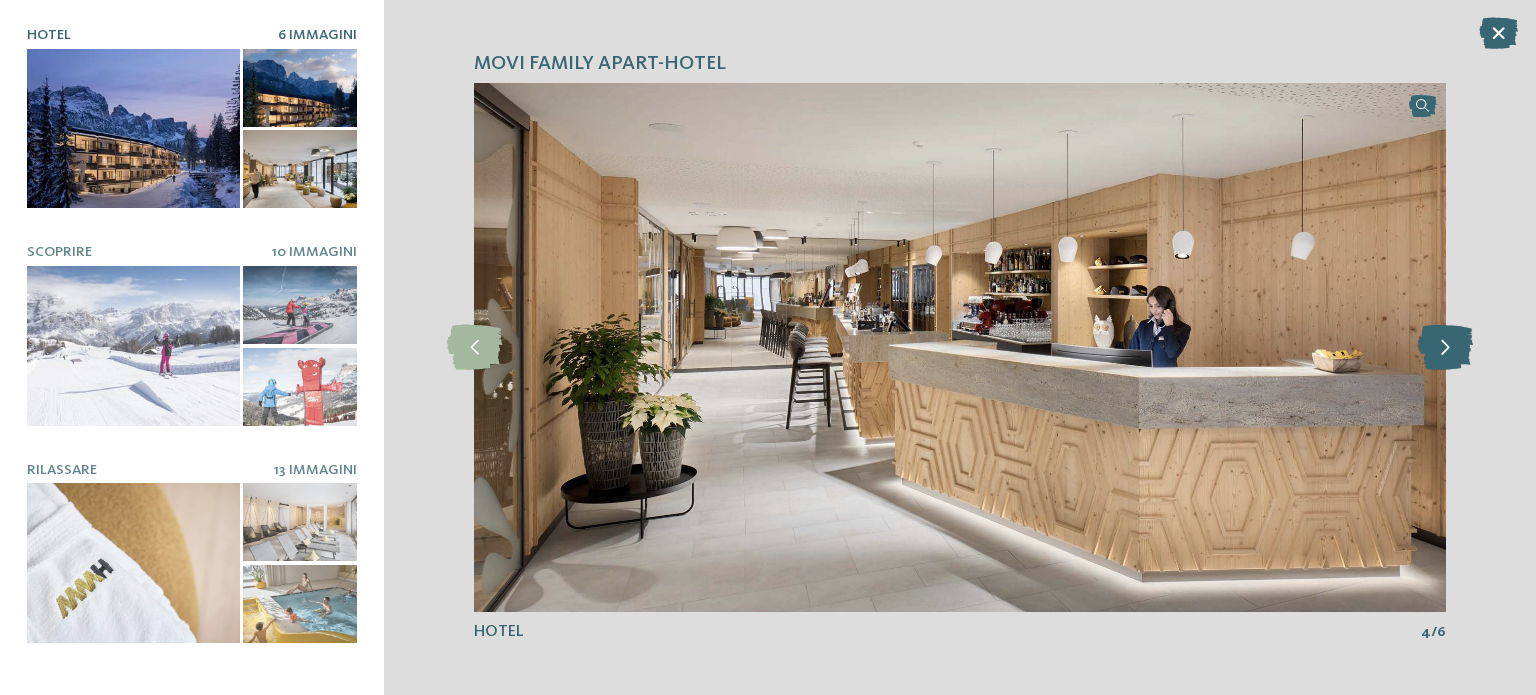 click at bounding box center [1445, 347] 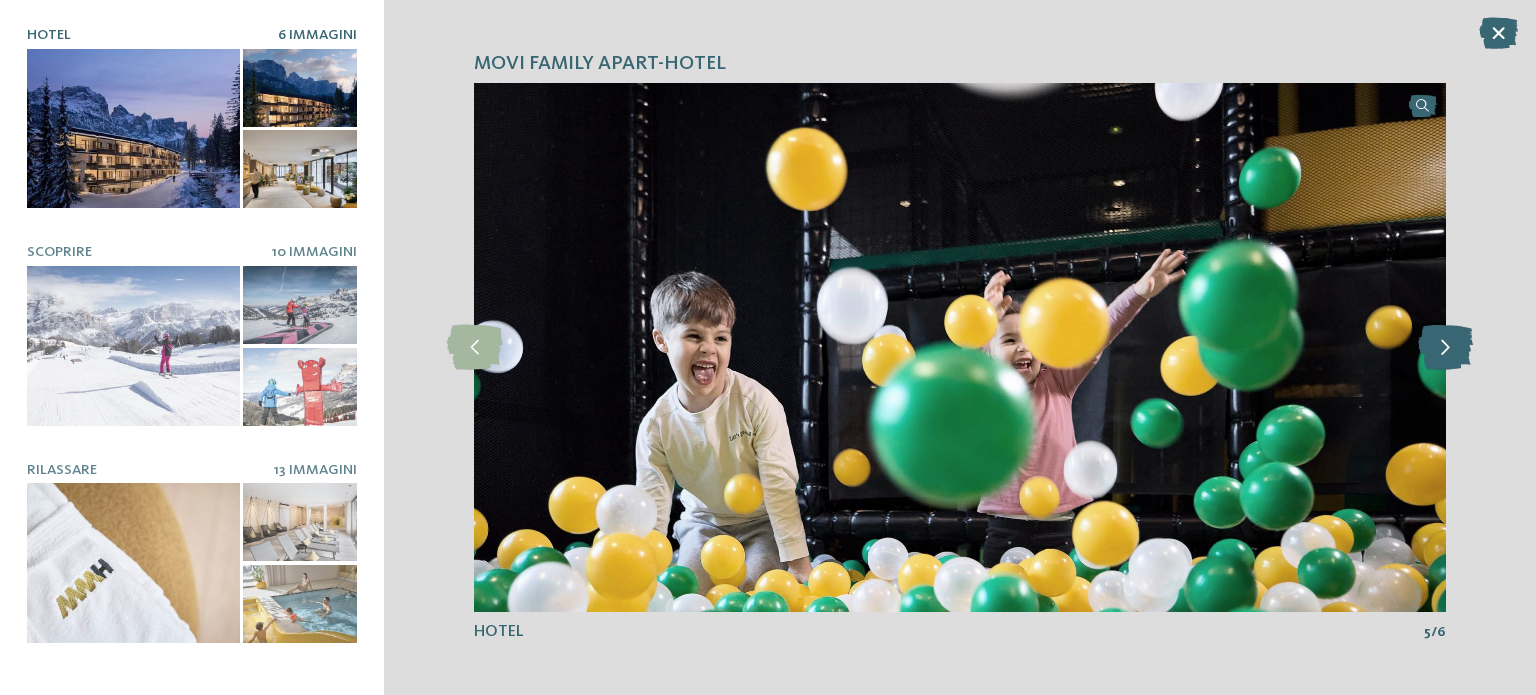 click at bounding box center (1445, 347) 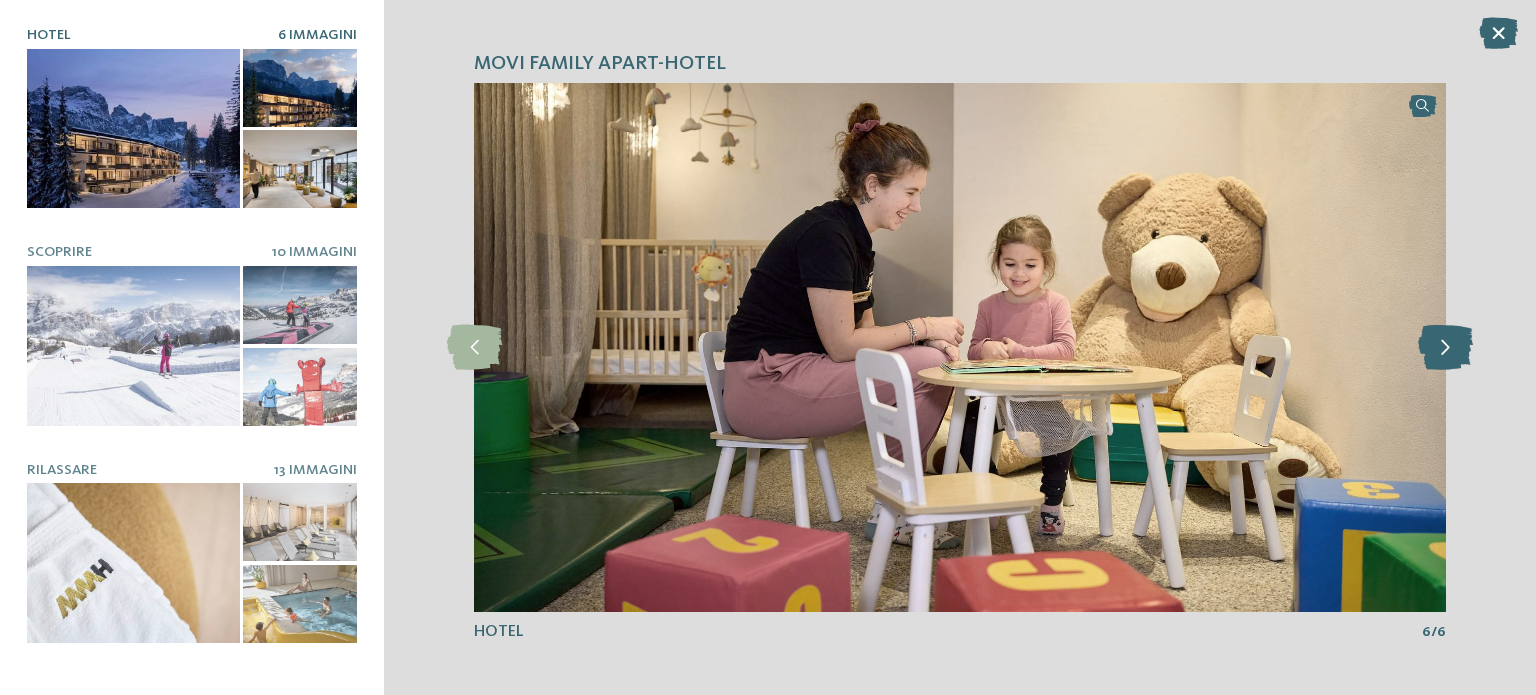 click at bounding box center [1445, 347] 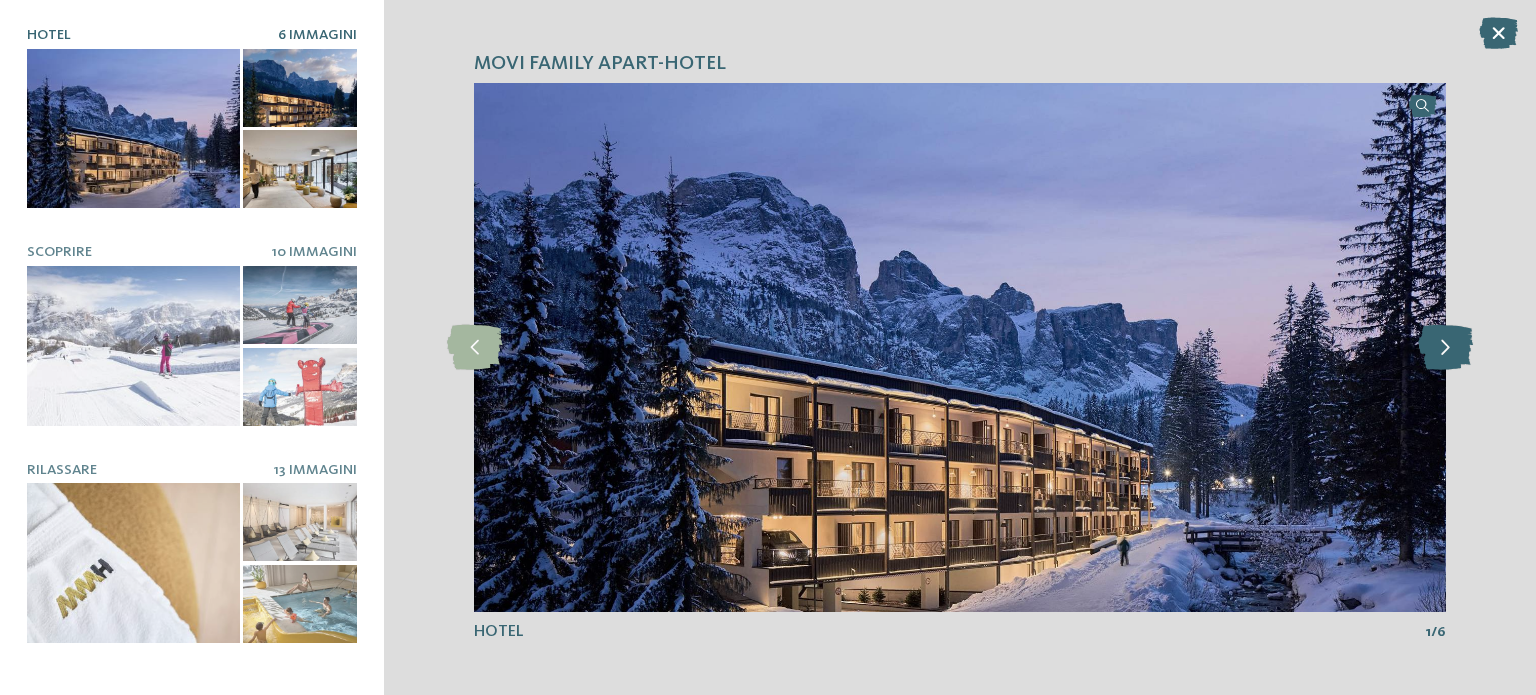 click at bounding box center (1445, 347) 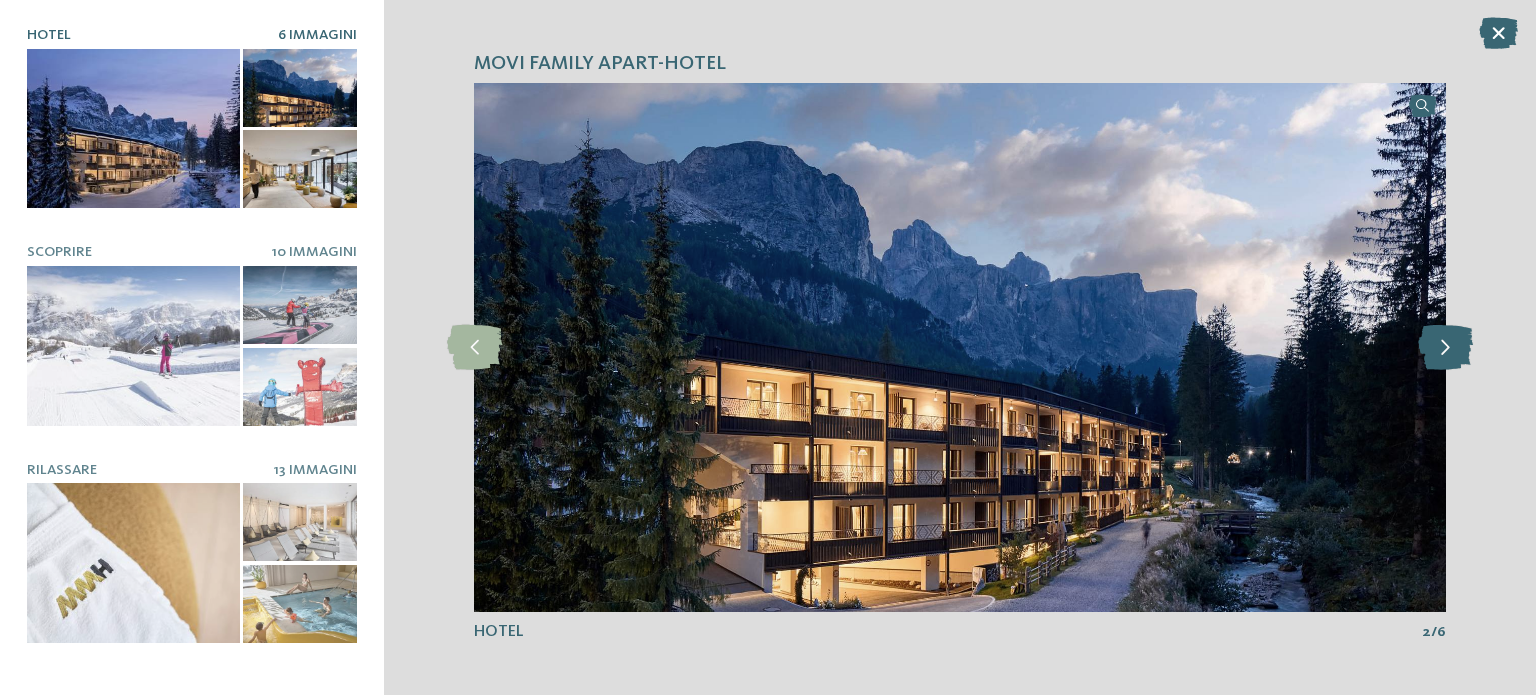 click at bounding box center [1445, 347] 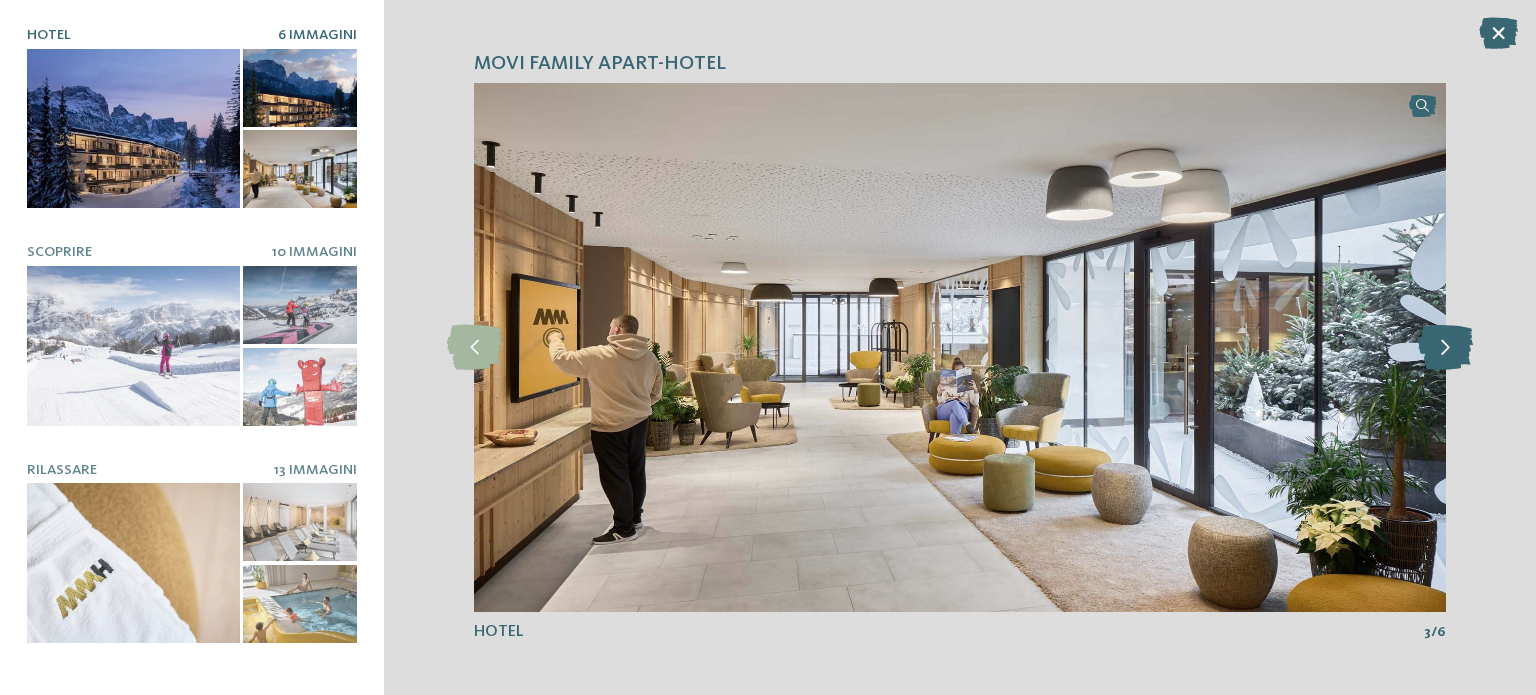 click at bounding box center (1445, 347) 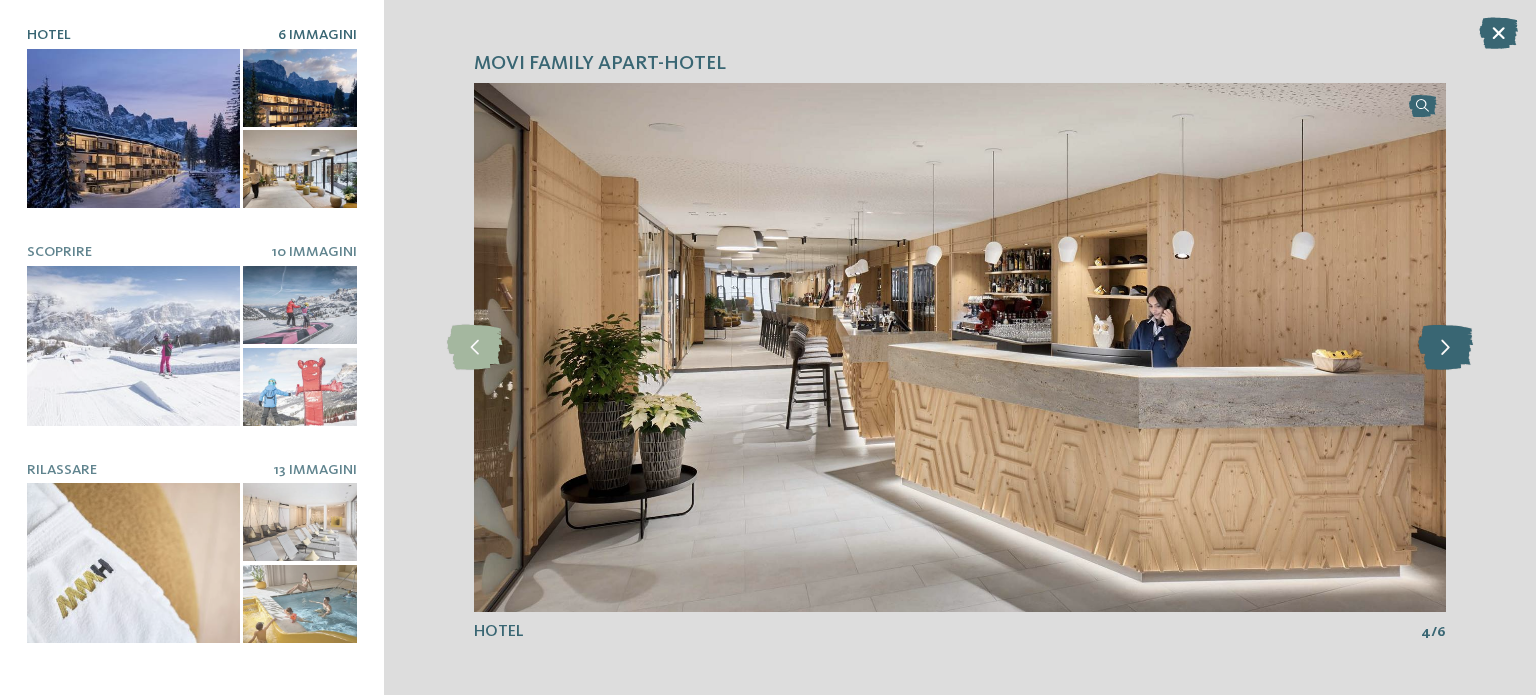 click at bounding box center (1445, 347) 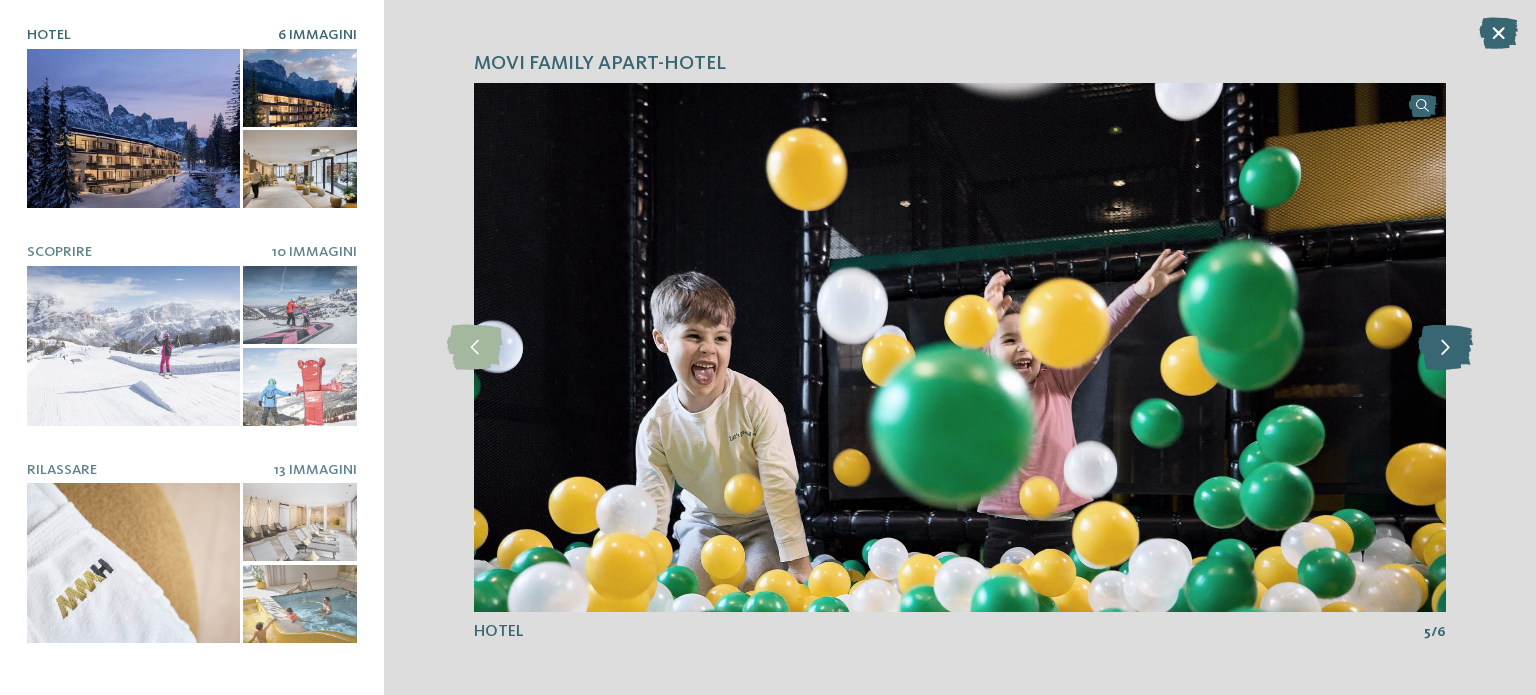 click at bounding box center [1445, 347] 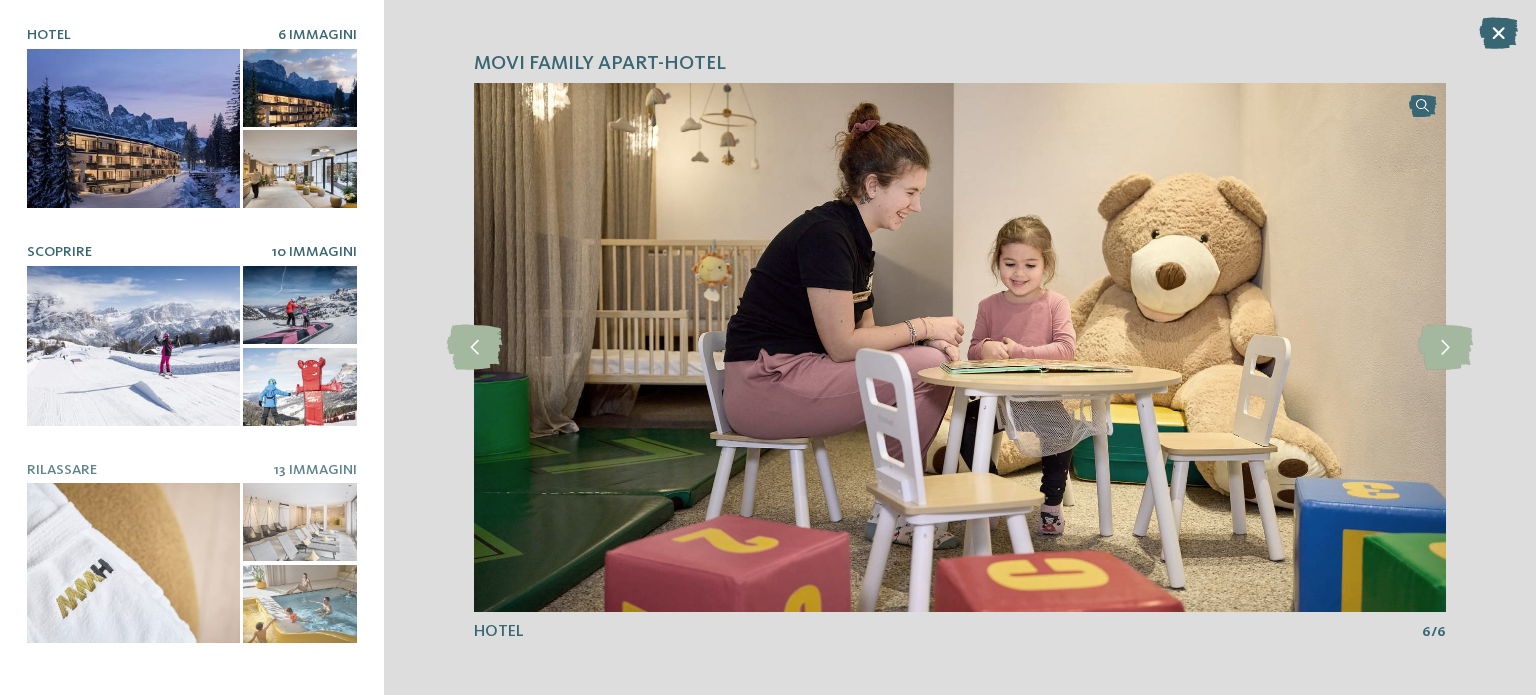click at bounding box center (133, 346) 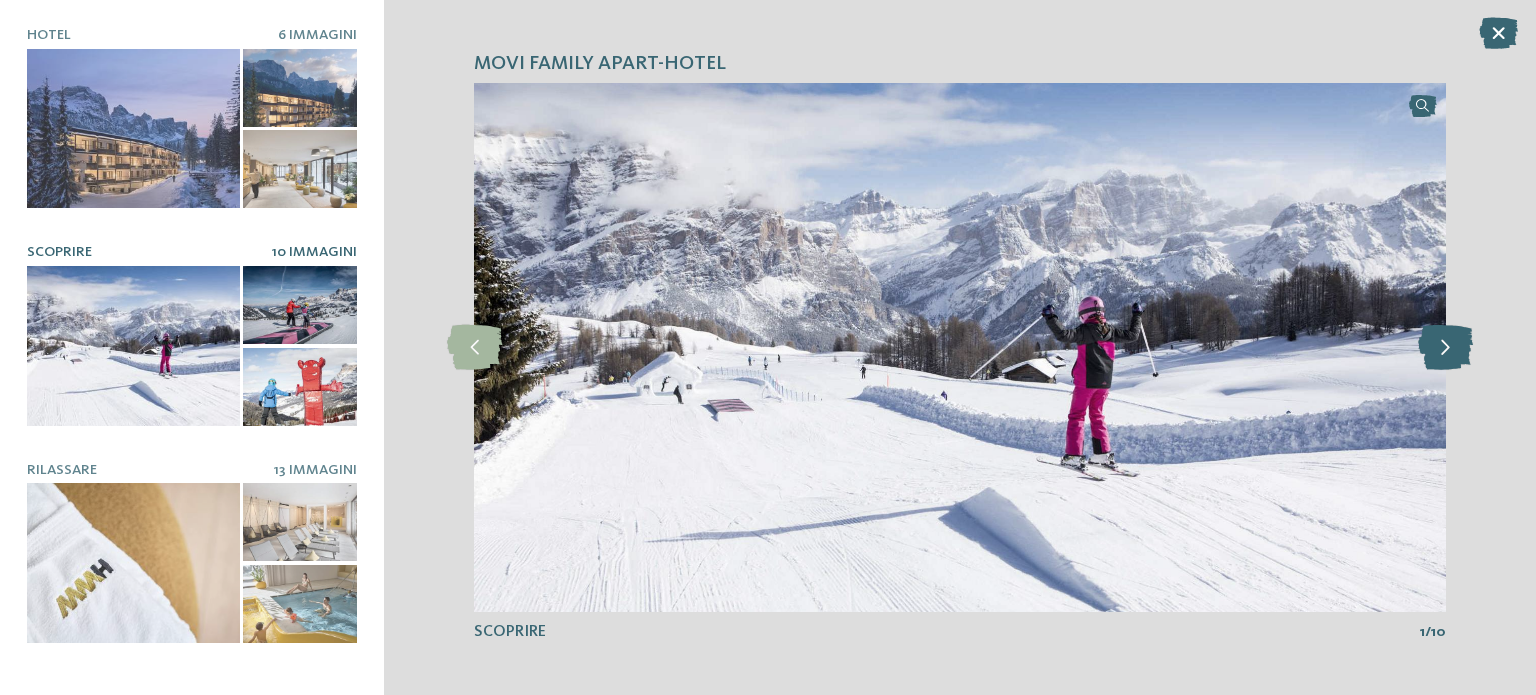 click at bounding box center (1445, 347) 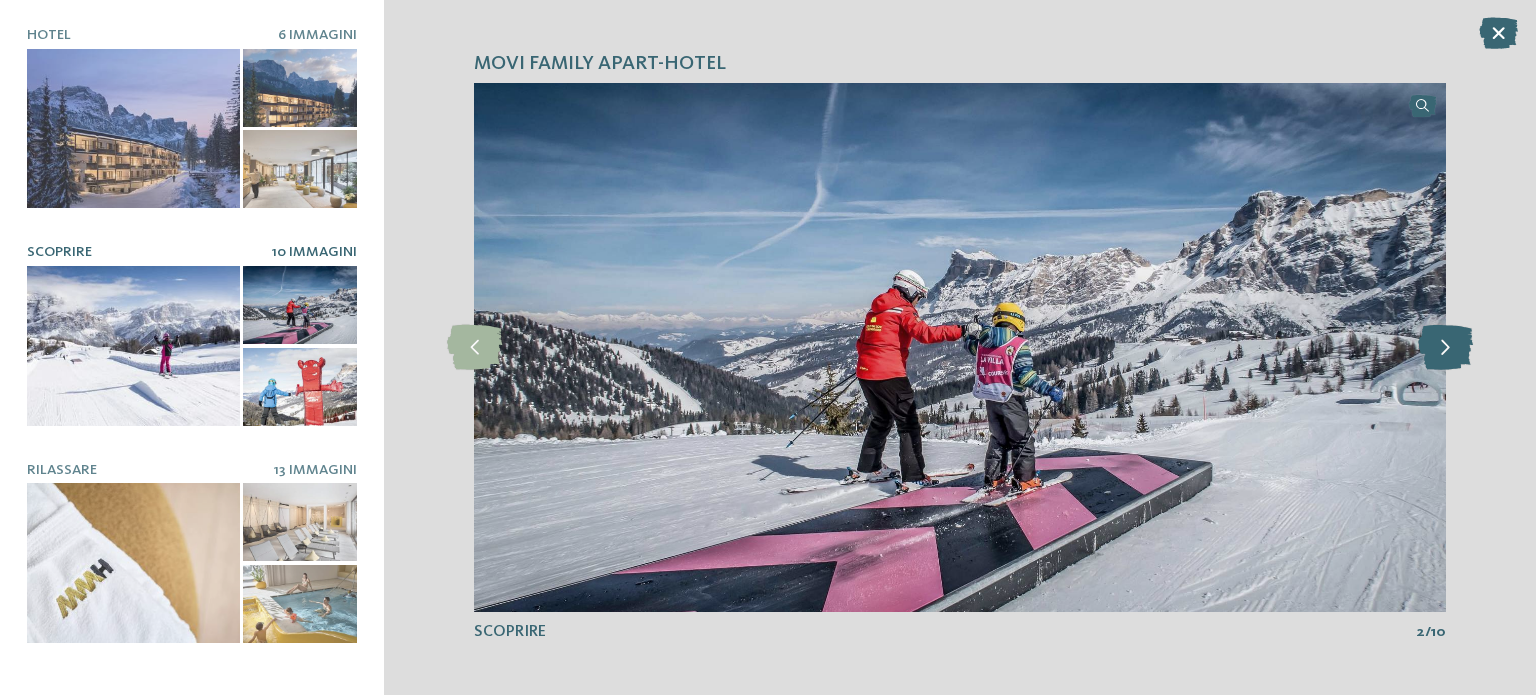 click at bounding box center (1445, 347) 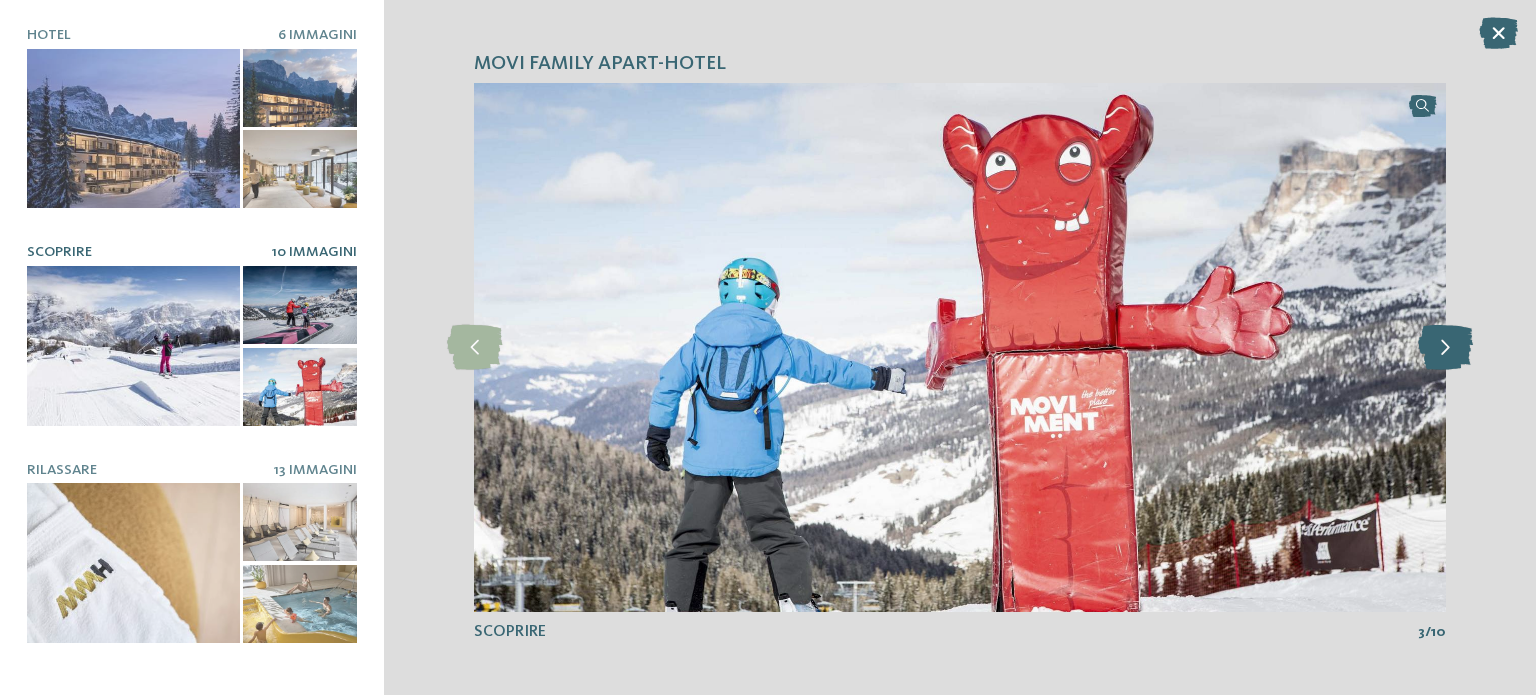 click at bounding box center (1445, 347) 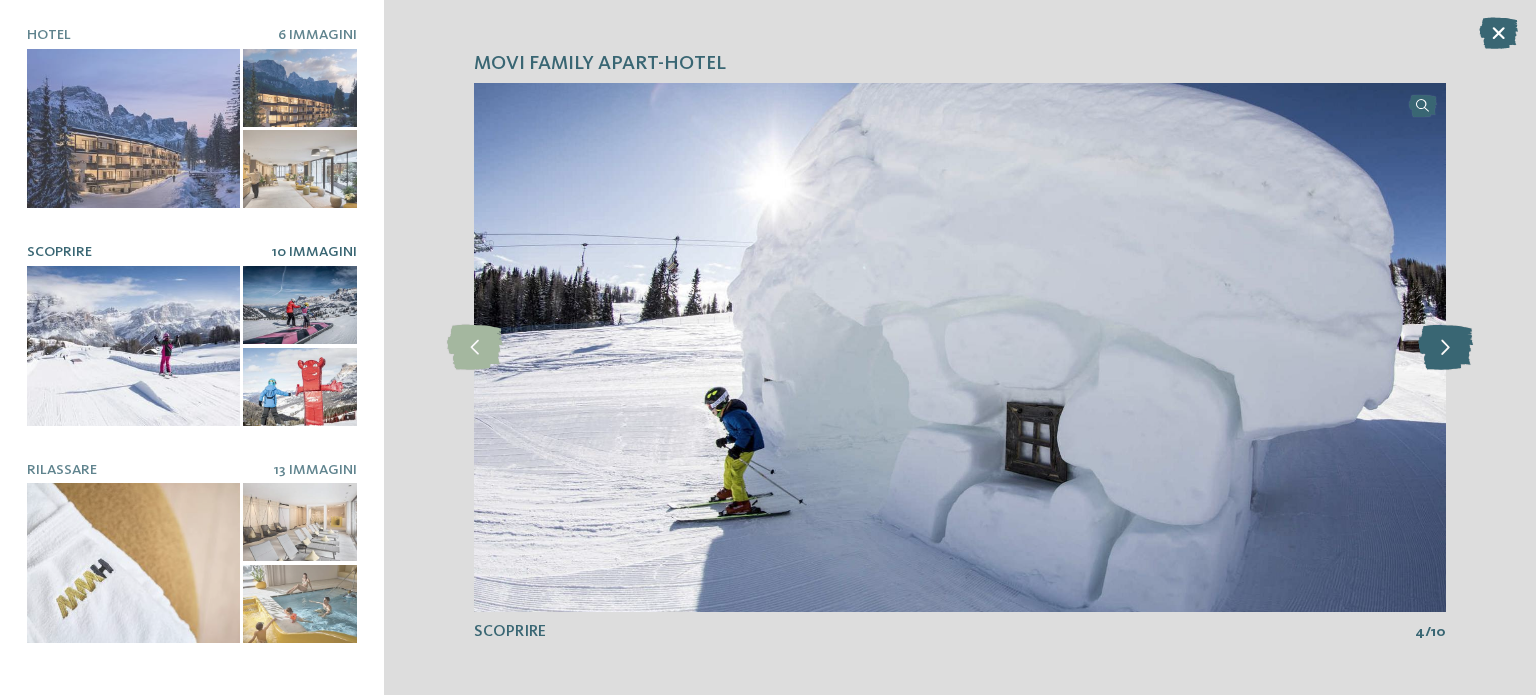 click at bounding box center [1445, 347] 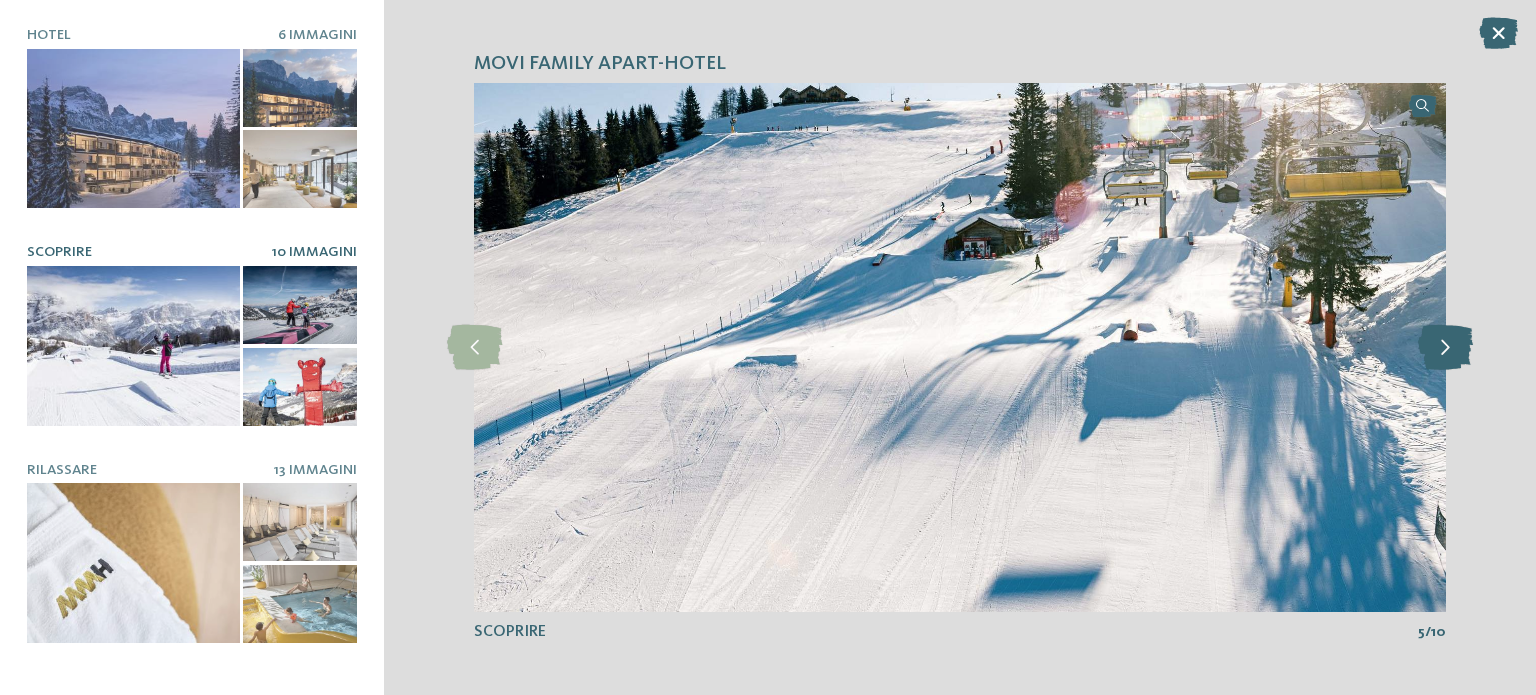 click at bounding box center (1445, 347) 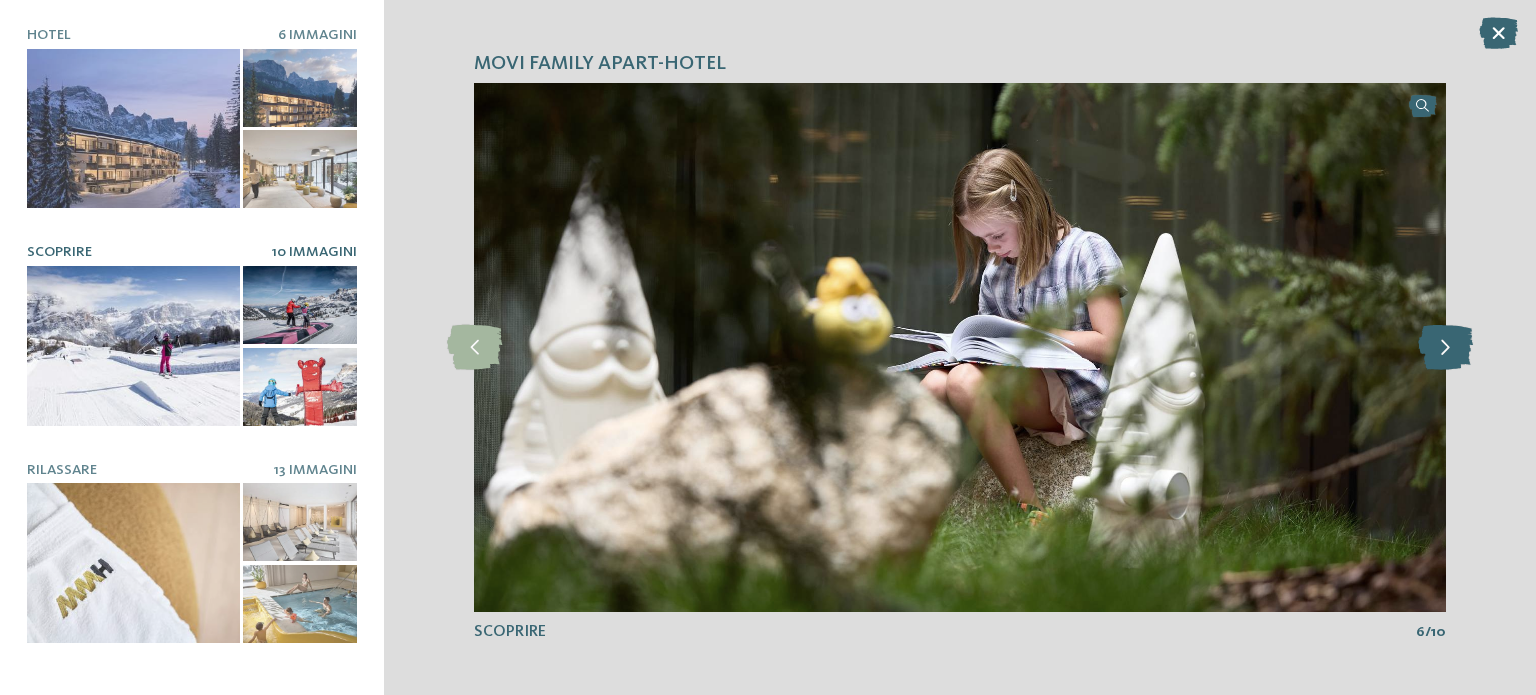 click at bounding box center (1445, 347) 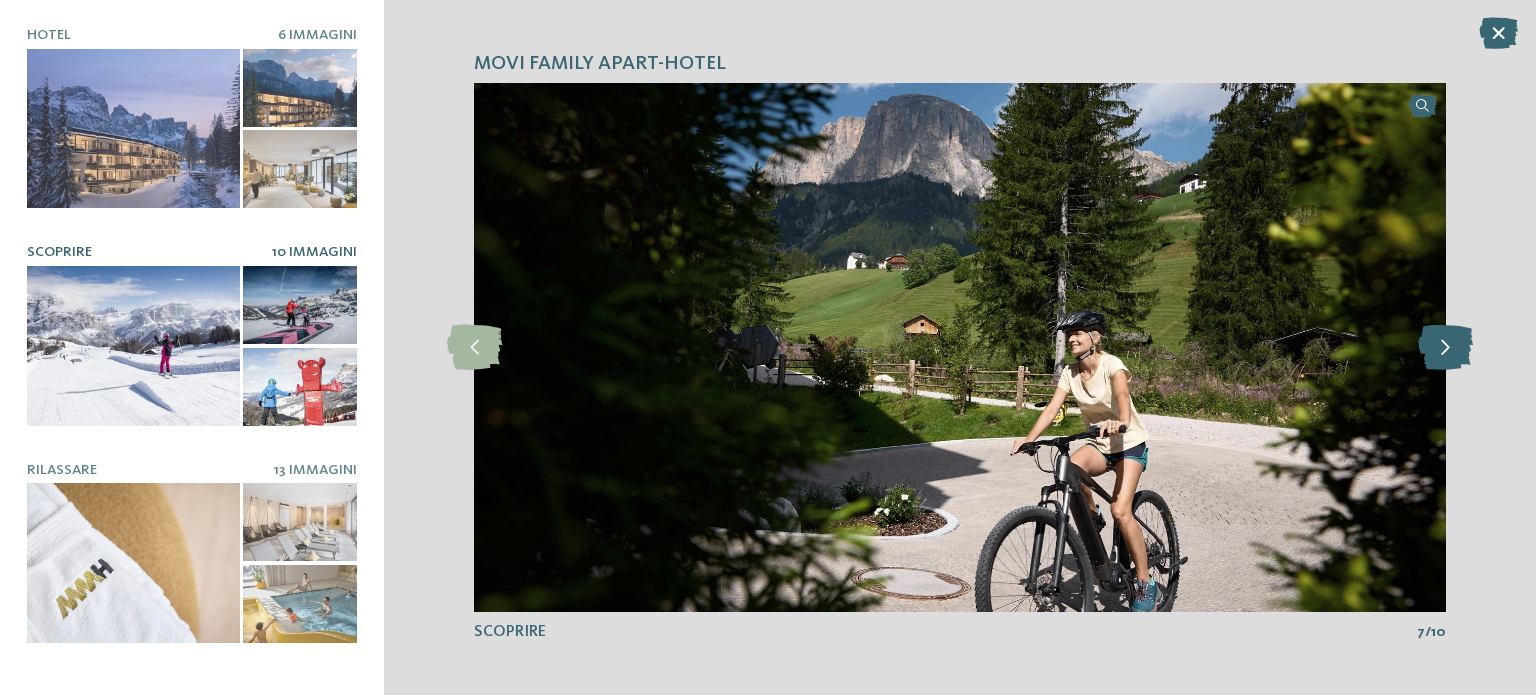 click at bounding box center (1445, 347) 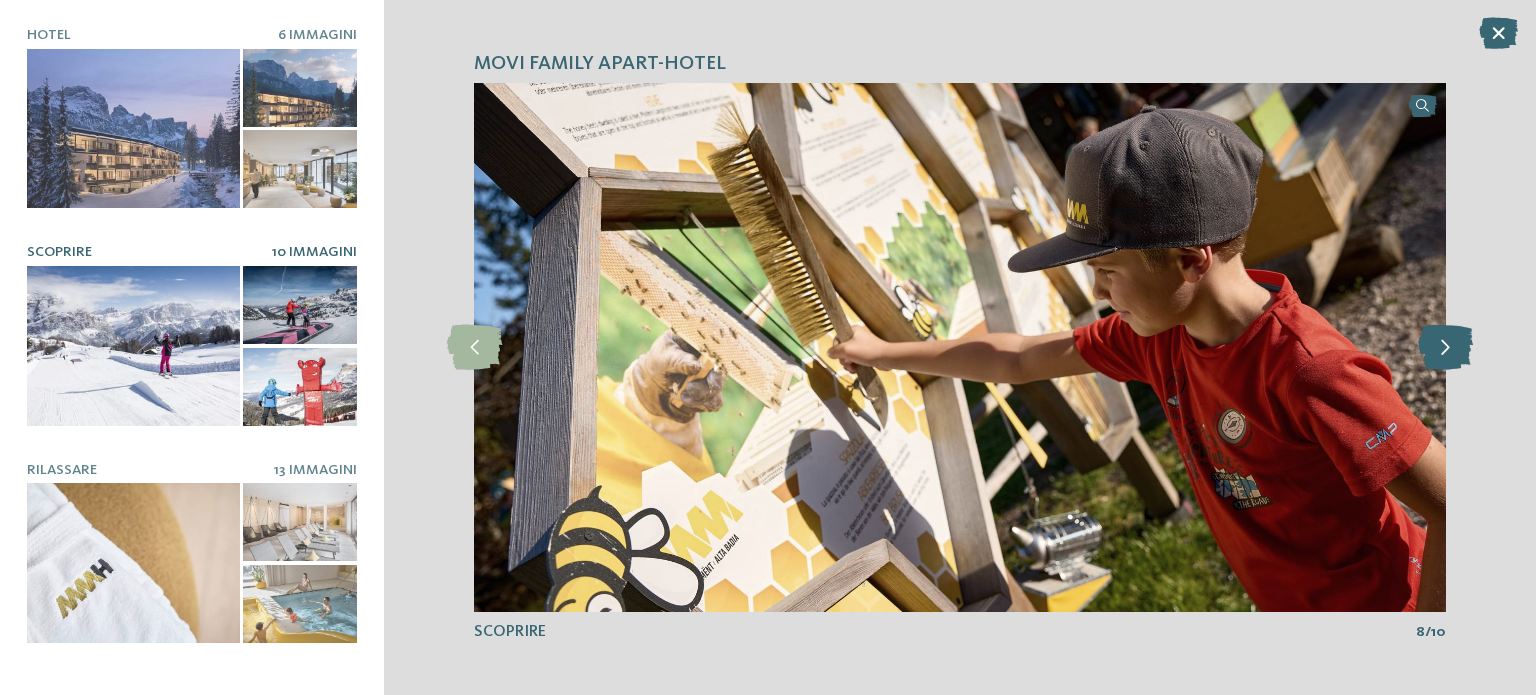 click at bounding box center [1445, 347] 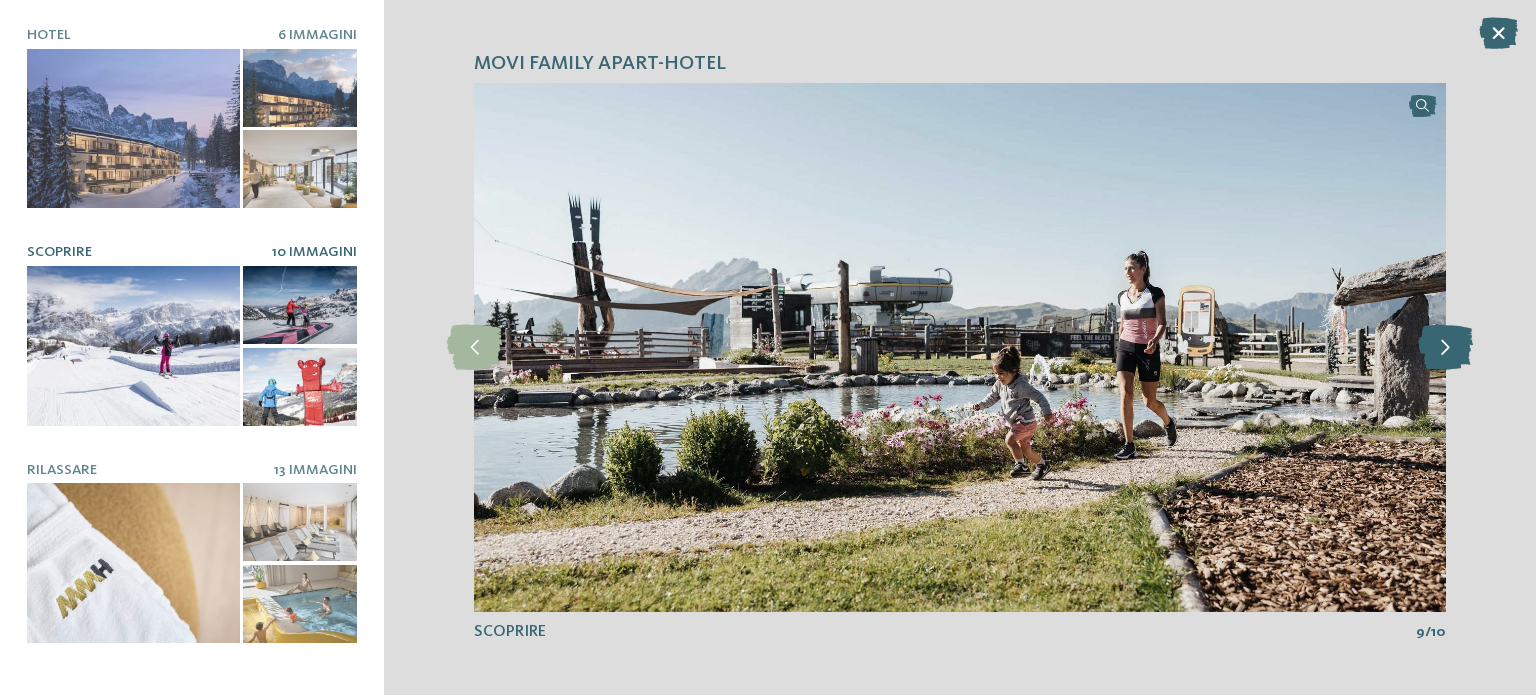 click at bounding box center [1445, 347] 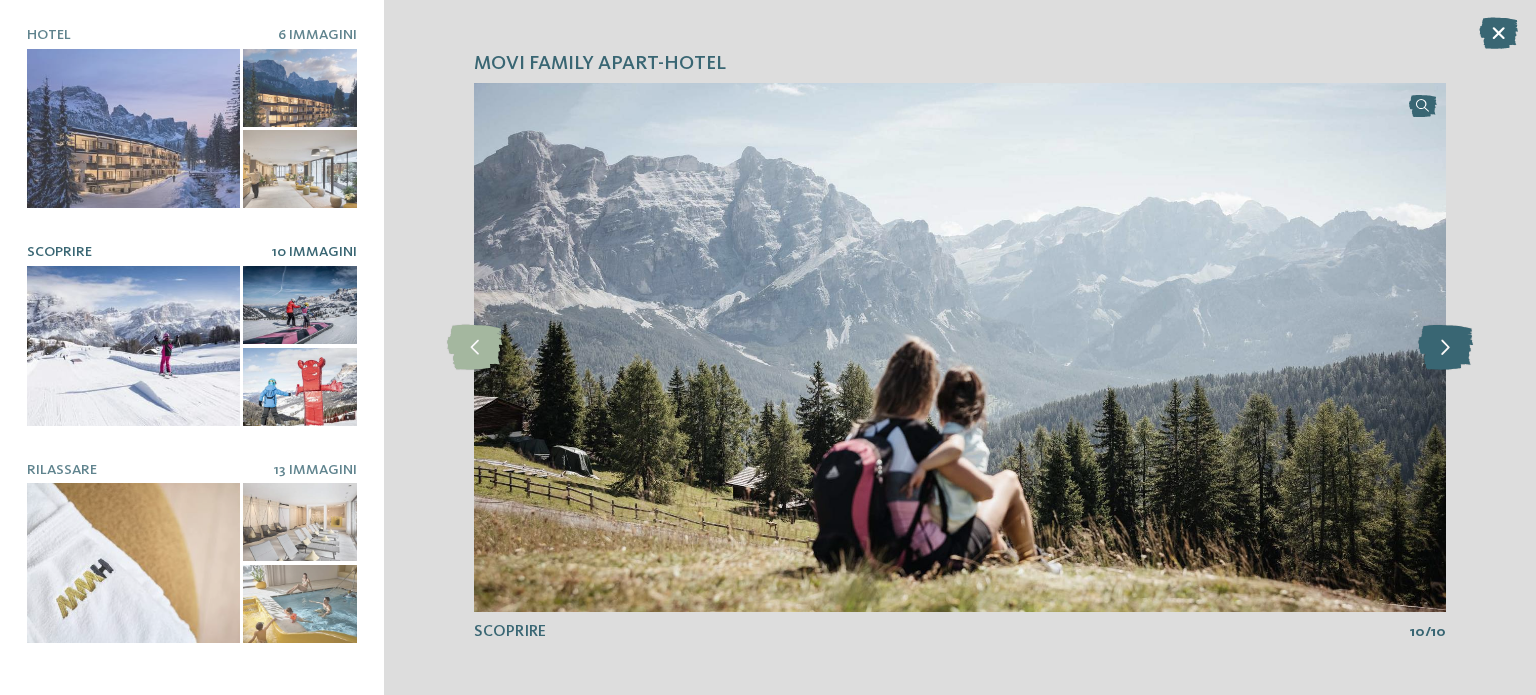 click at bounding box center [1445, 347] 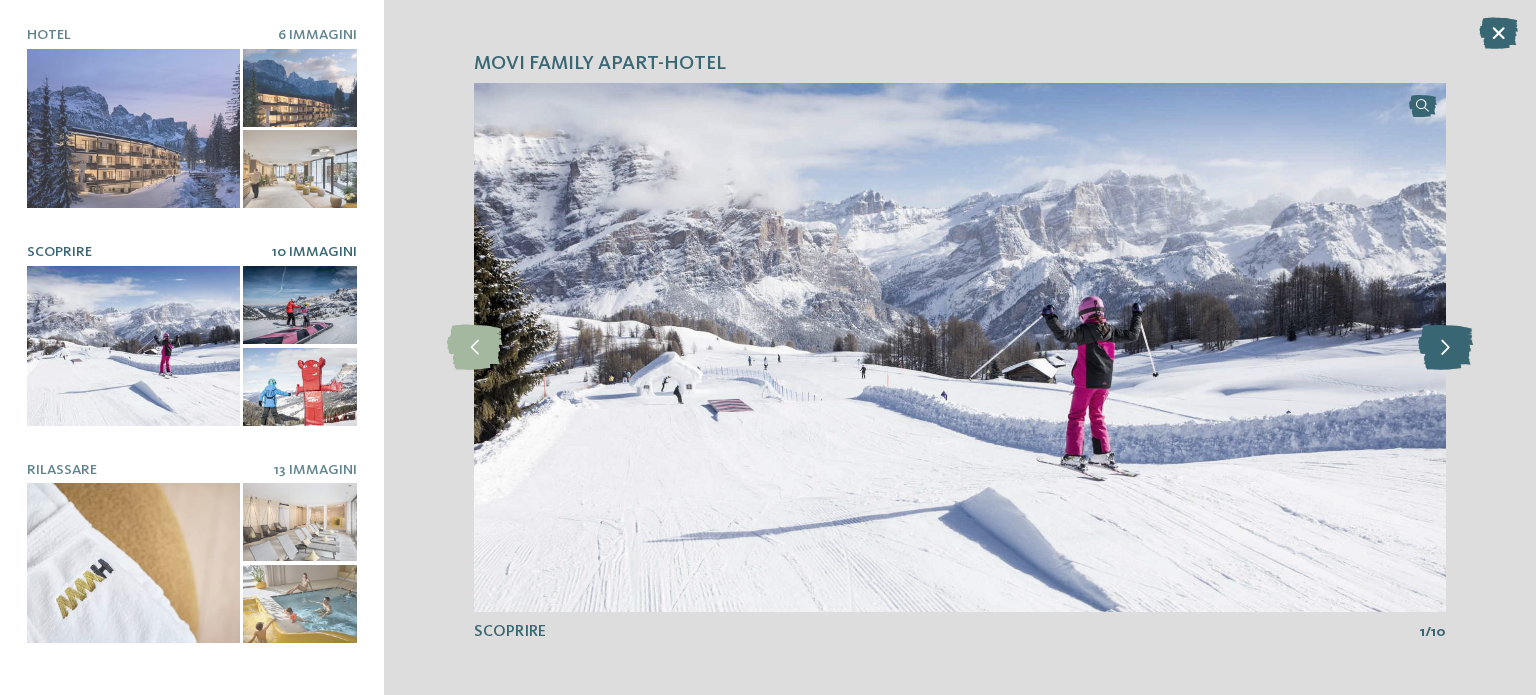 click at bounding box center (1445, 347) 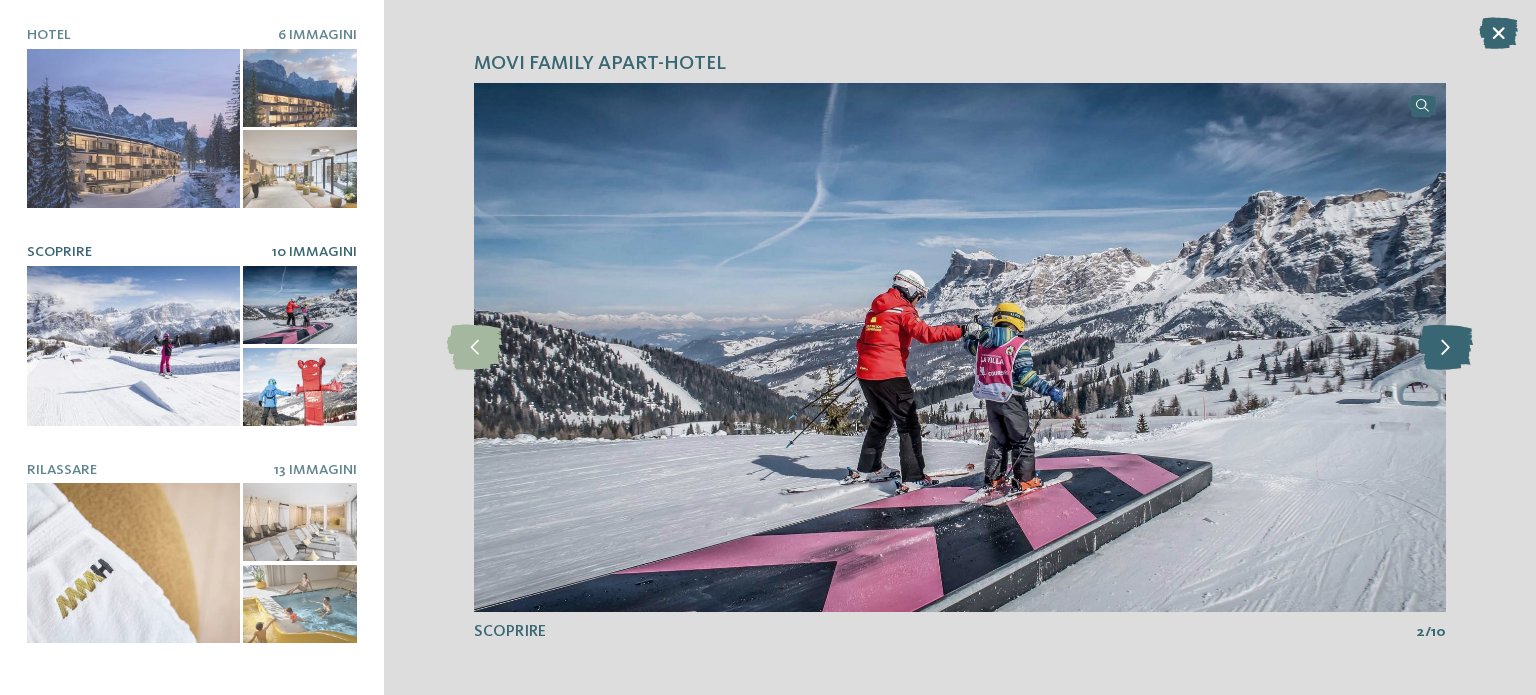 click at bounding box center [1445, 347] 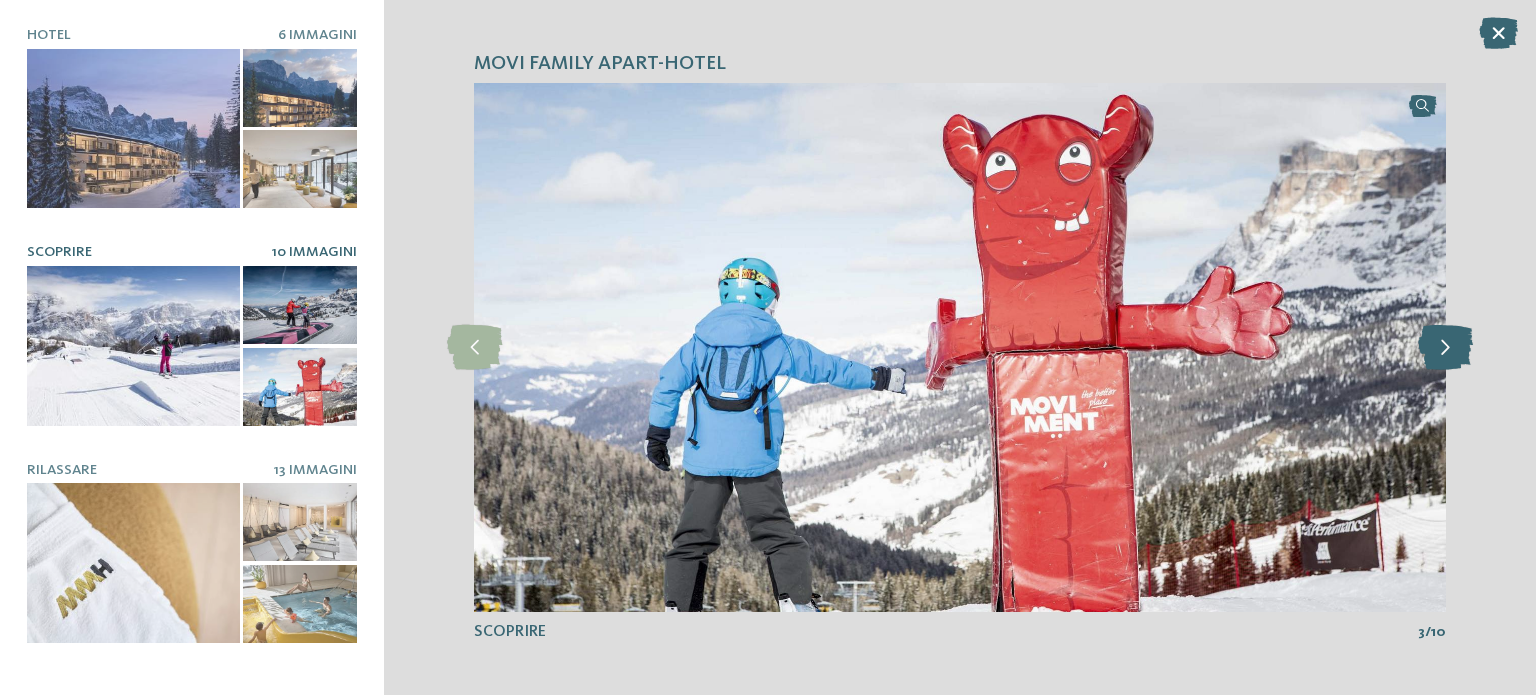 click at bounding box center [1445, 347] 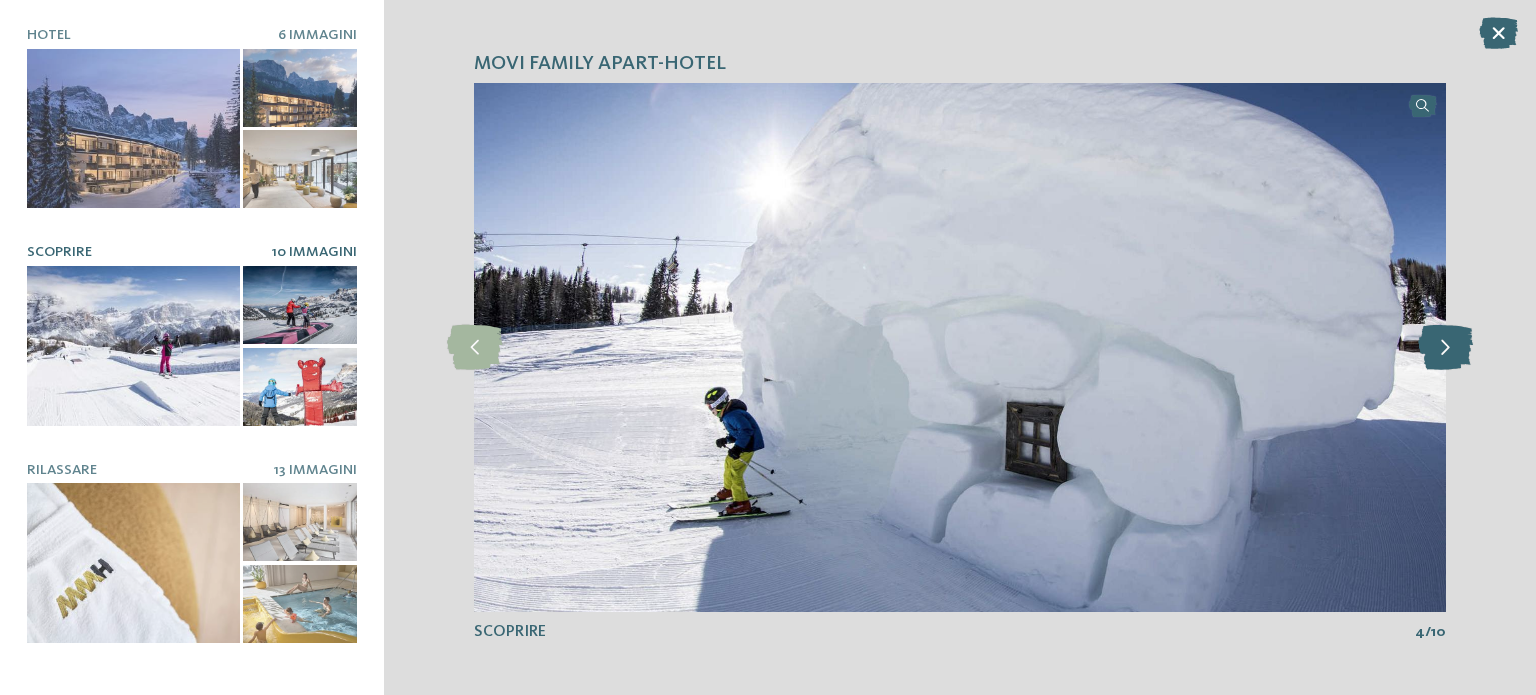 click at bounding box center [1445, 347] 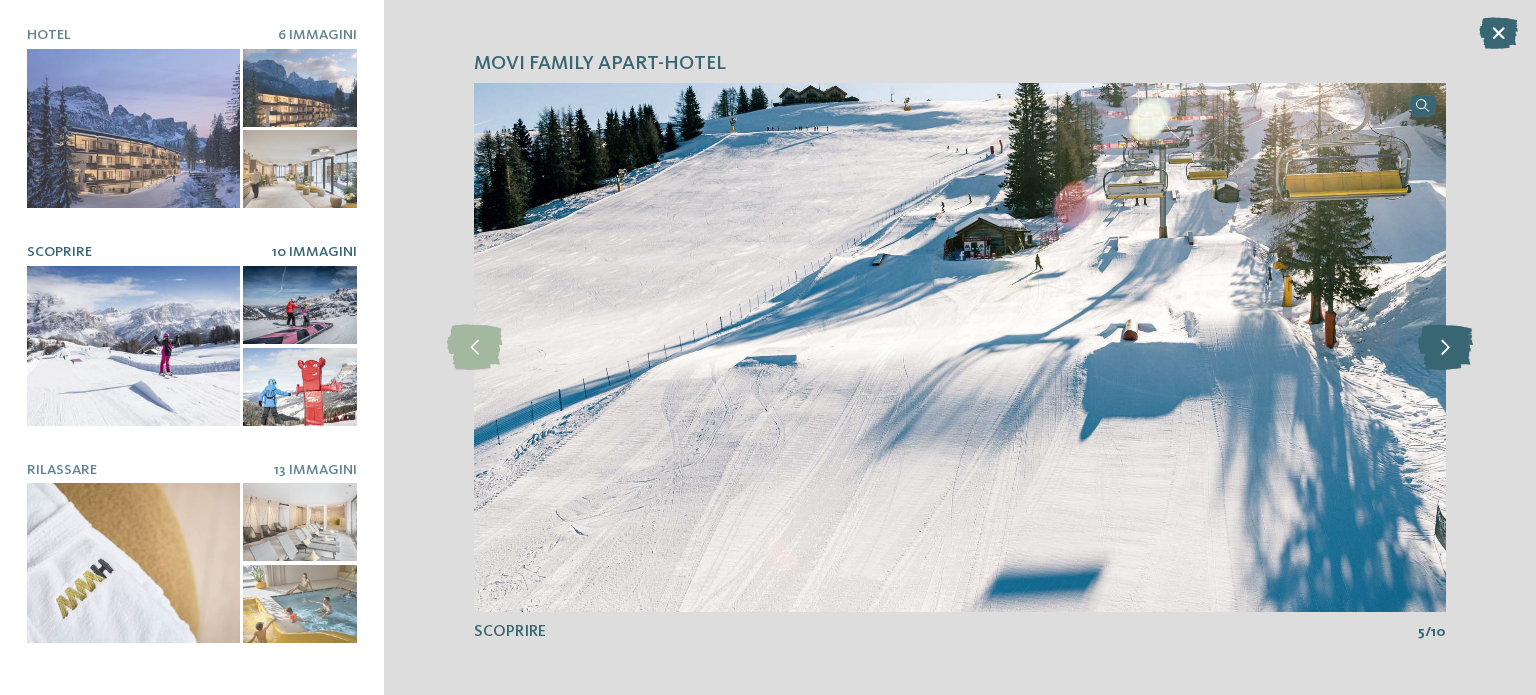 click at bounding box center [1445, 347] 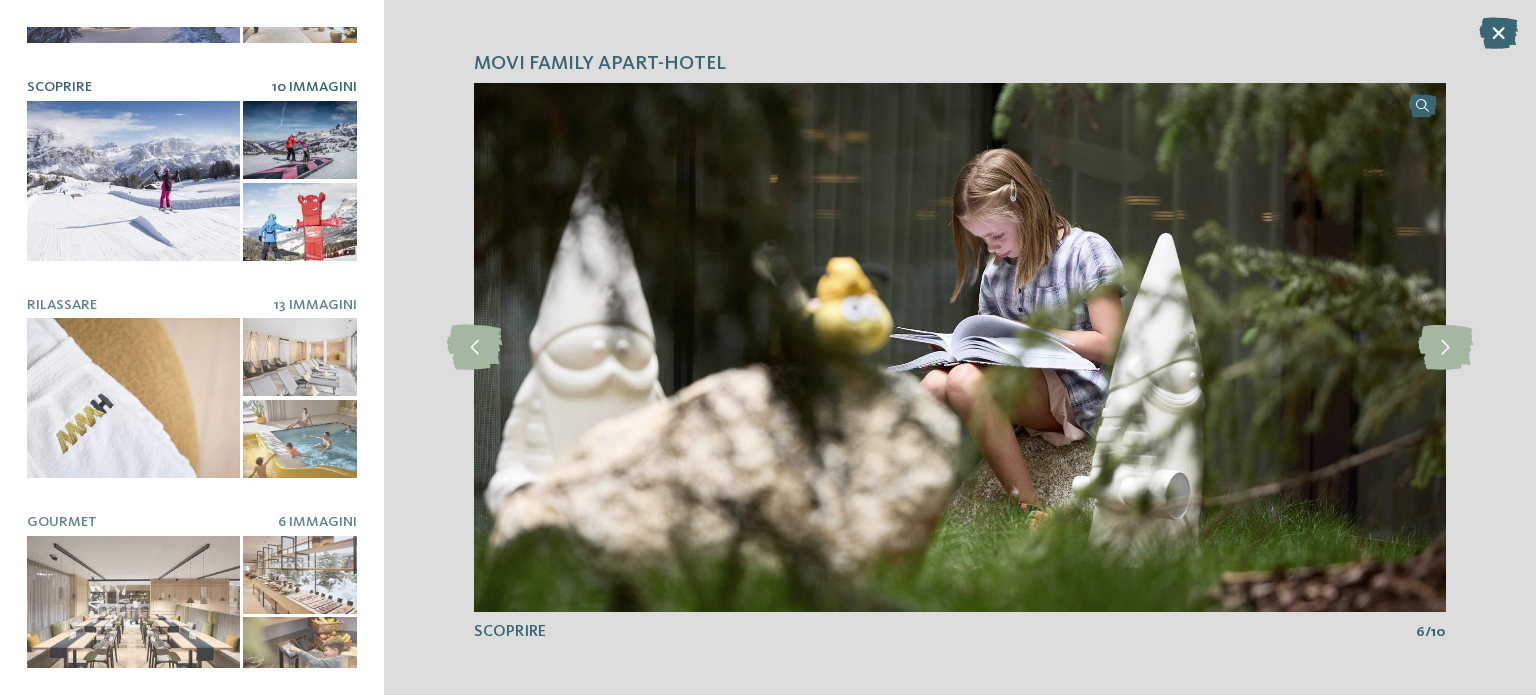 scroll, scrollTop: 200, scrollLeft: 0, axis: vertical 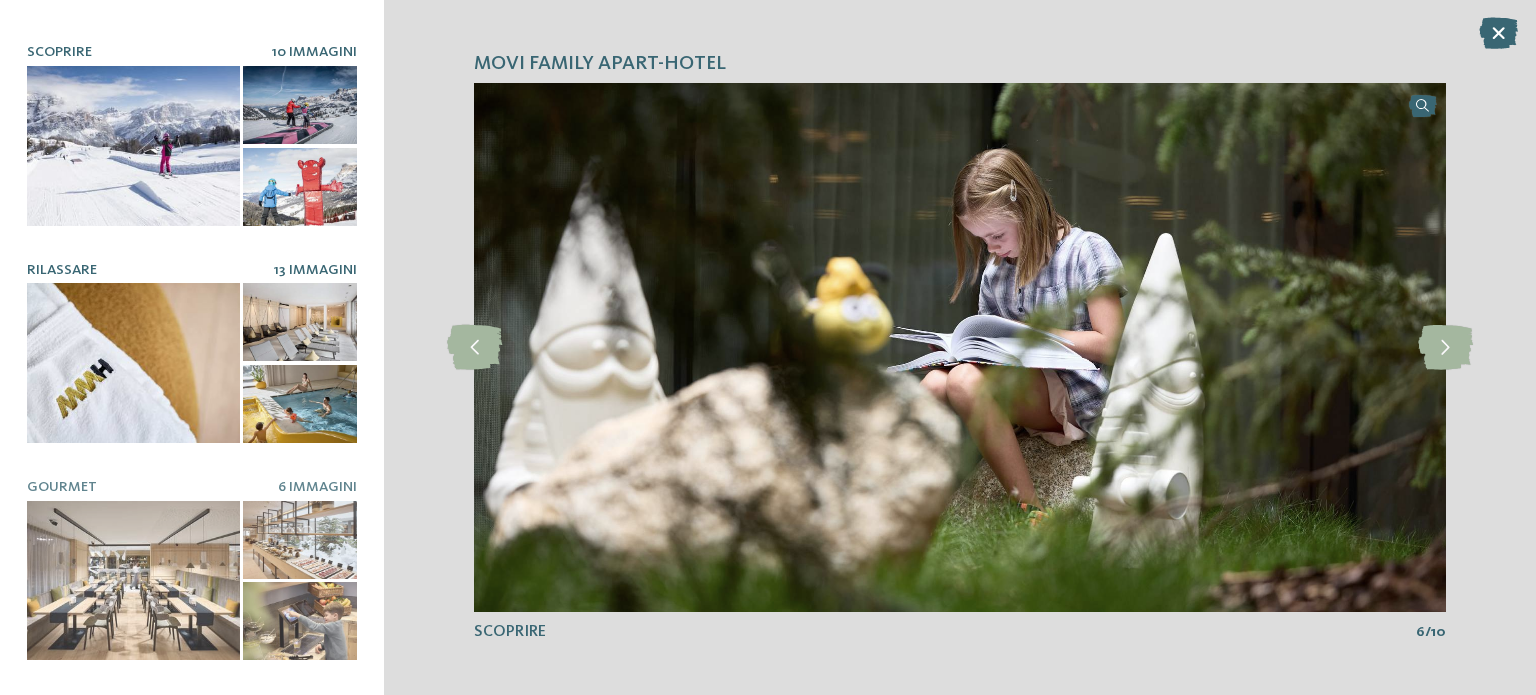 click at bounding box center [133, 363] 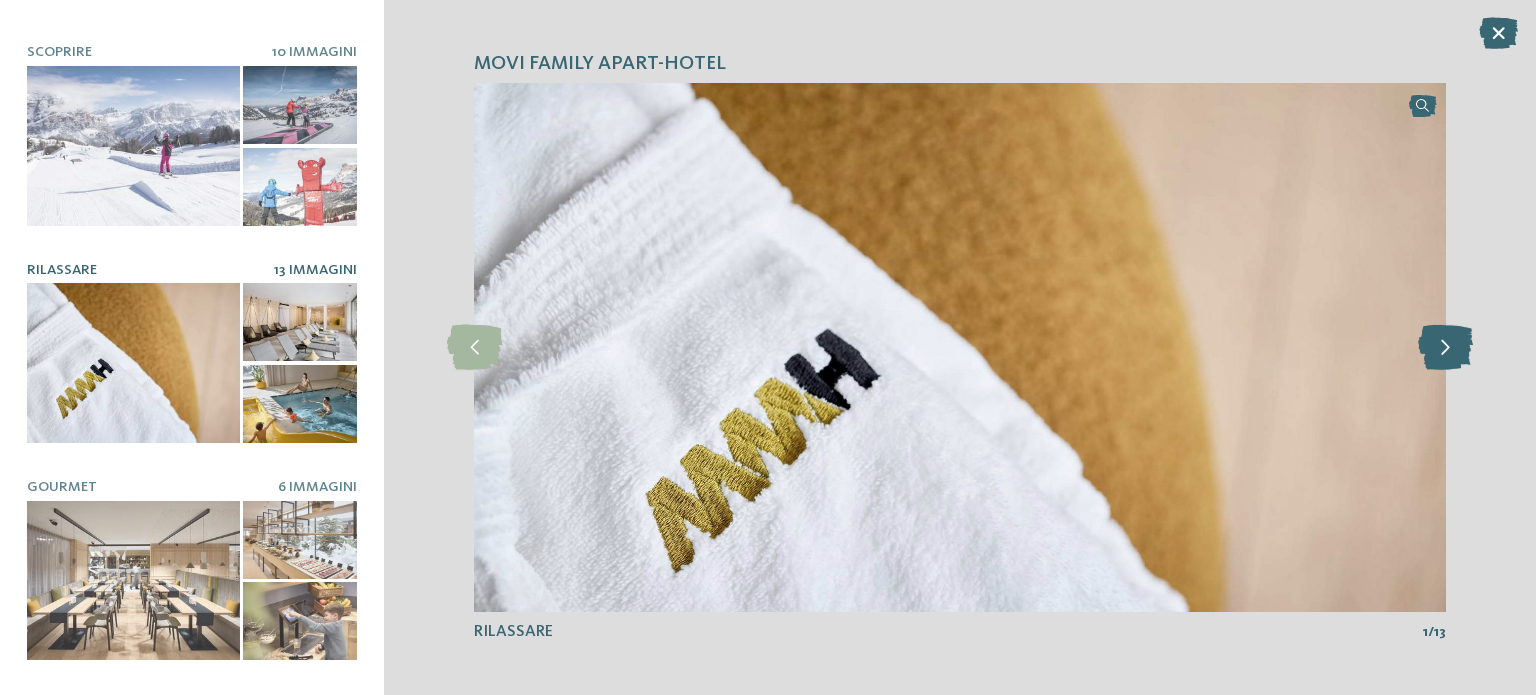 click at bounding box center [1445, 347] 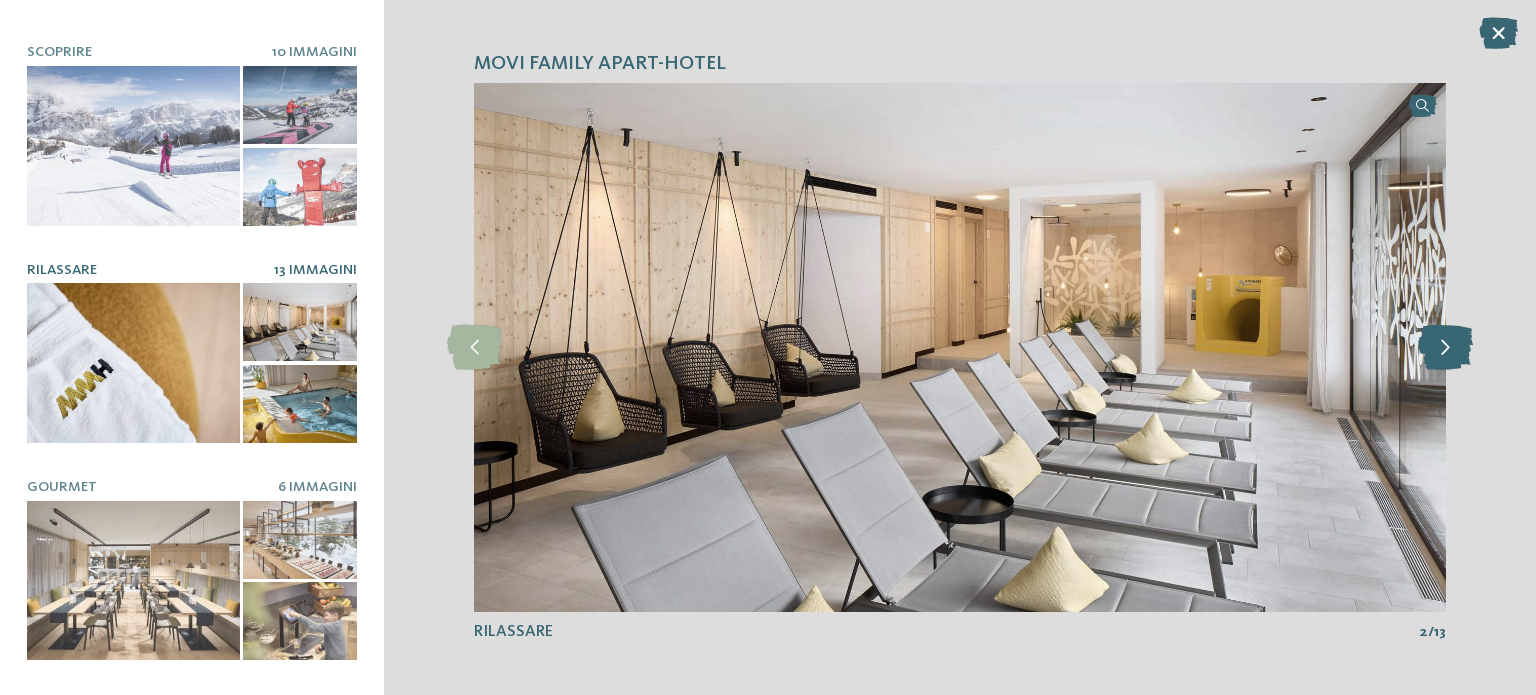 click at bounding box center [1445, 347] 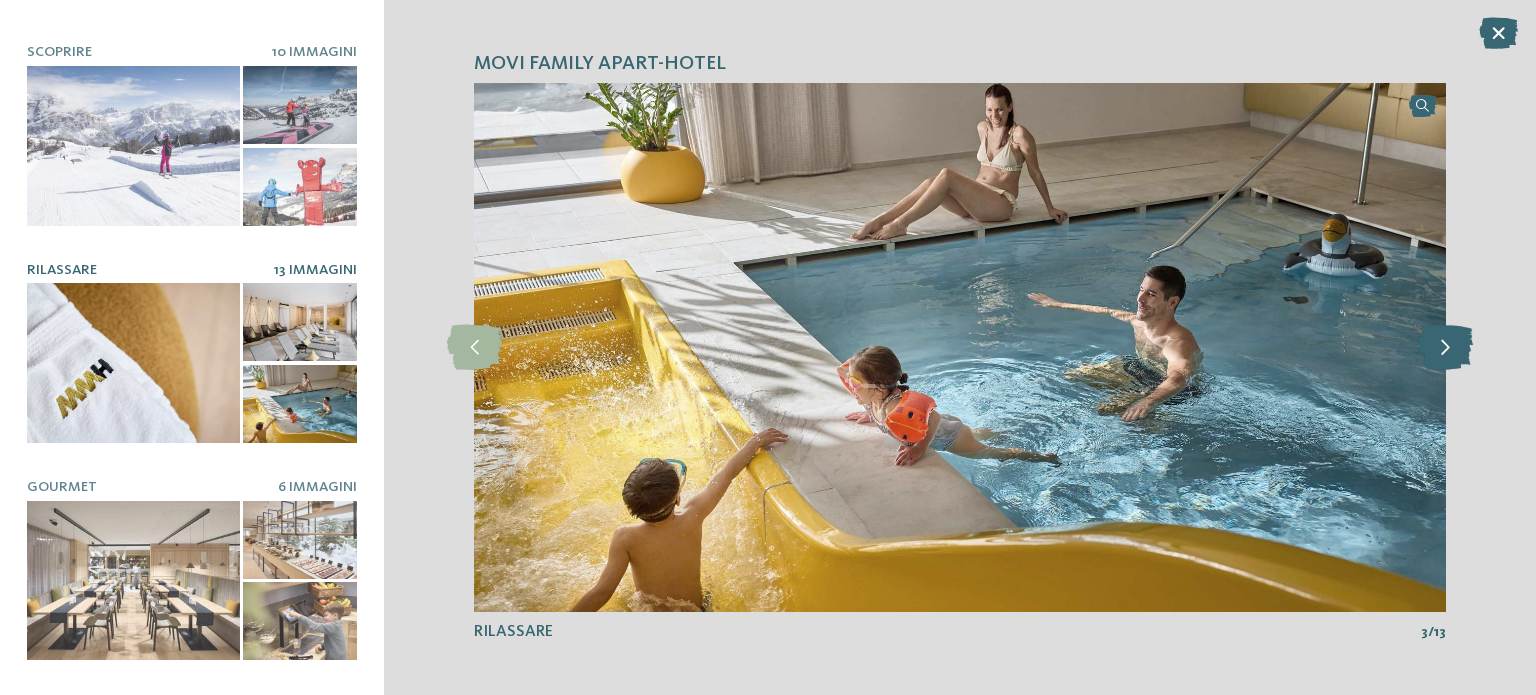 click at bounding box center [1445, 347] 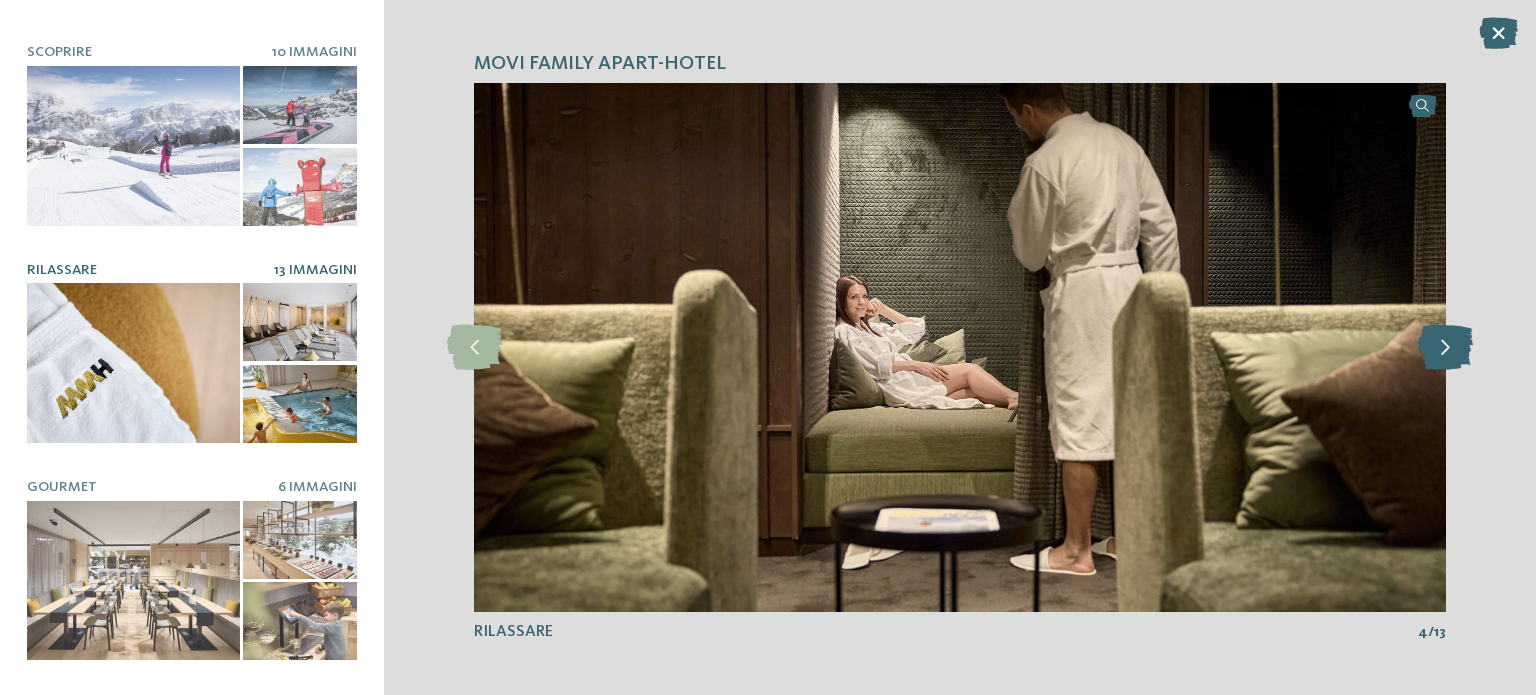 click at bounding box center (1445, 347) 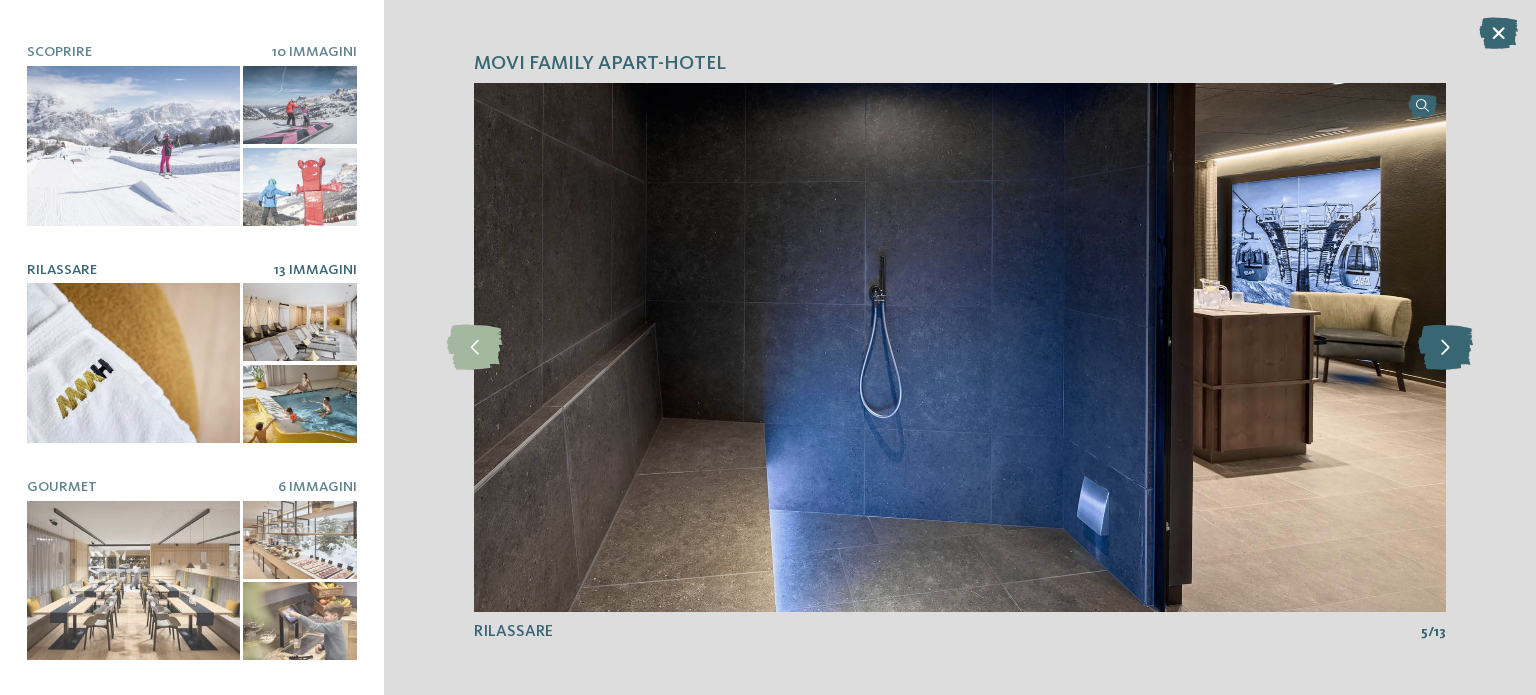 click at bounding box center (1445, 347) 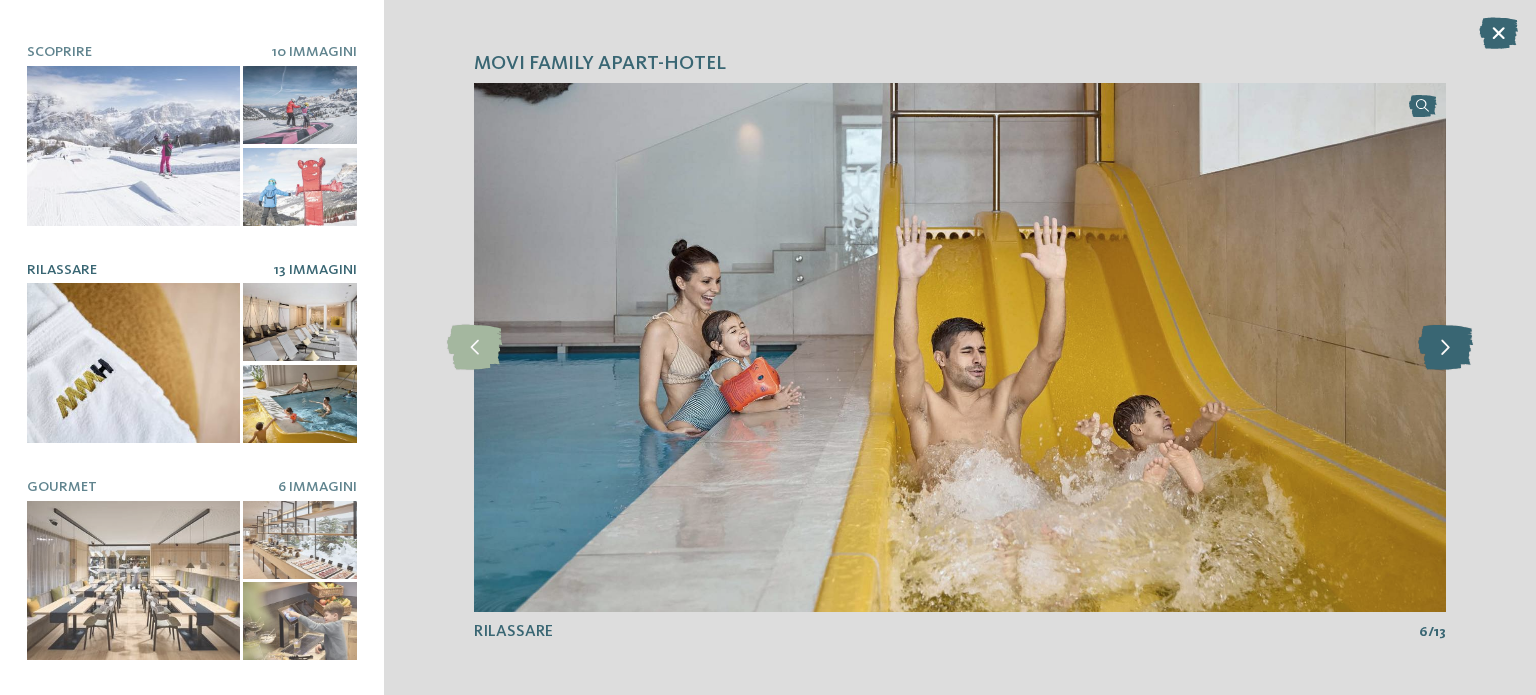 click at bounding box center [1445, 347] 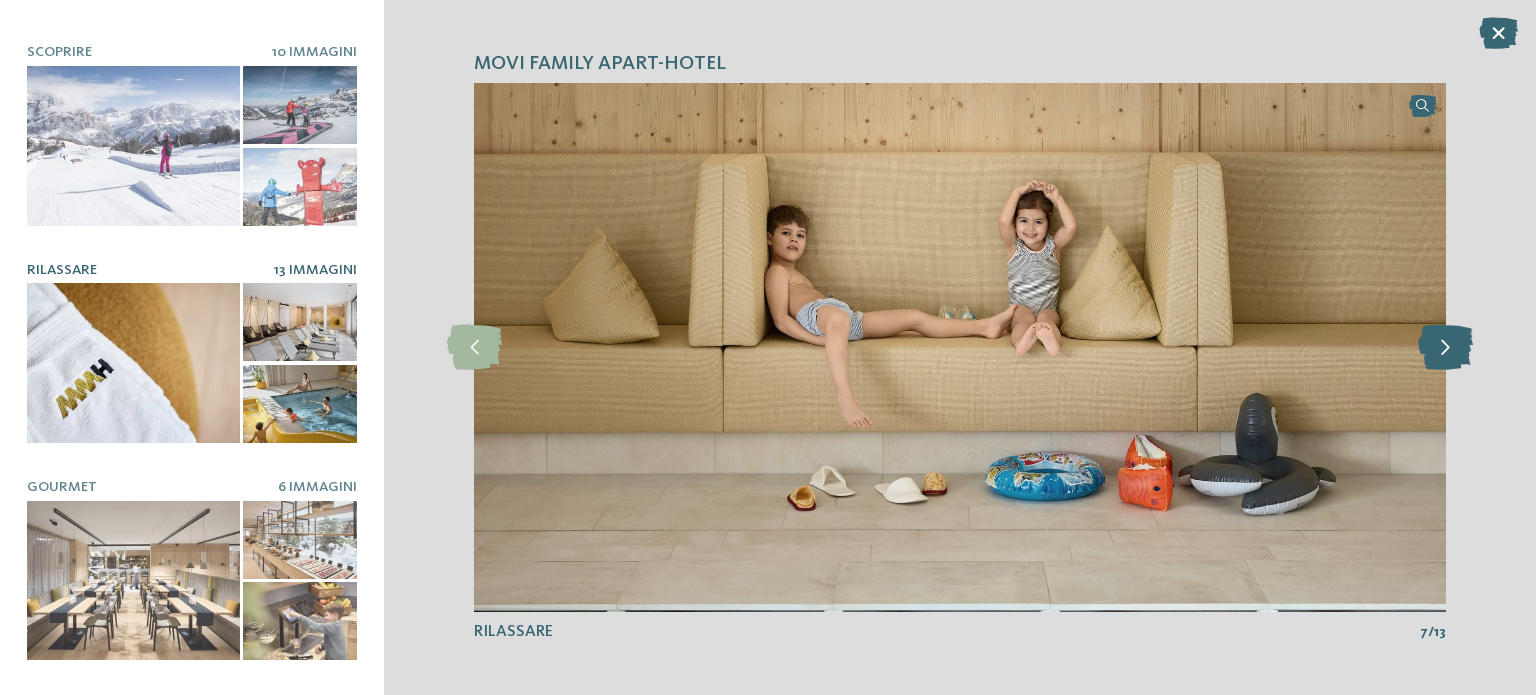 click at bounding box center [1445, 347] 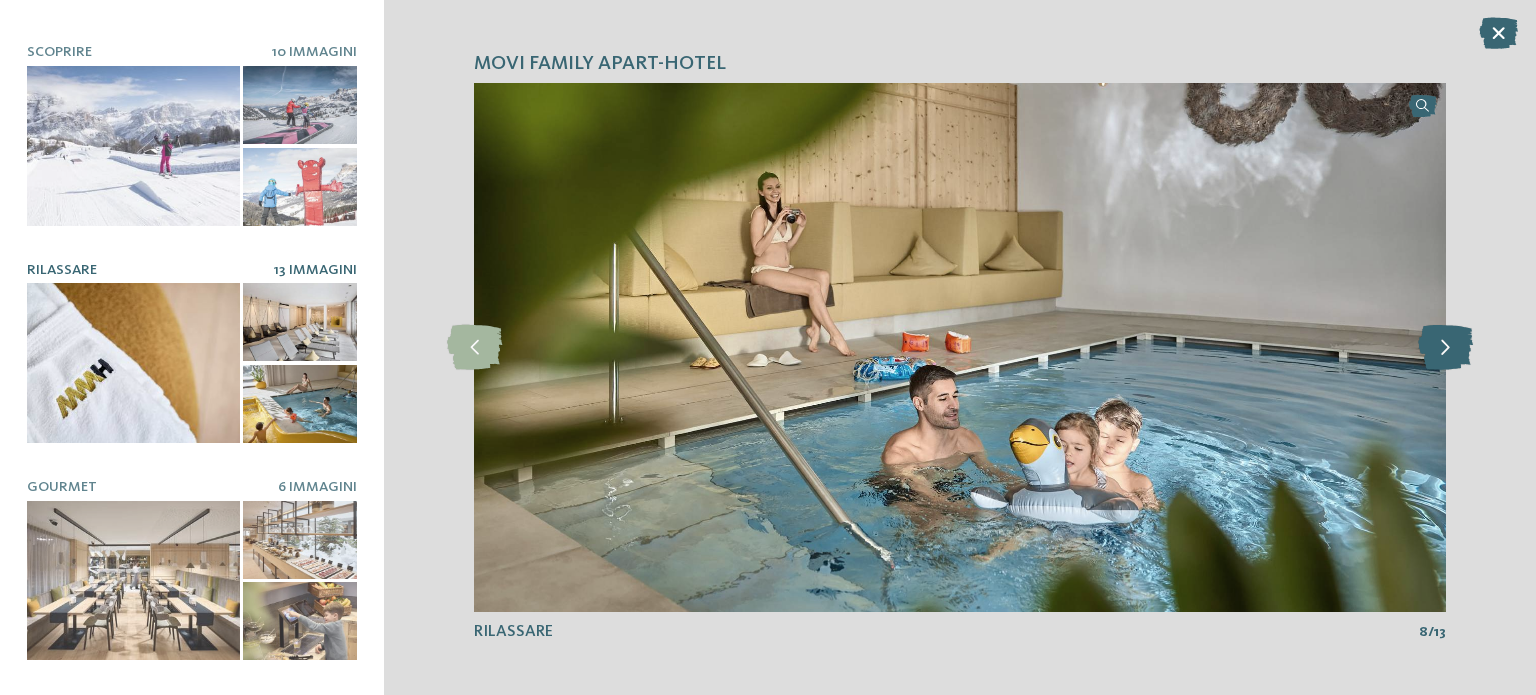 click at bounding box center (1445, 347) 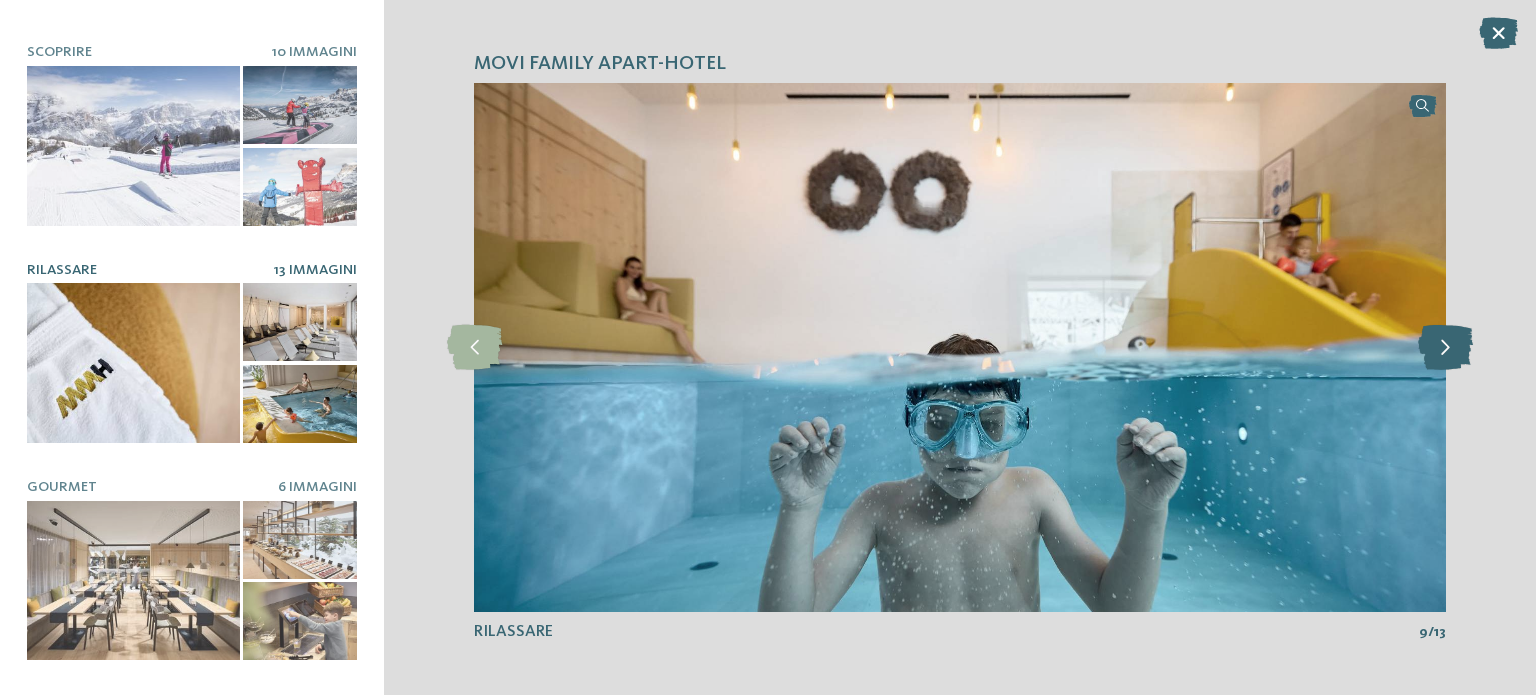 click at bounding box center [1445, 347] 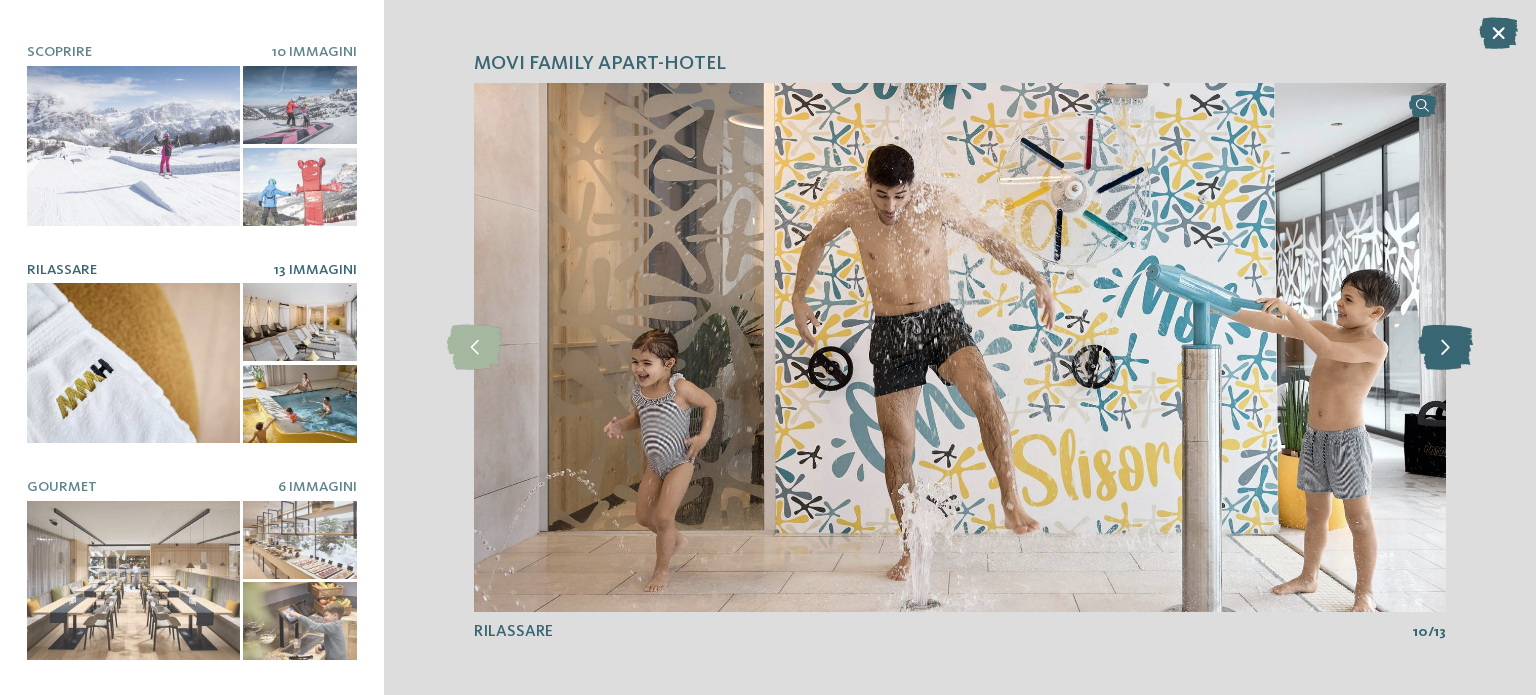 click at bounding box center [1445, 347] 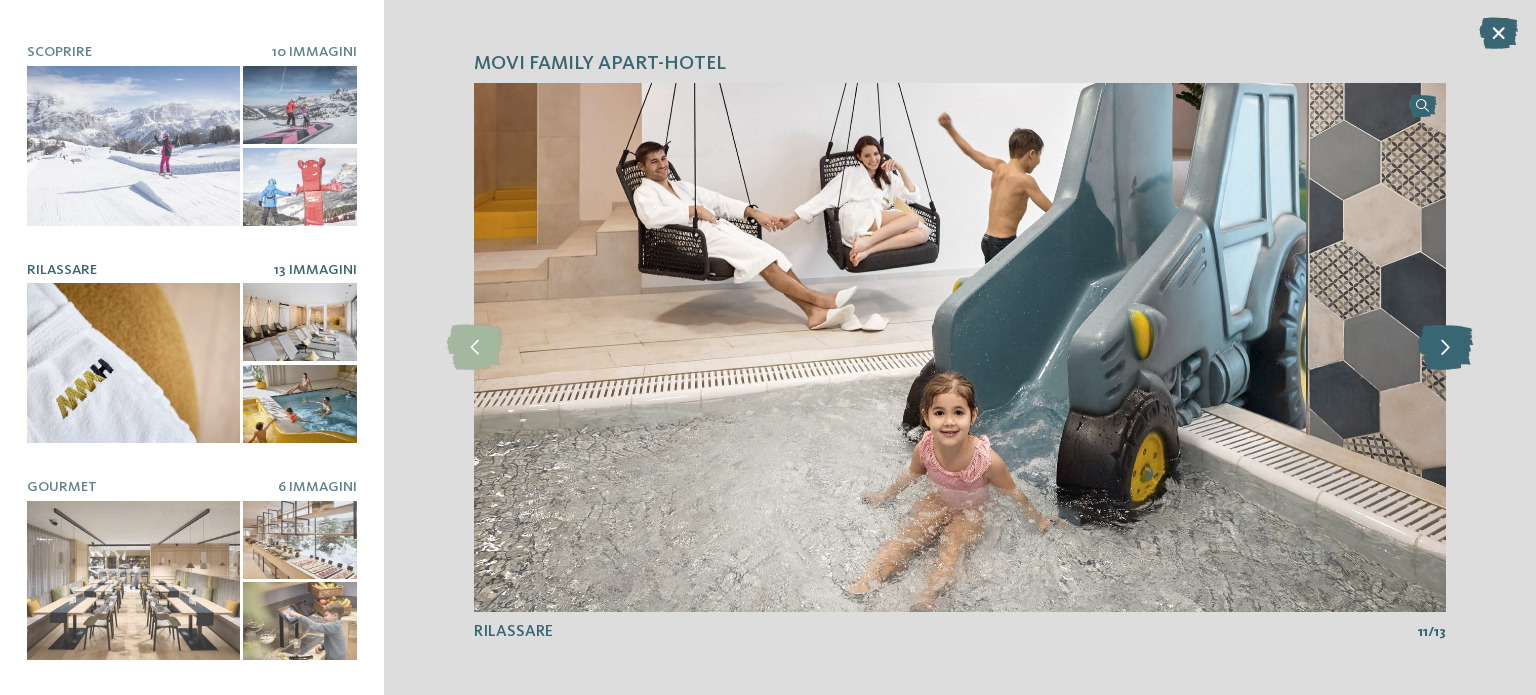 click at bounding box center [1445, 347] 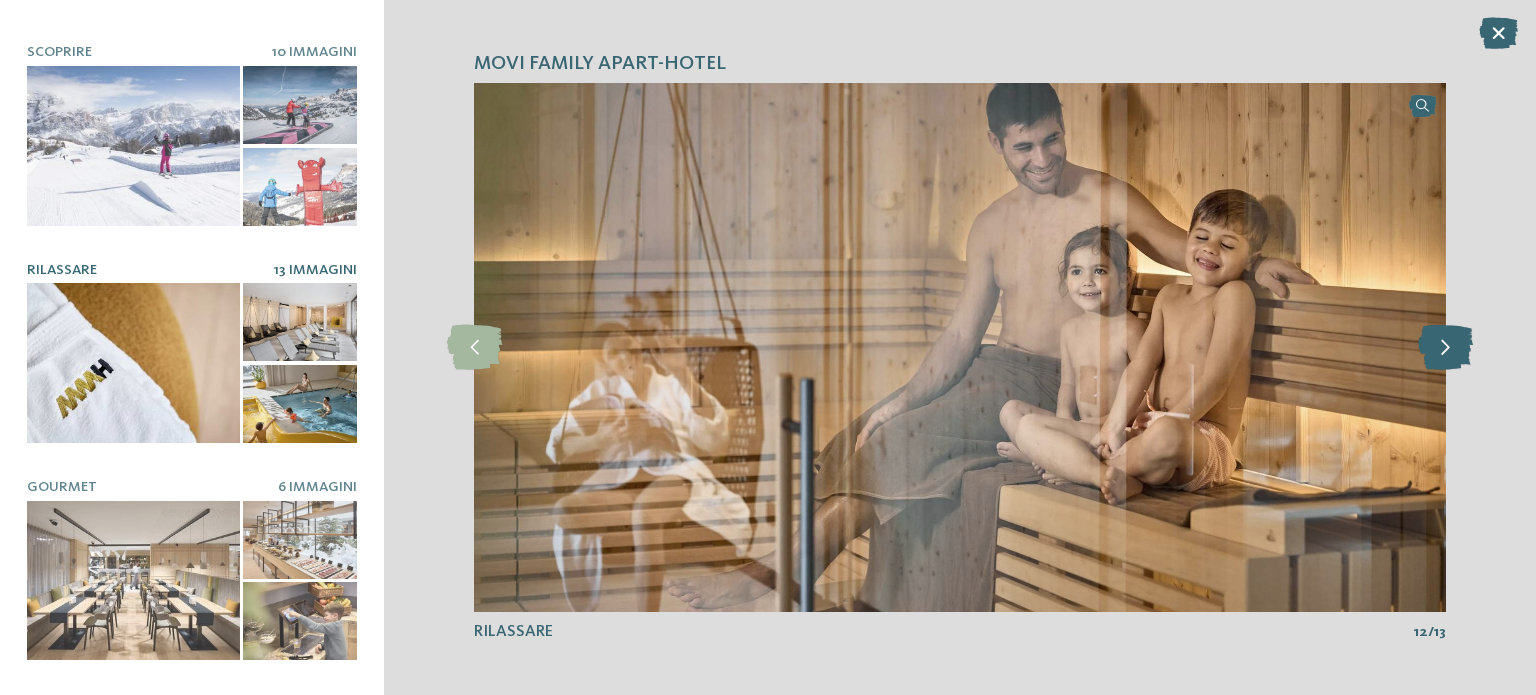 click at bounding box center [1445, 347] 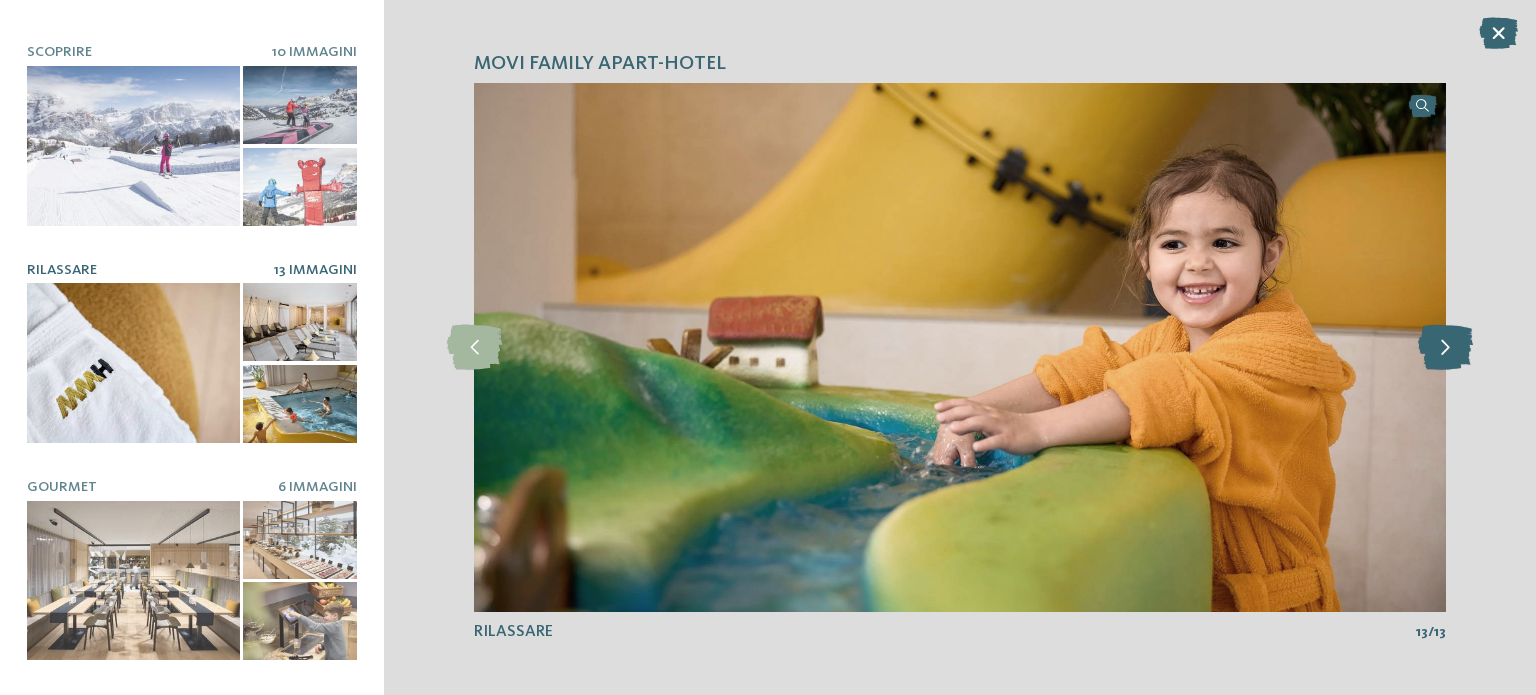 click at bounding box center (1445, 347) 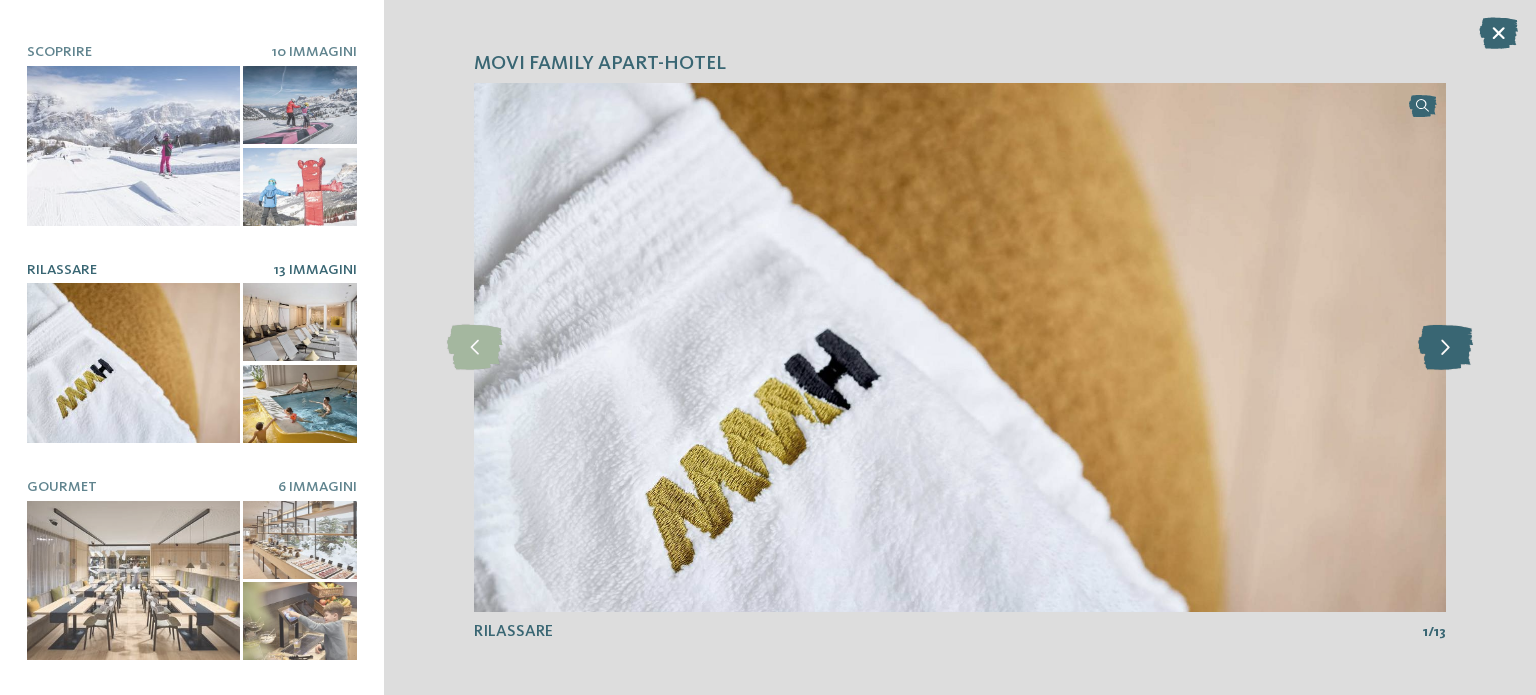 click at bounding box center (1445, 347) 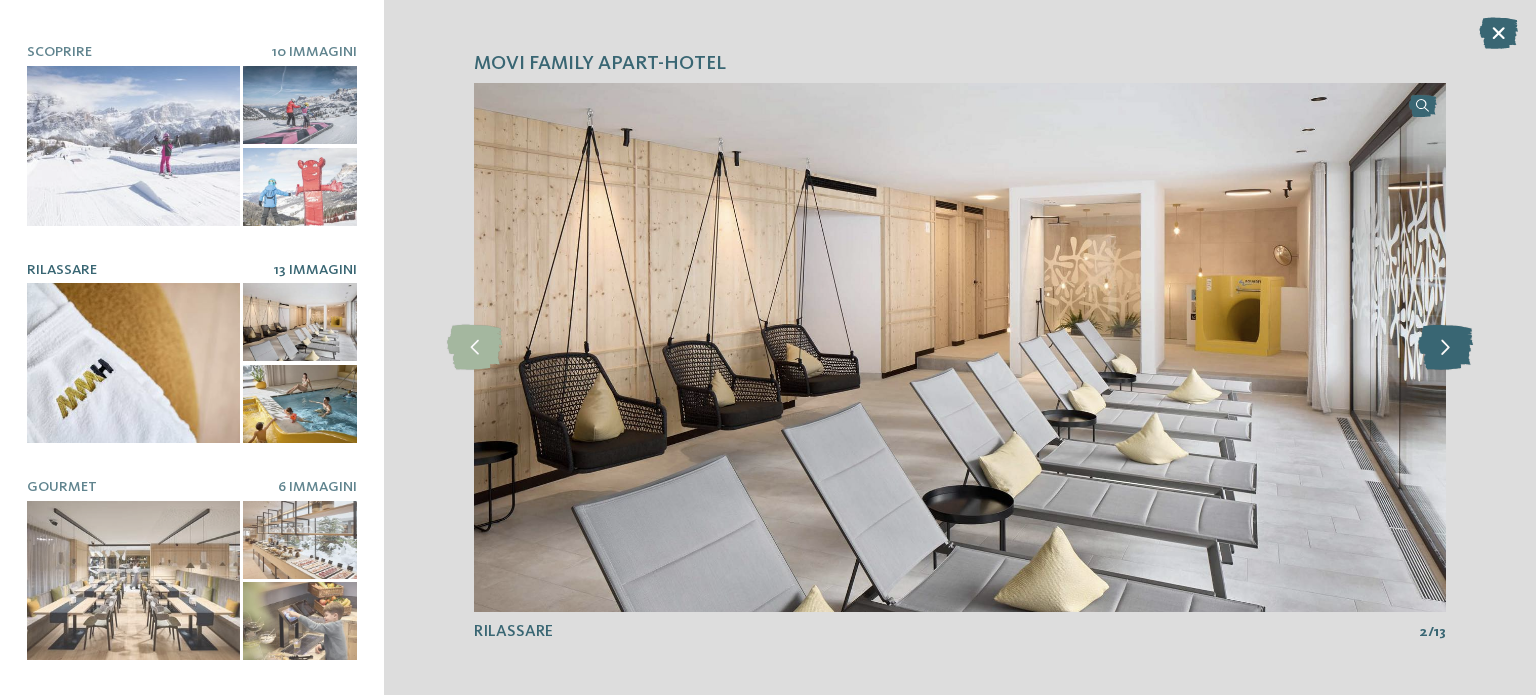 click at bounding box center (1445, 347) 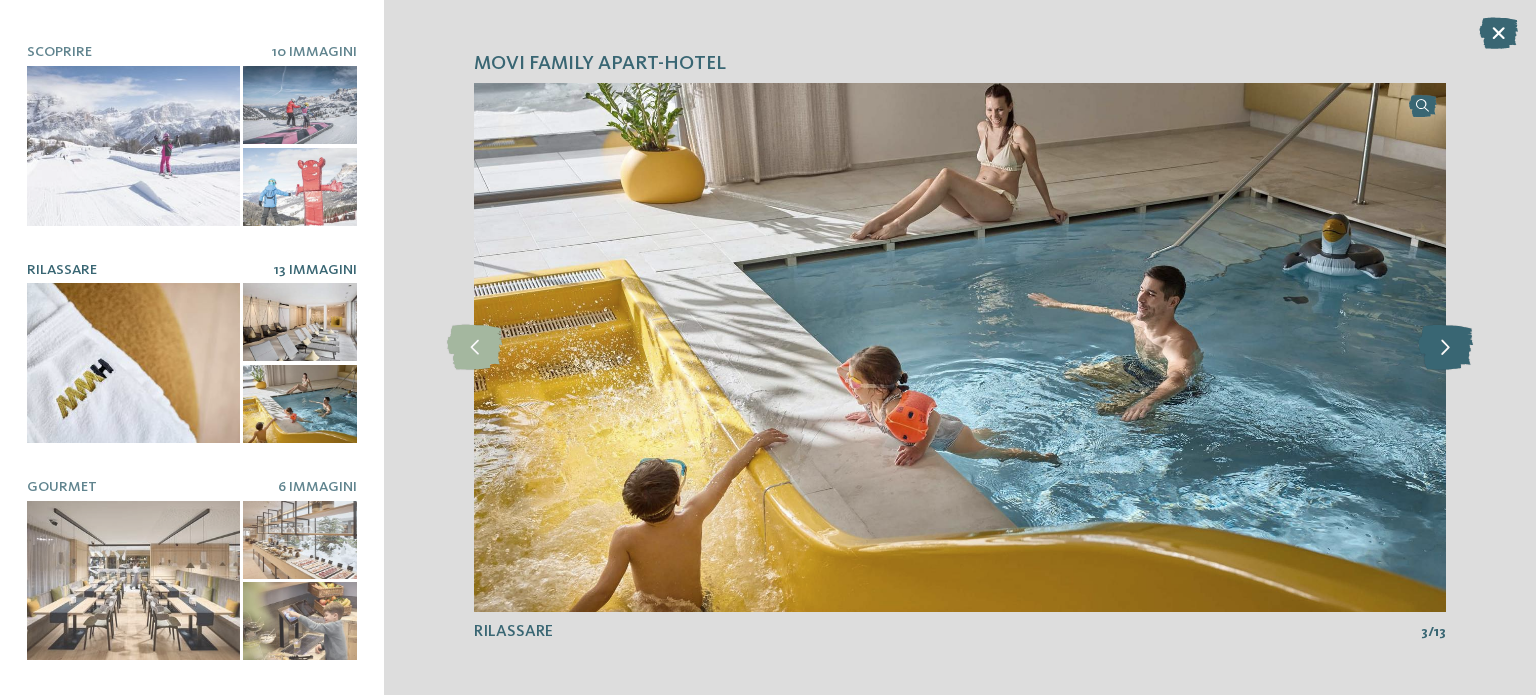 click at bounding box center (1445, 347) 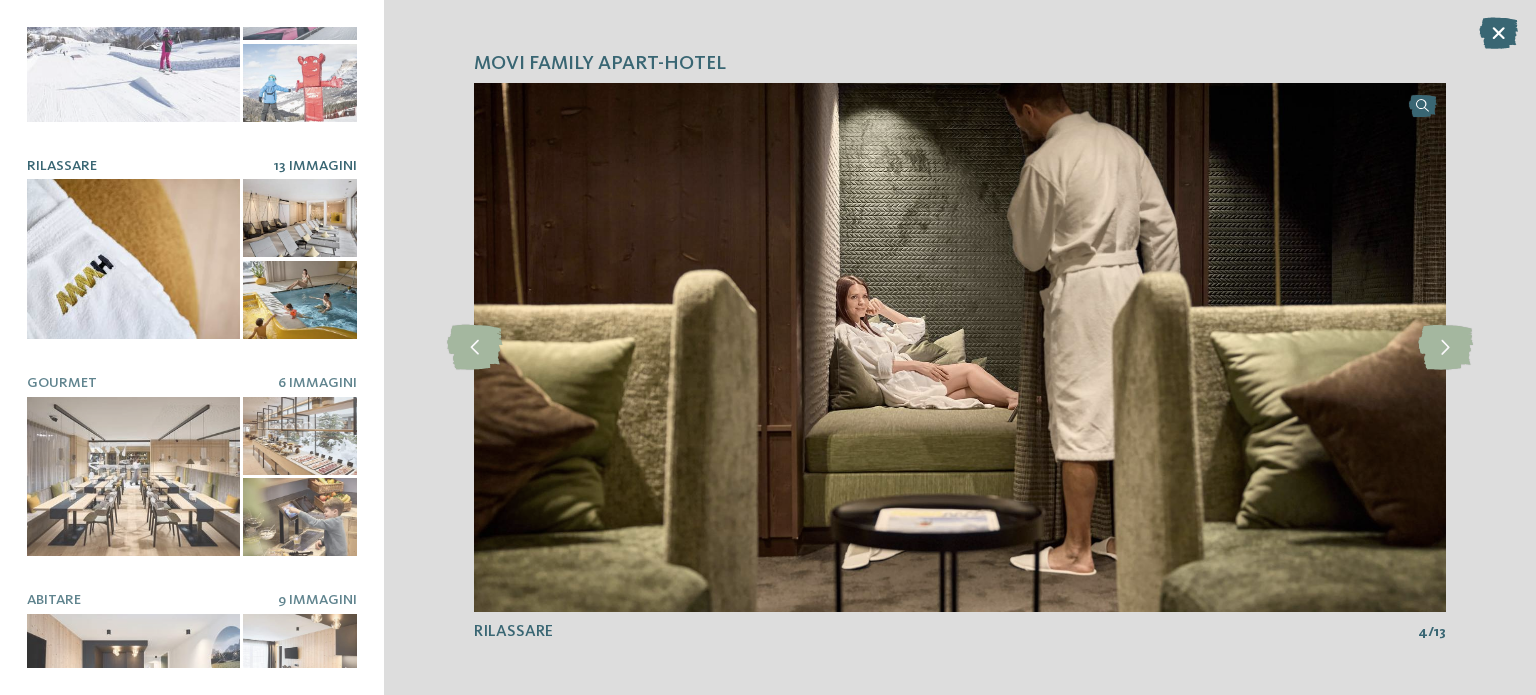 scroll, scrollTop: 384, scrollLeft: 0, axis: vertical 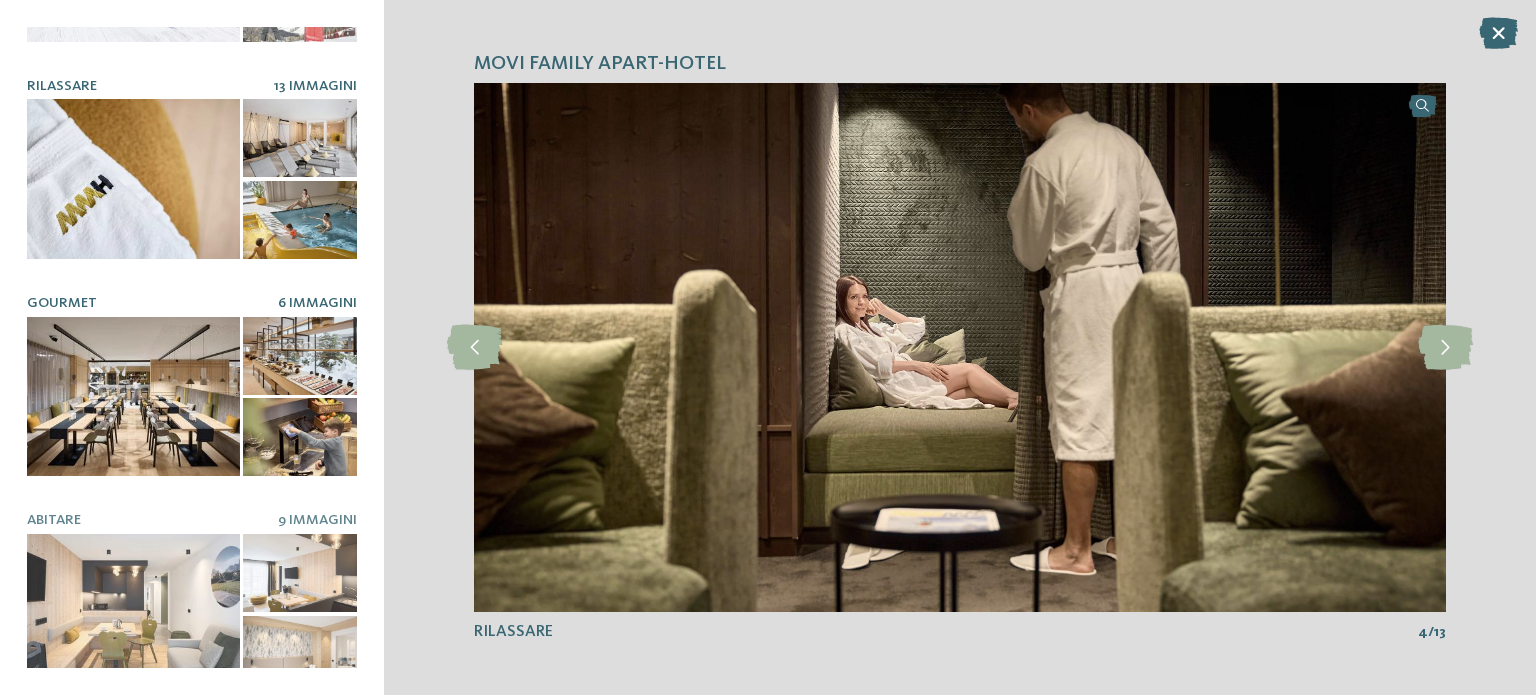 click at bounding box center [133, 397] 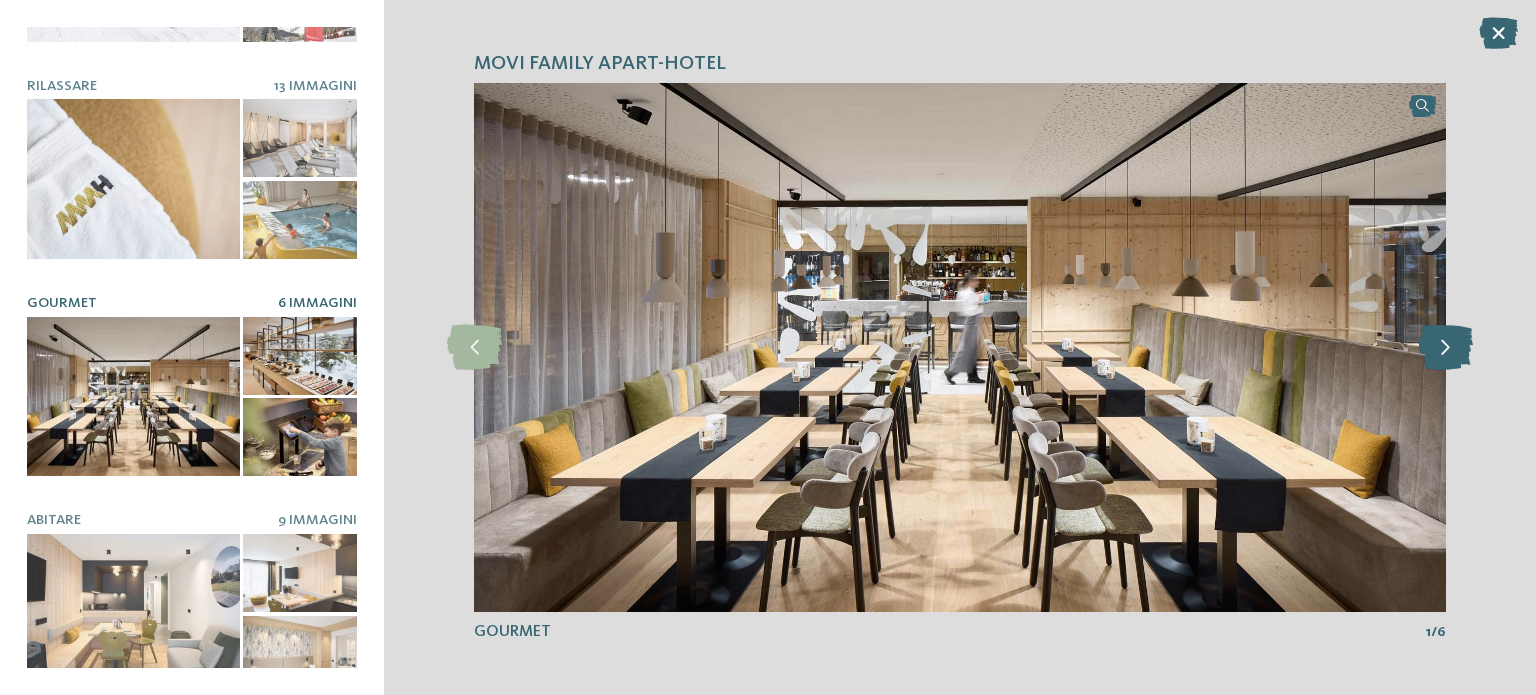 click at bounding box center (1445, 347) 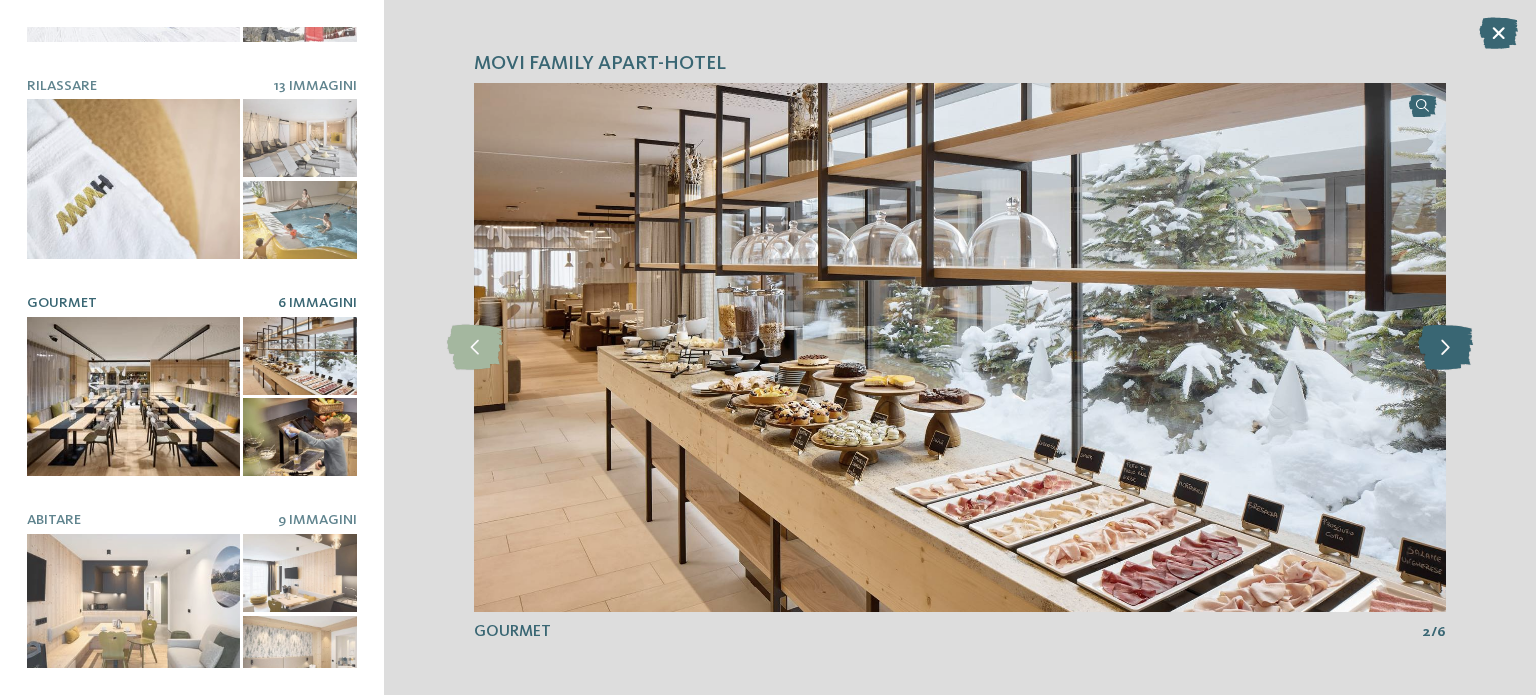 click at bounding box center (1445, 347) 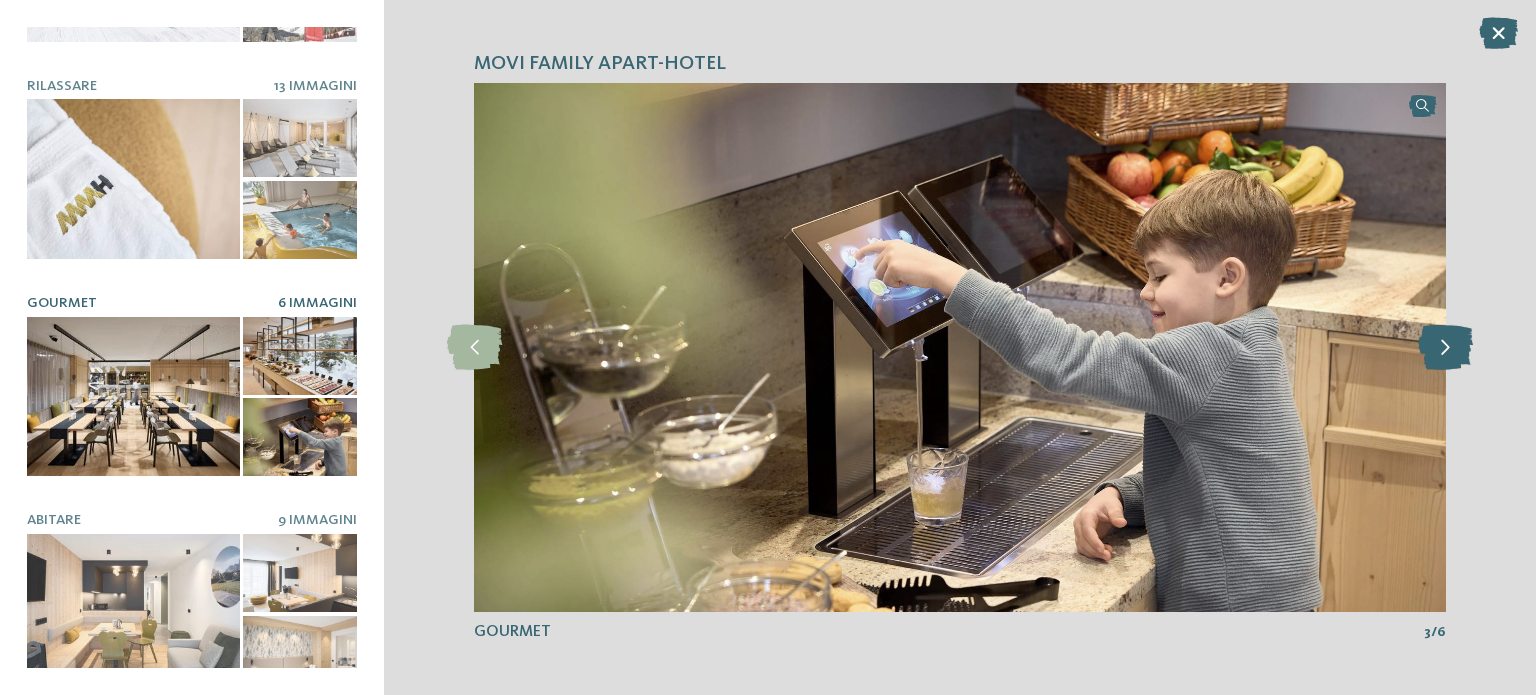 click at bounding box center [1445, 347] 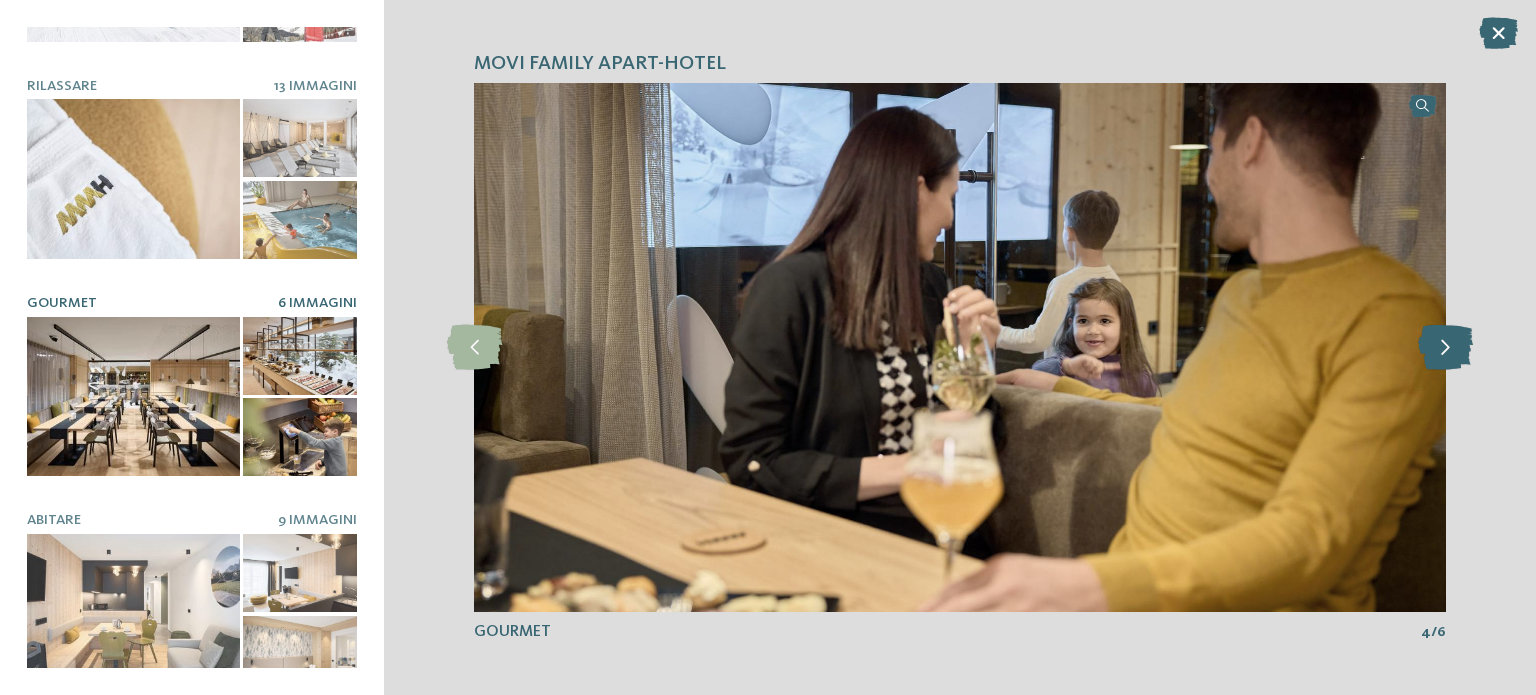 click at bounding box center [1445, 347] 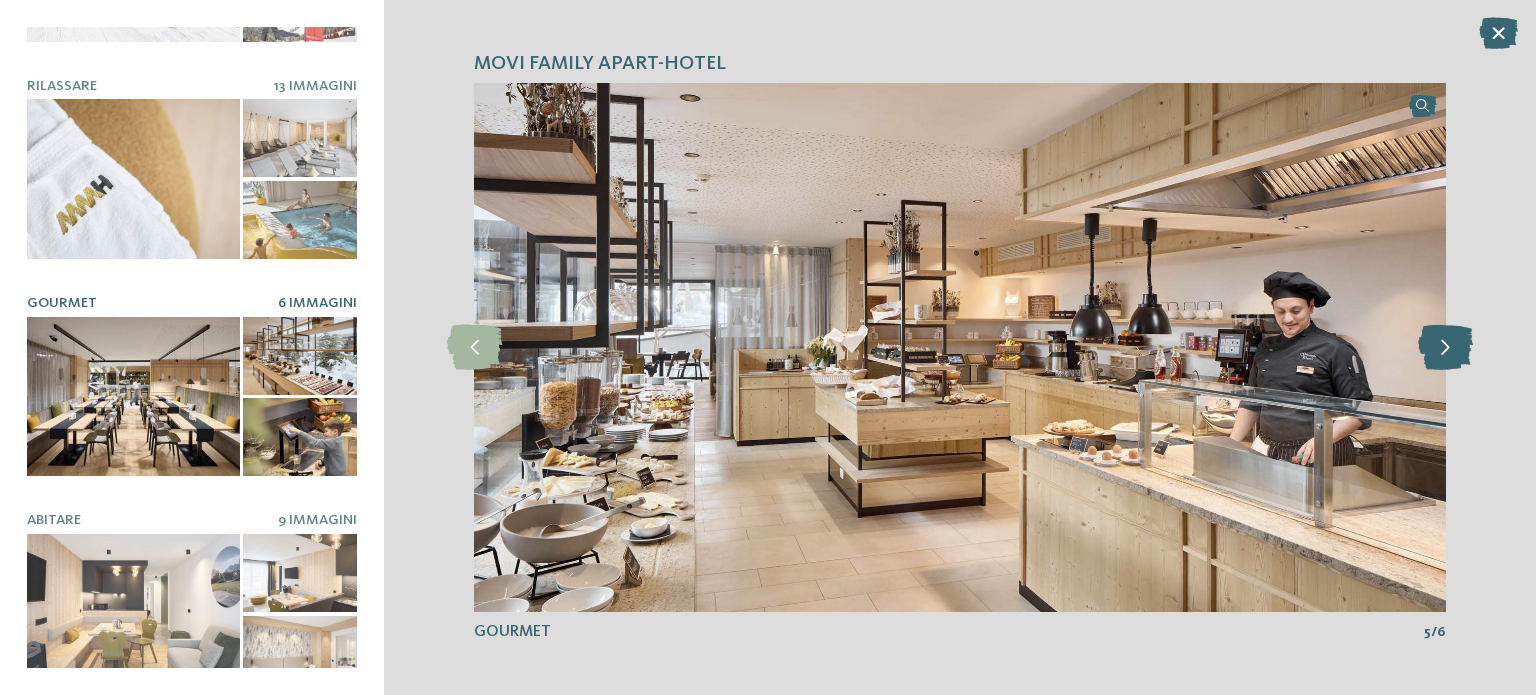 click at bounding box center (1445, 347) 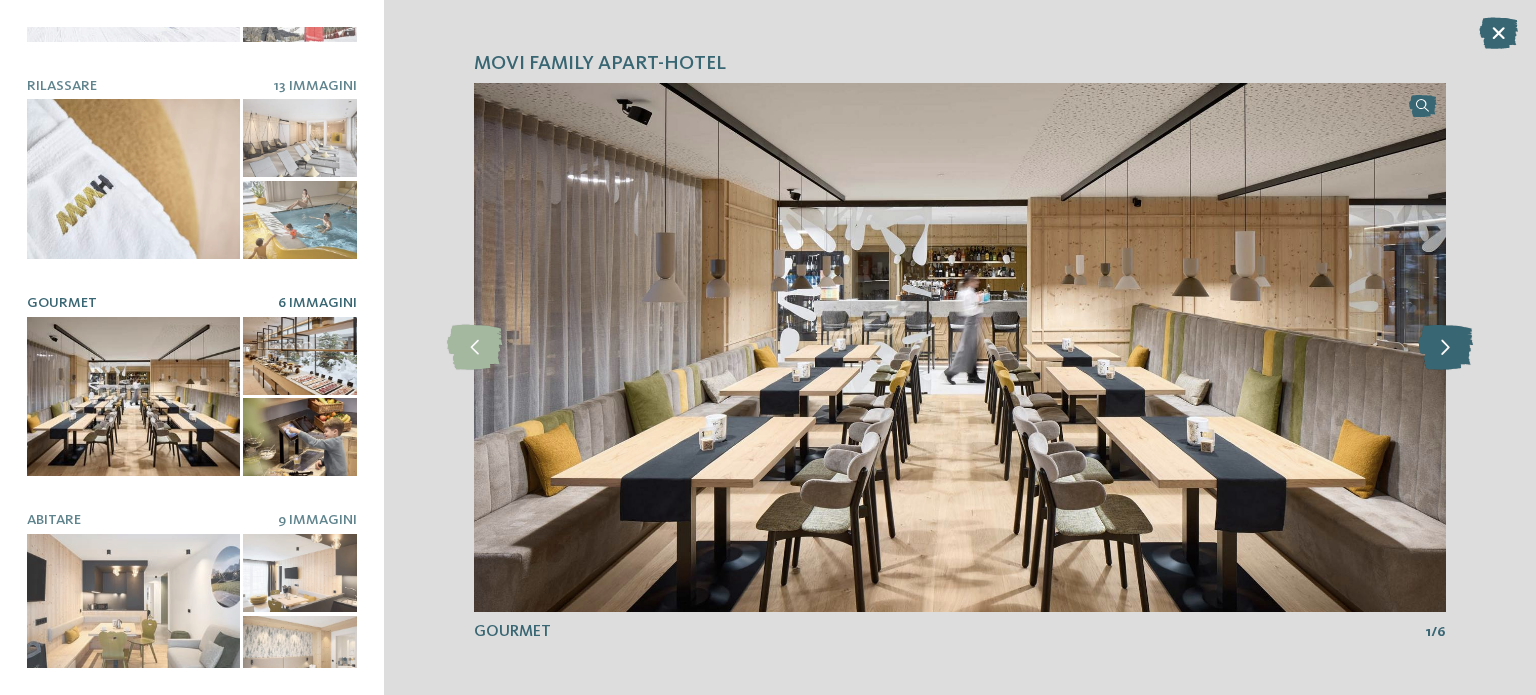 click at bounding box center (1445, 347) 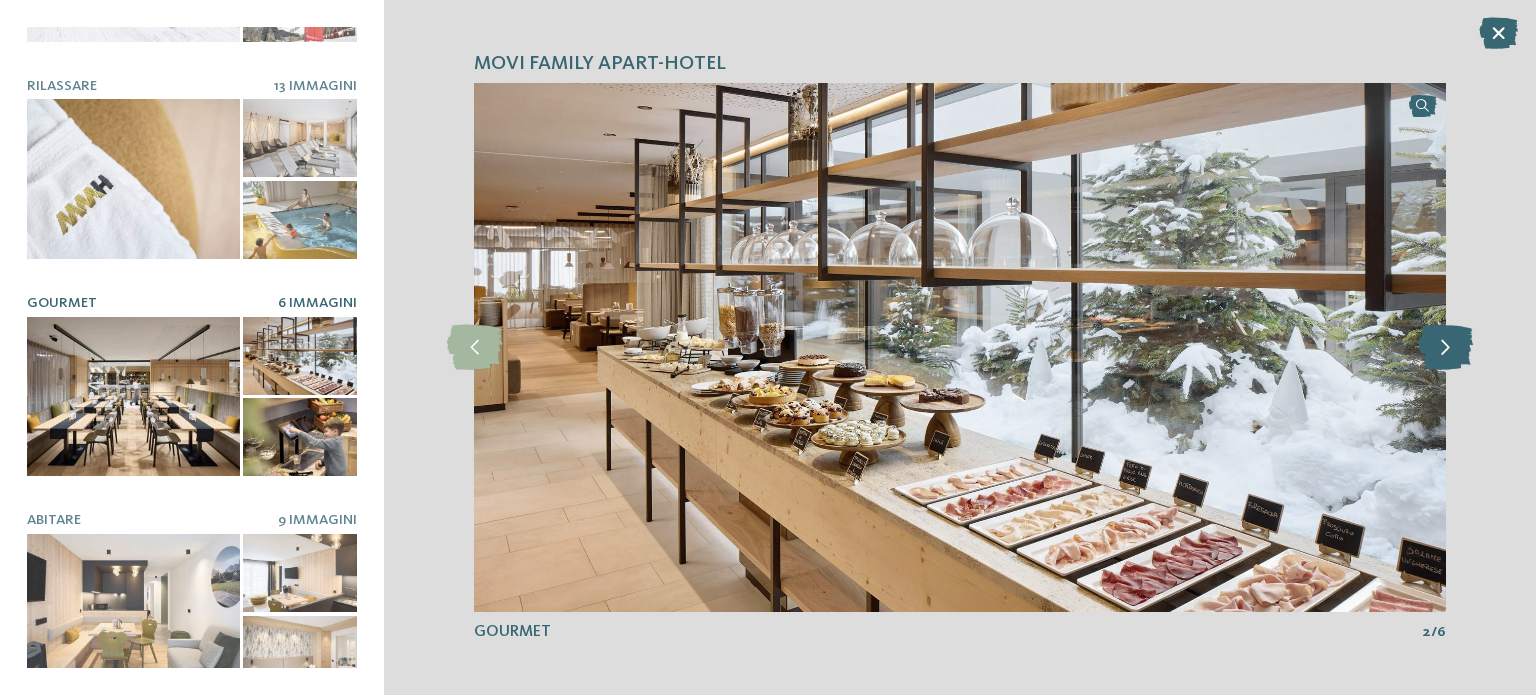 click at bounding box center [1445, 347] 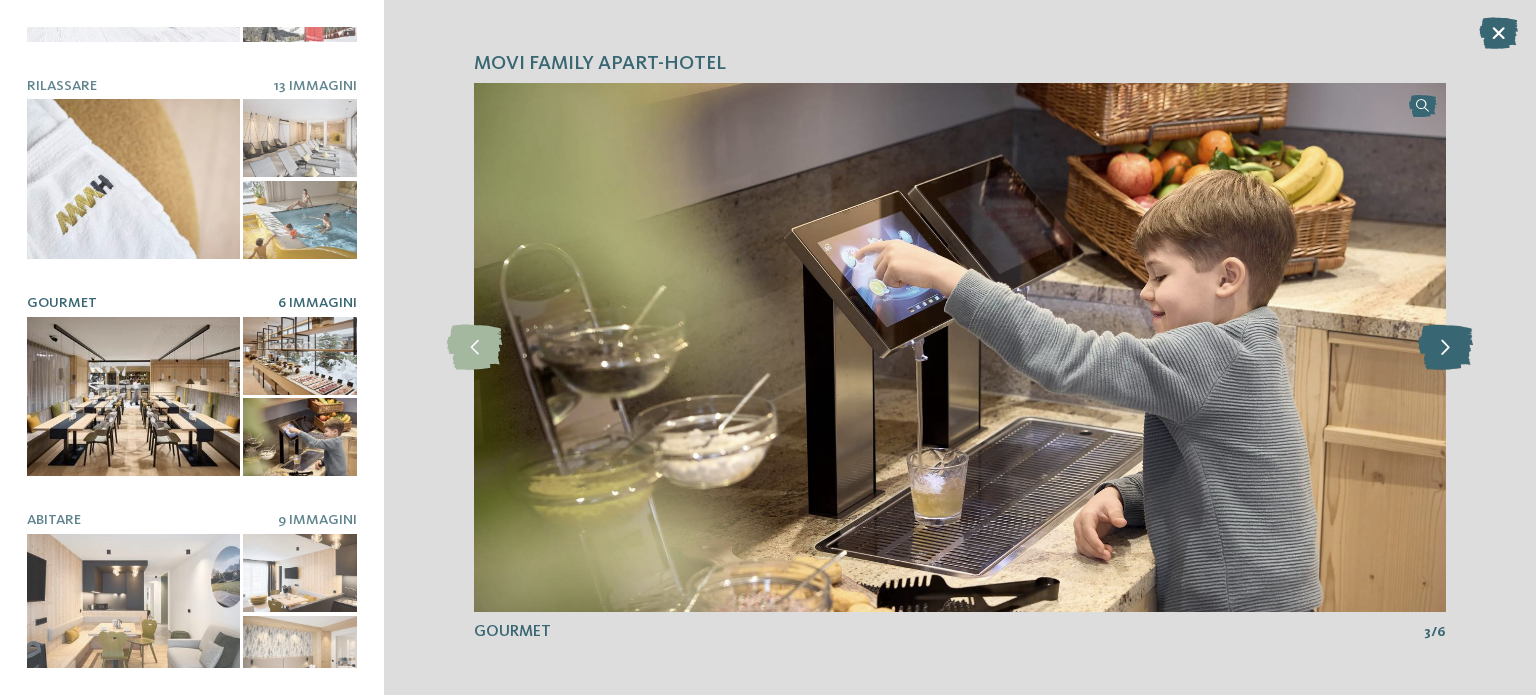 click at bounding box center [1445, 347] 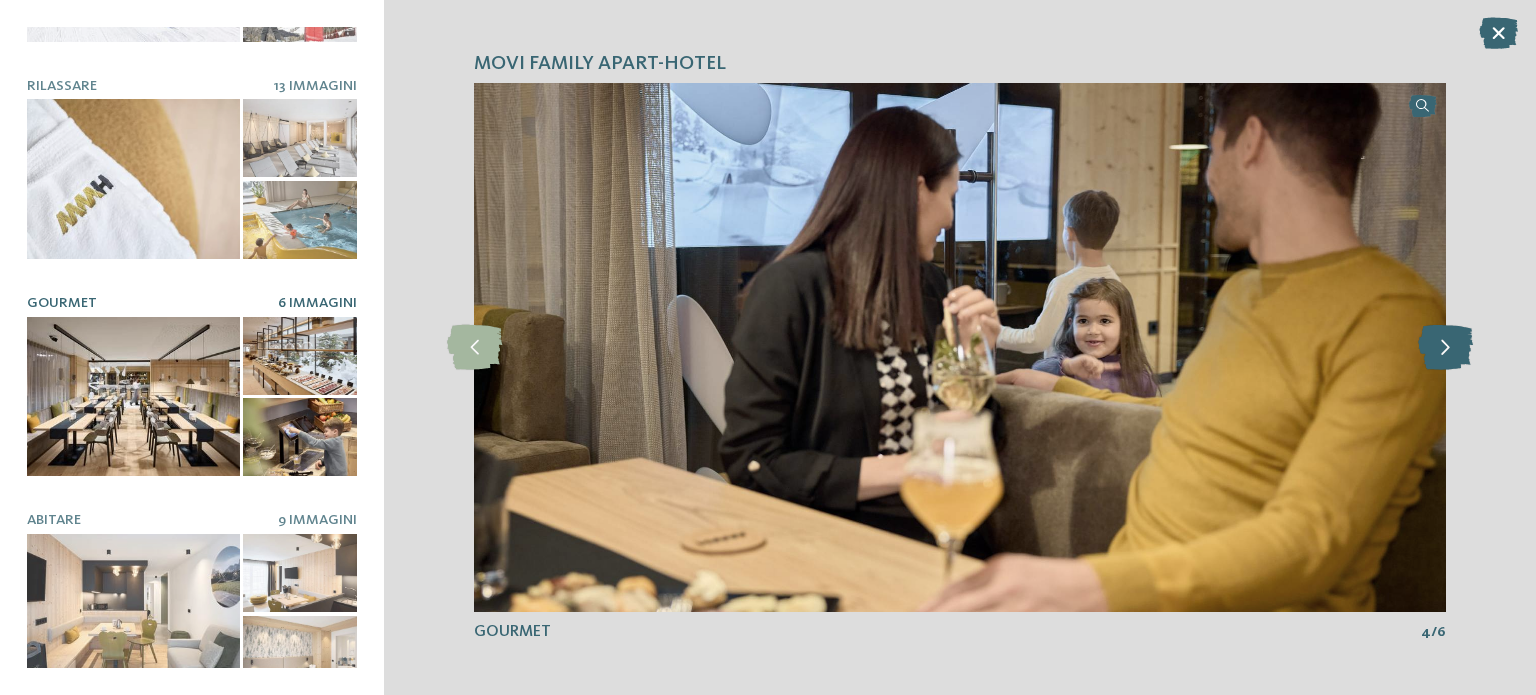 click at bounding box center (1445, 347) 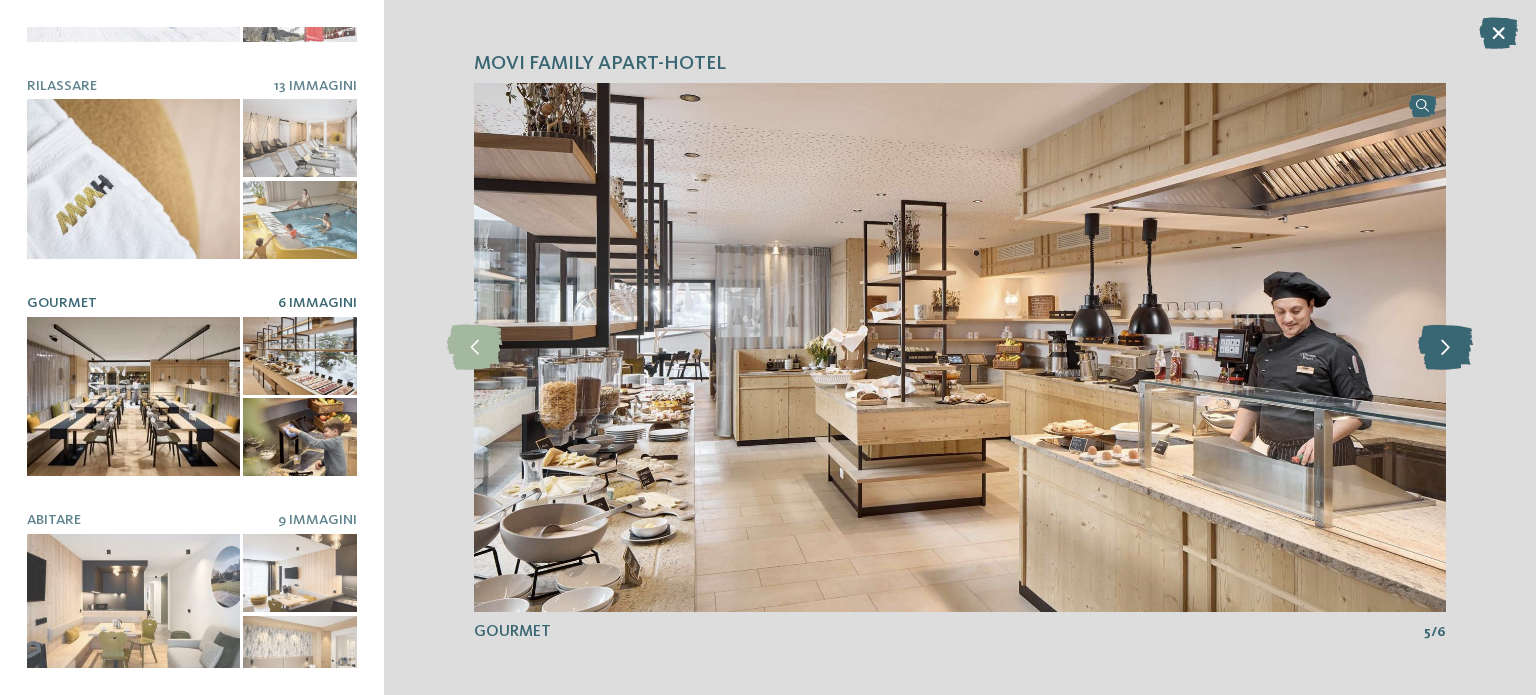 click at bounding box center (1445, 347) 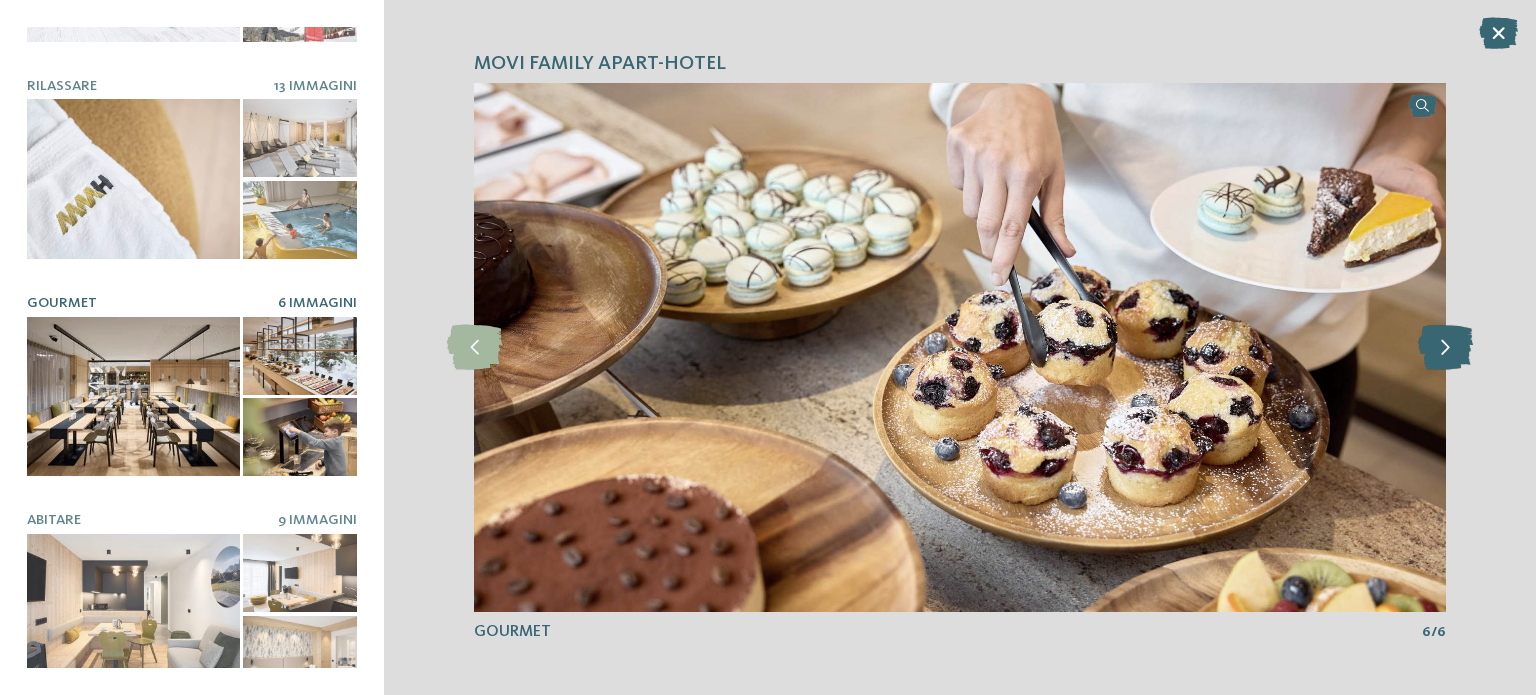 click at bounding box center (1445, 347) 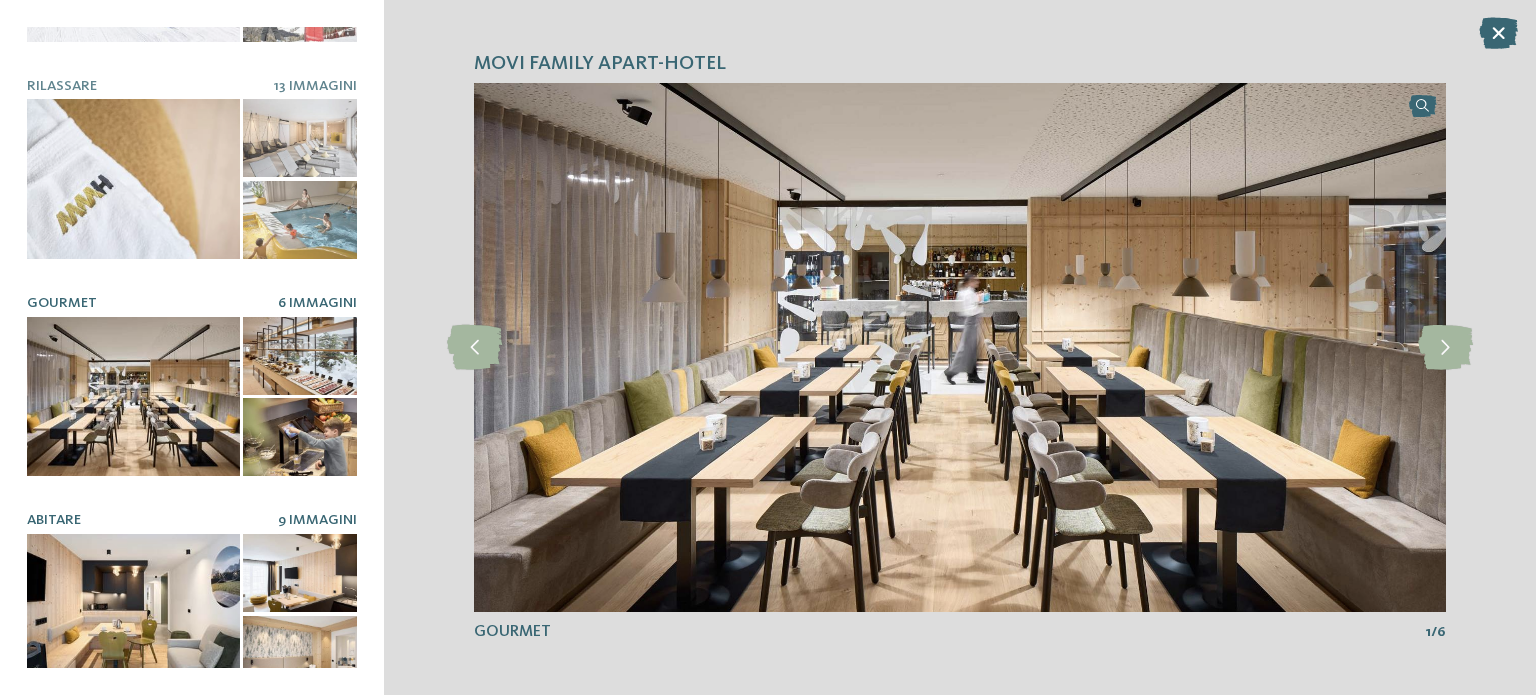 click at bounding box center (133, 614) 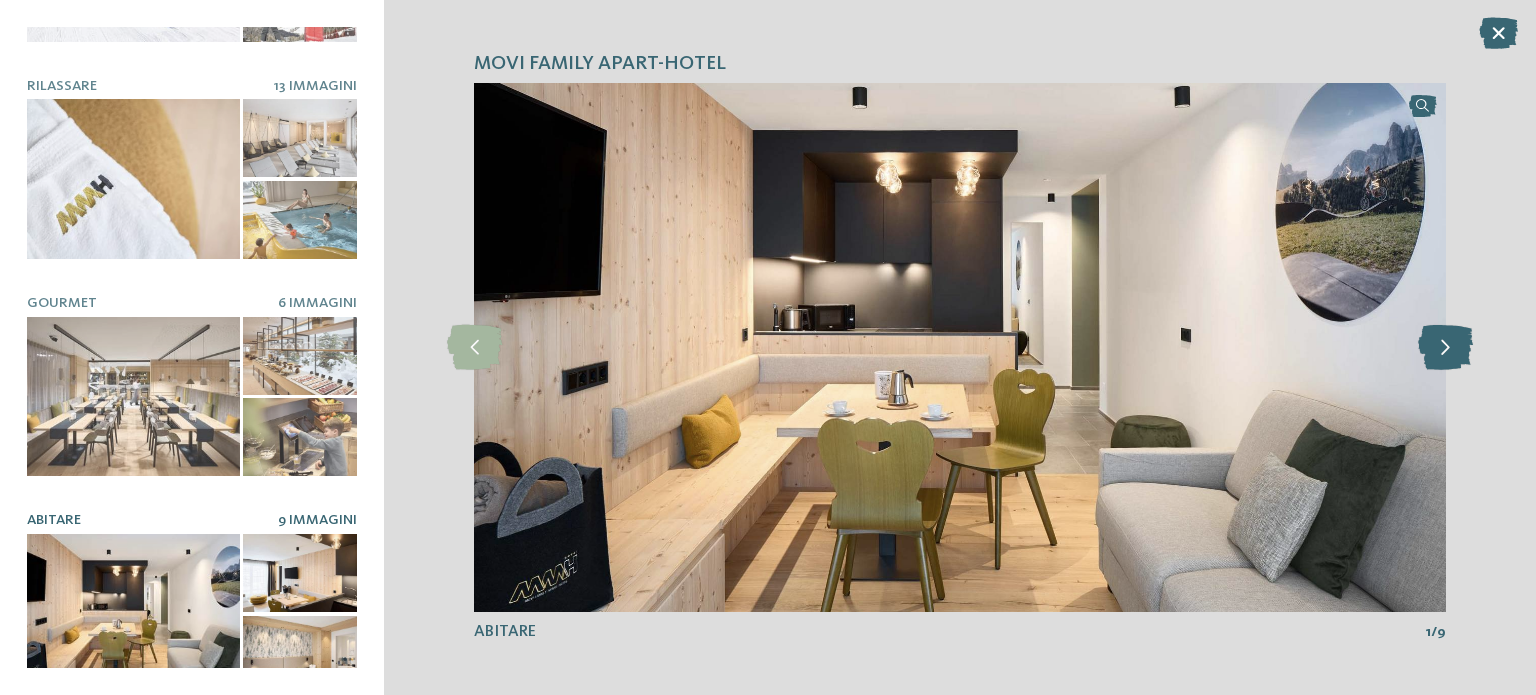 click at bounding box center (1445, 347) 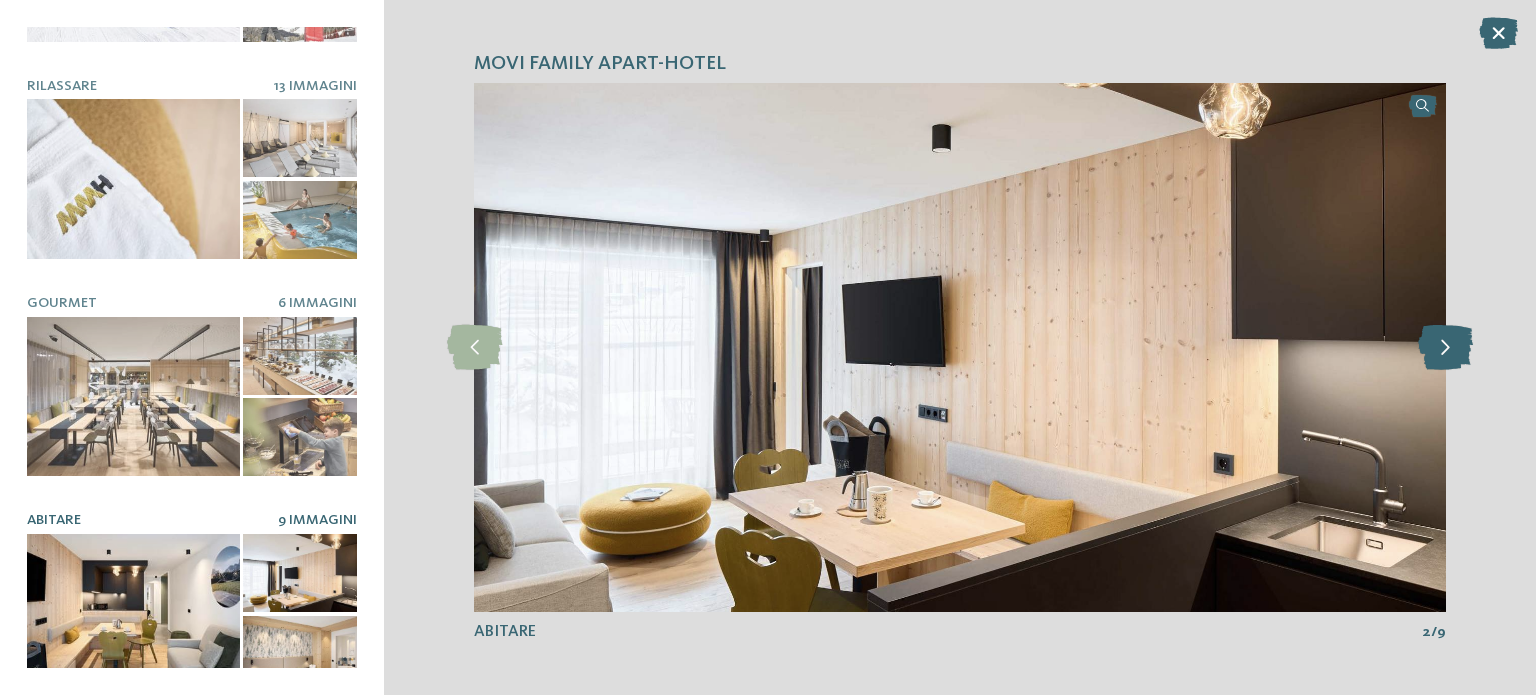 click at bounding box center (1445, 347) 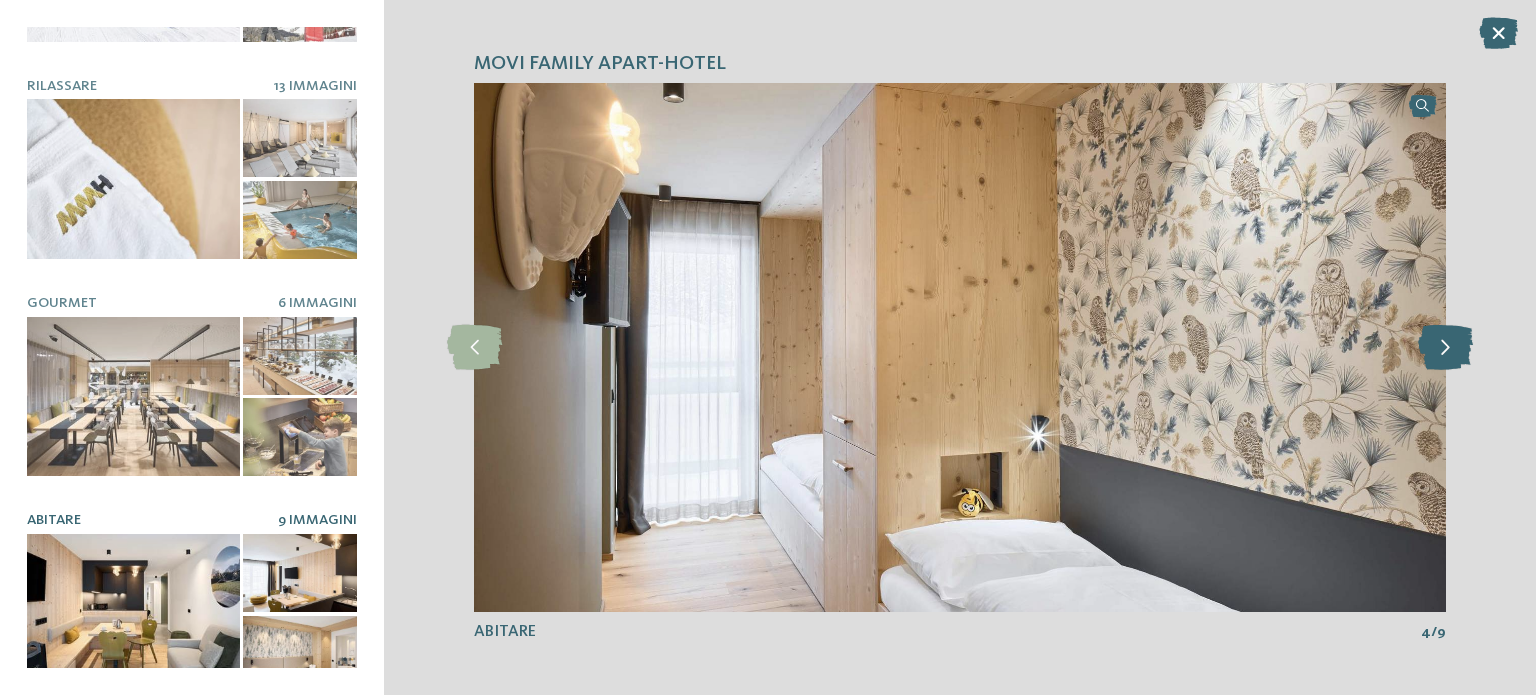 click at bounding box center [1445, 347] 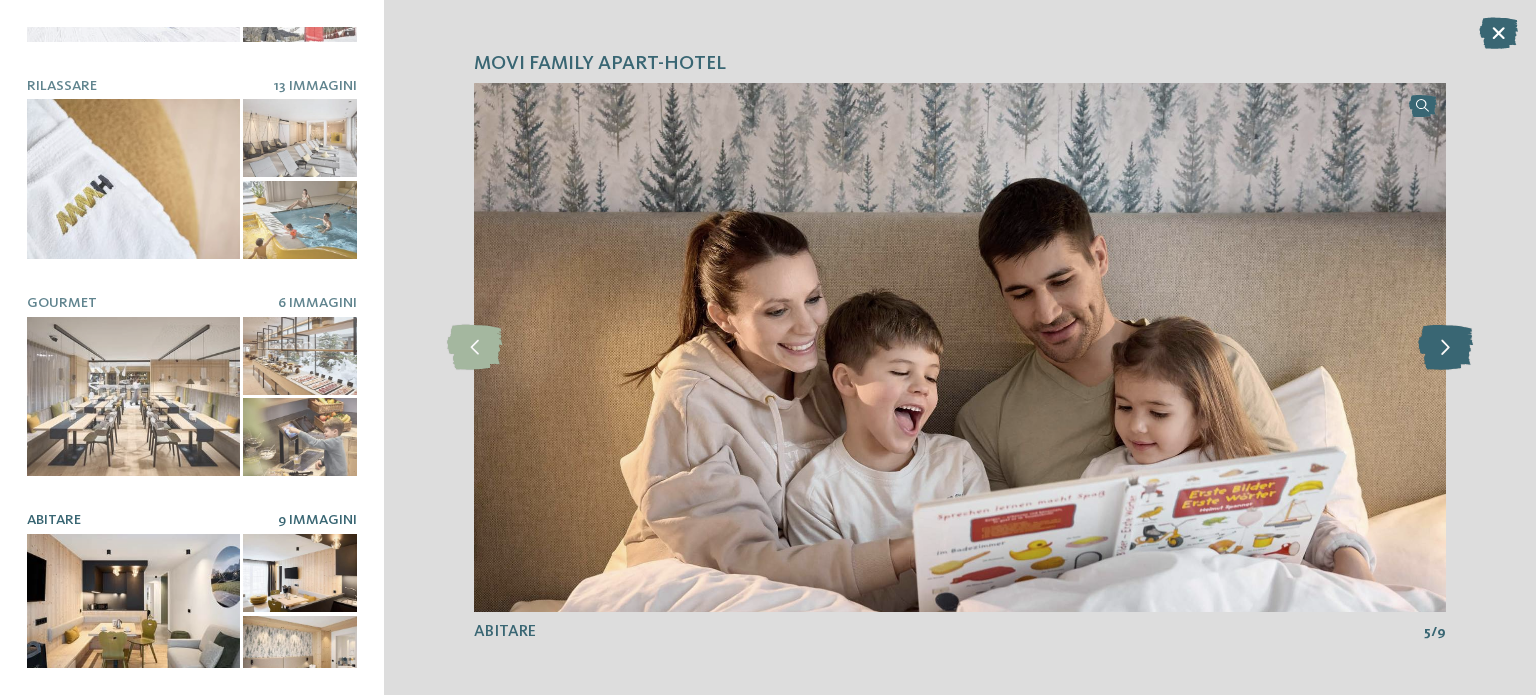 click at bounding box center (1445, 347) 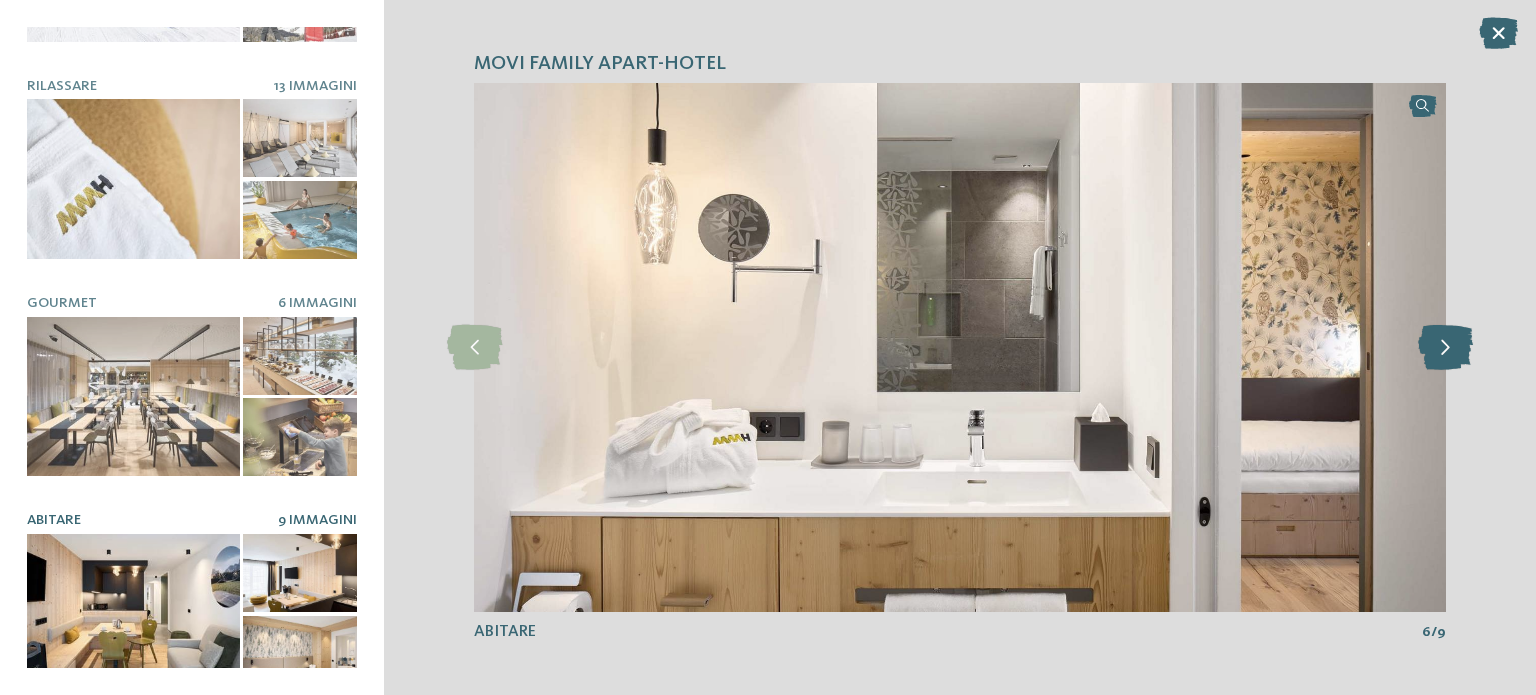 click at bounding box center (1445, 347) 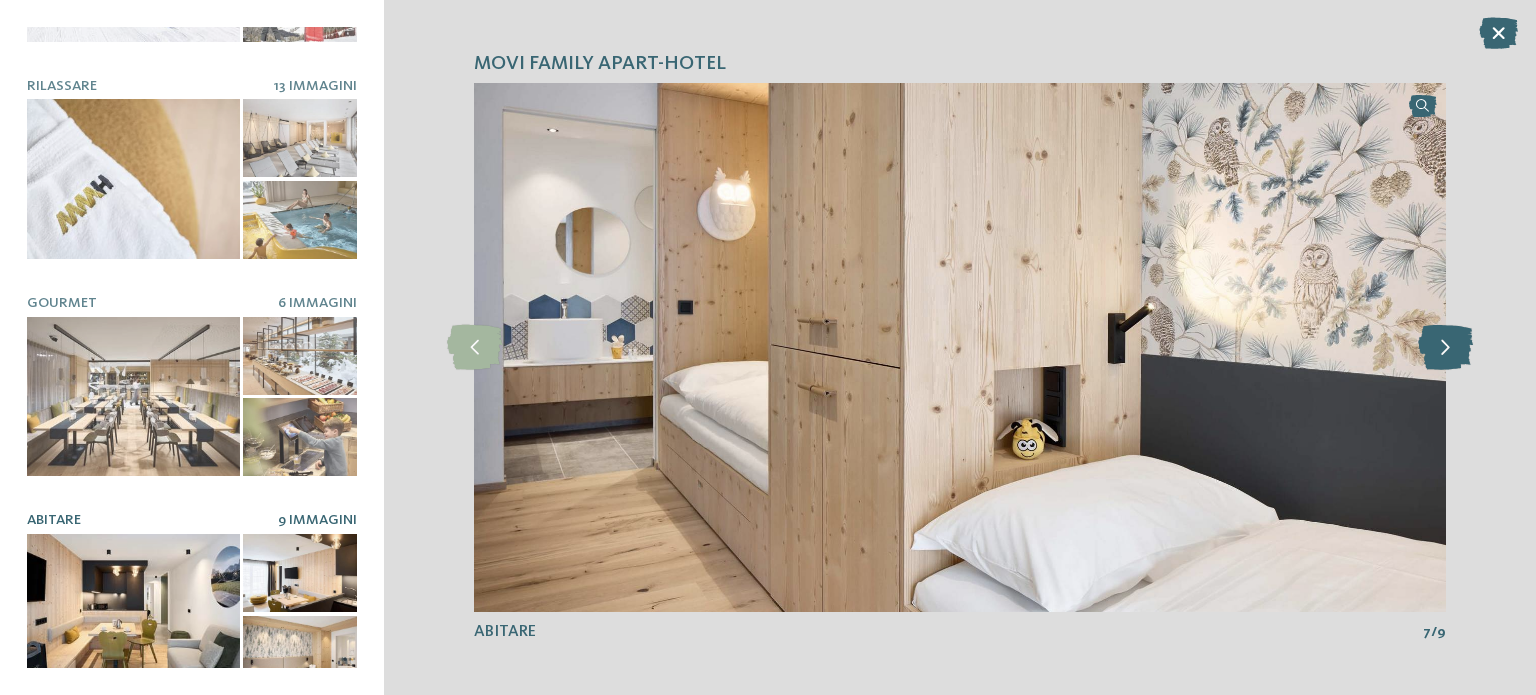 click at bounding box center (1445, 347) 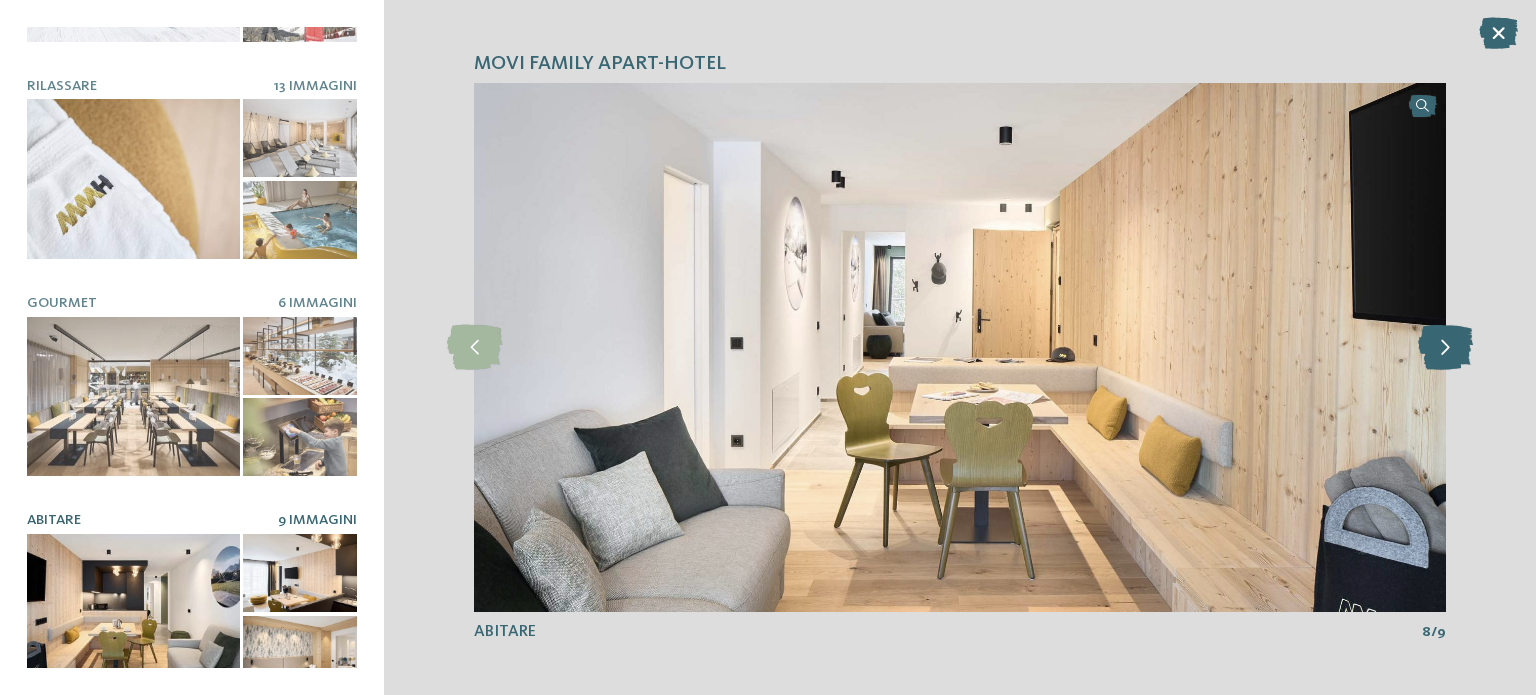 click at bounding box center [1445, 347] 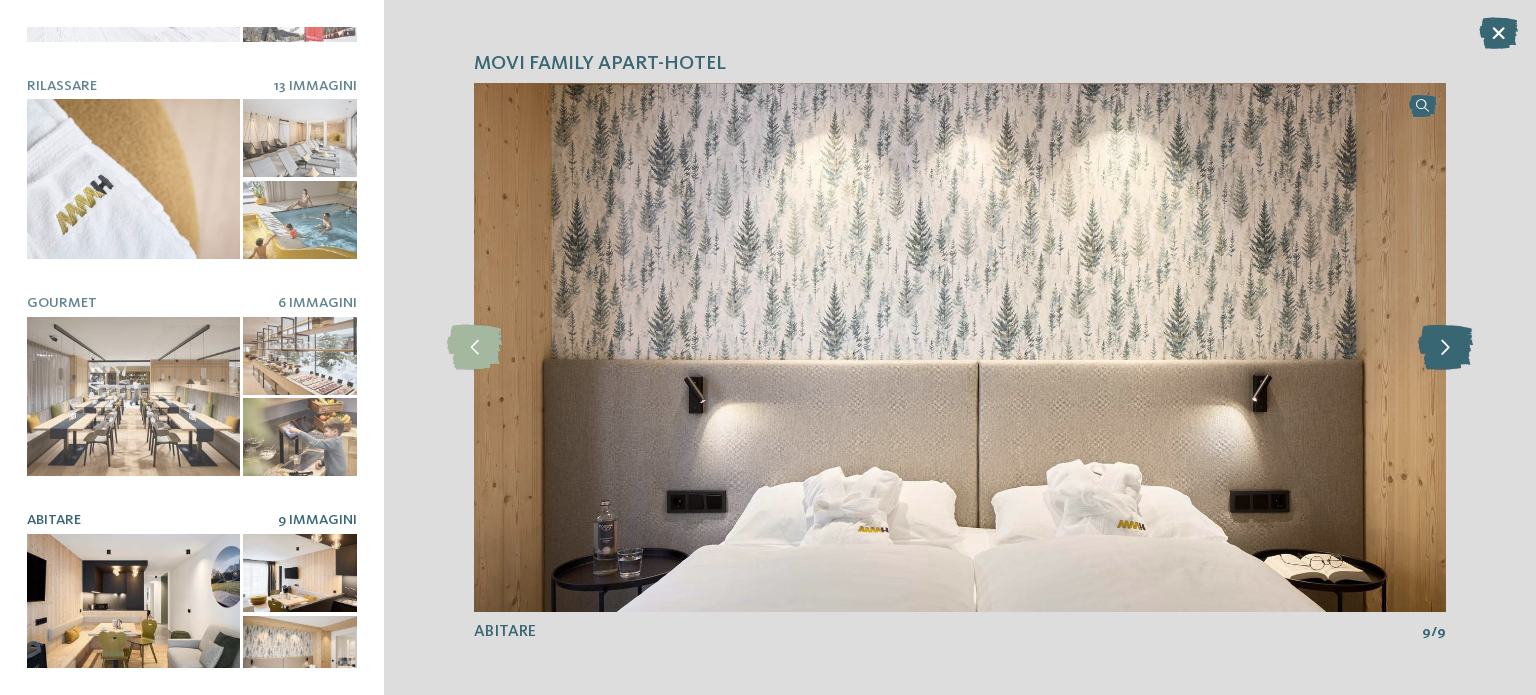 click at bounding box center (1445, 347) 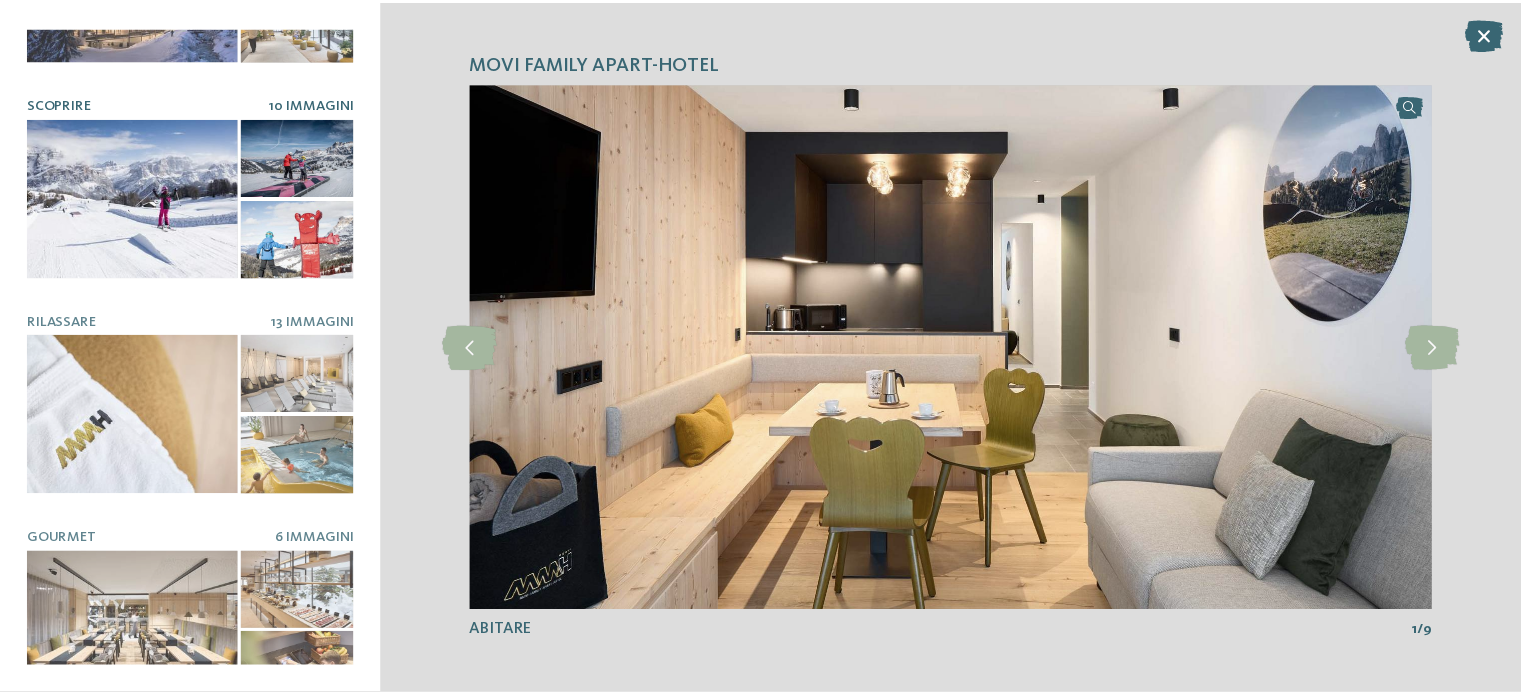 scroll, scrollTop: 0, scrollLeft: 0, axis: both 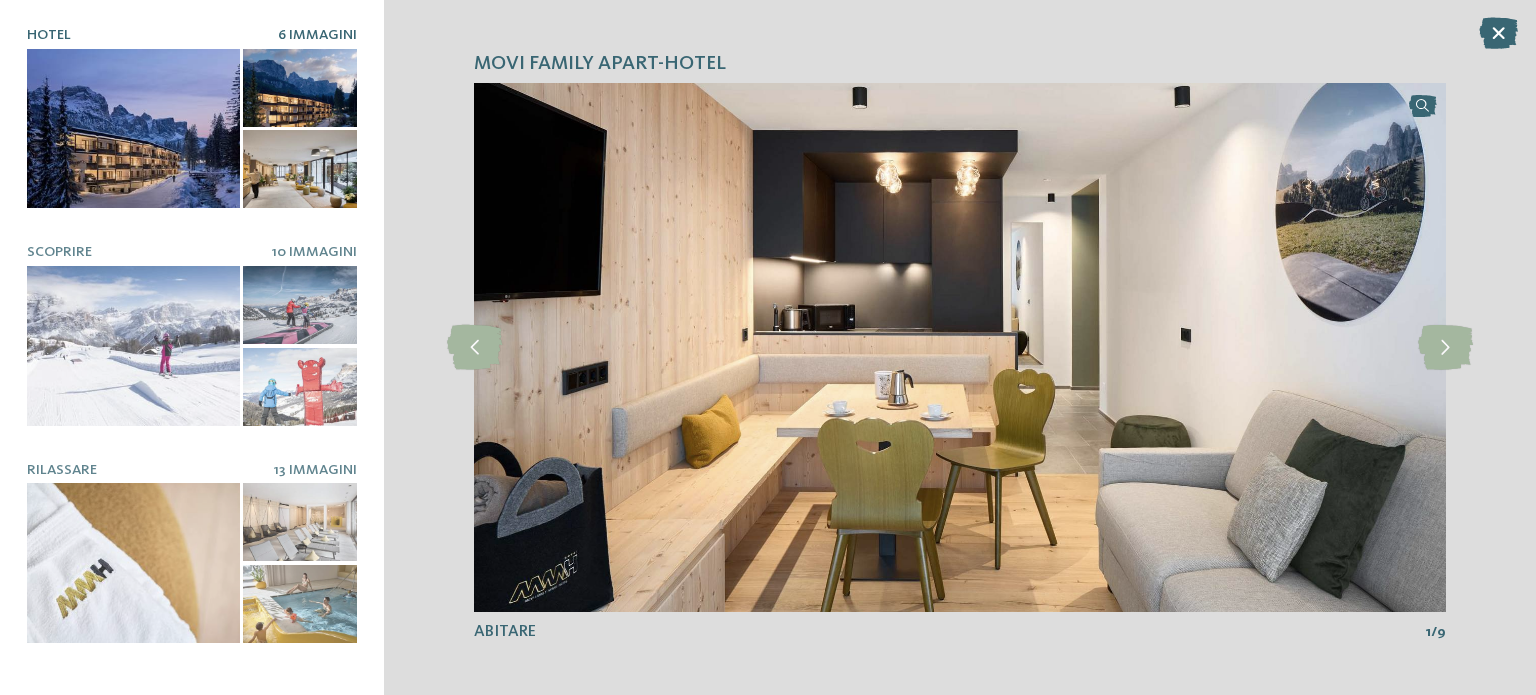 click on "Hotel" at bounding box center (49, 35) 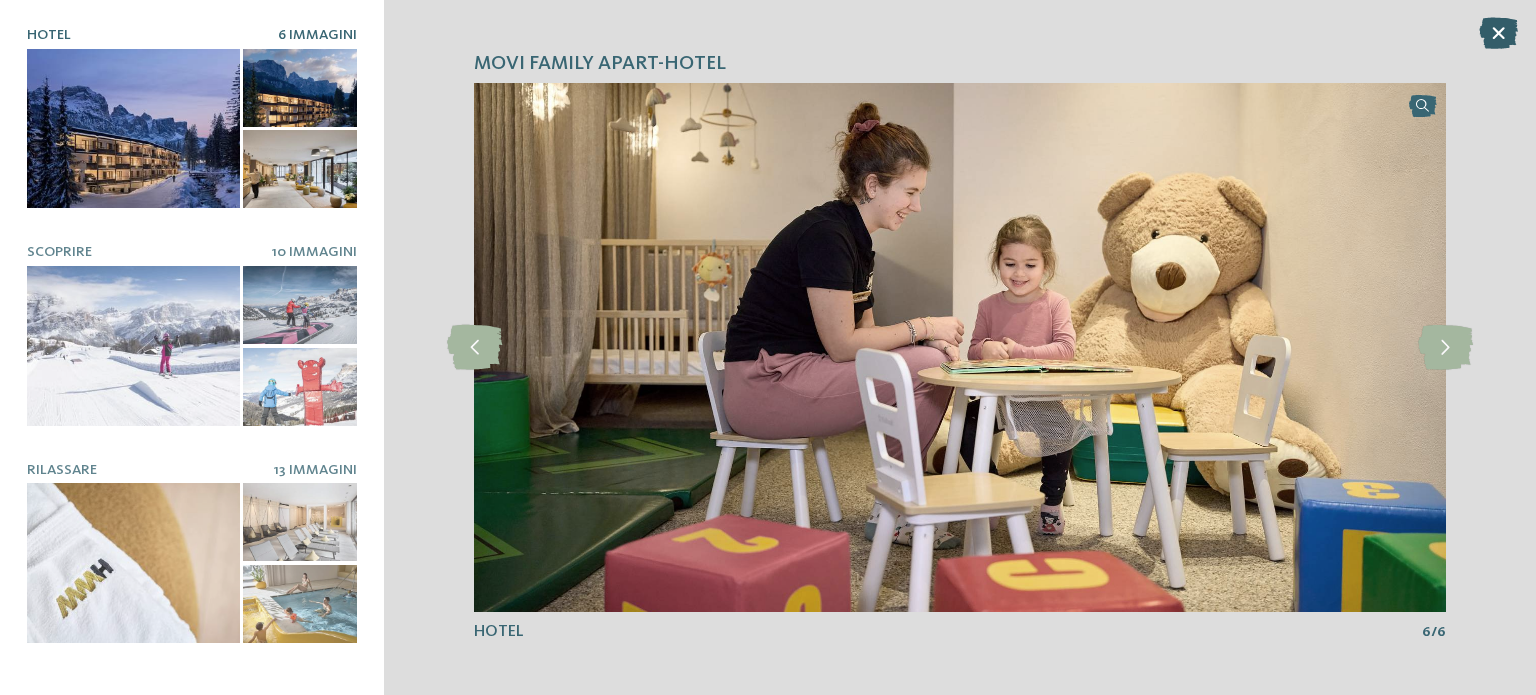 click at bounding box center (1498, 33) 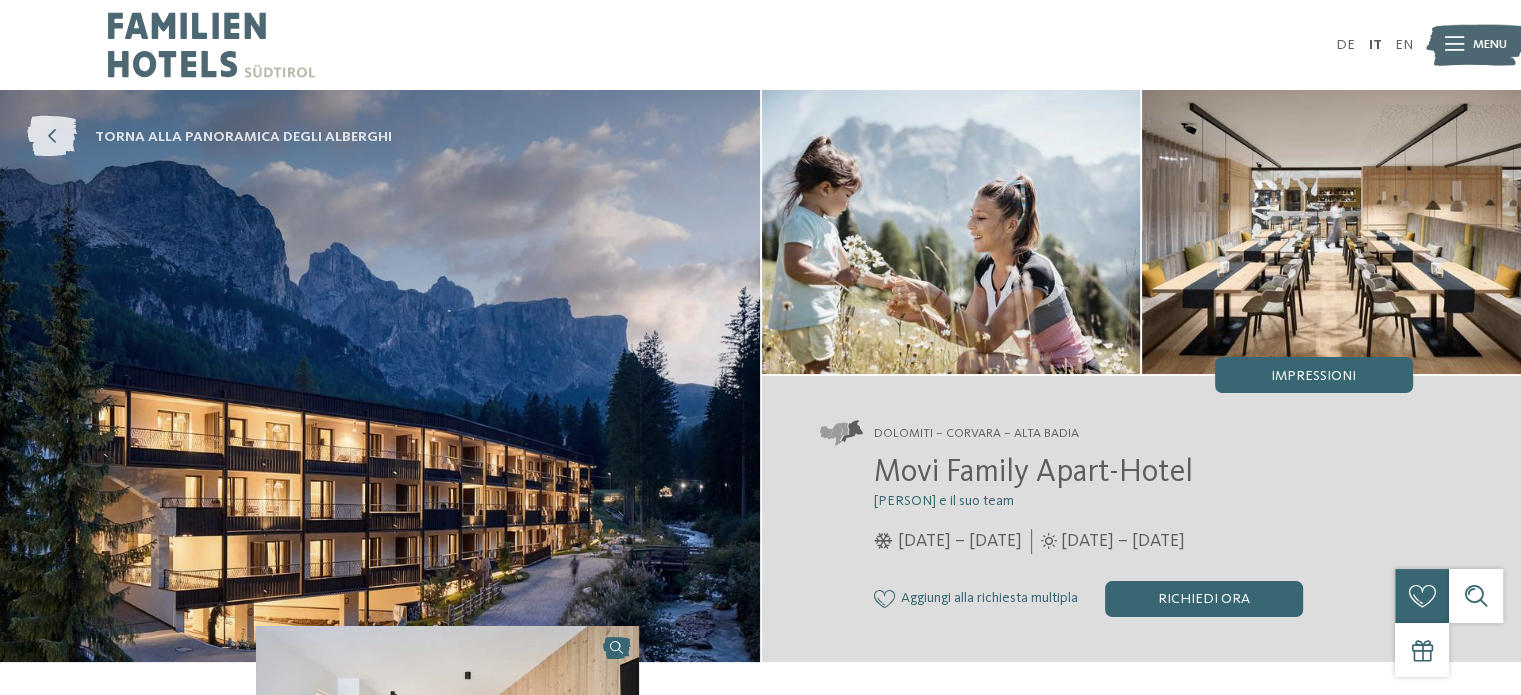 click at bounding box center (52, 137) 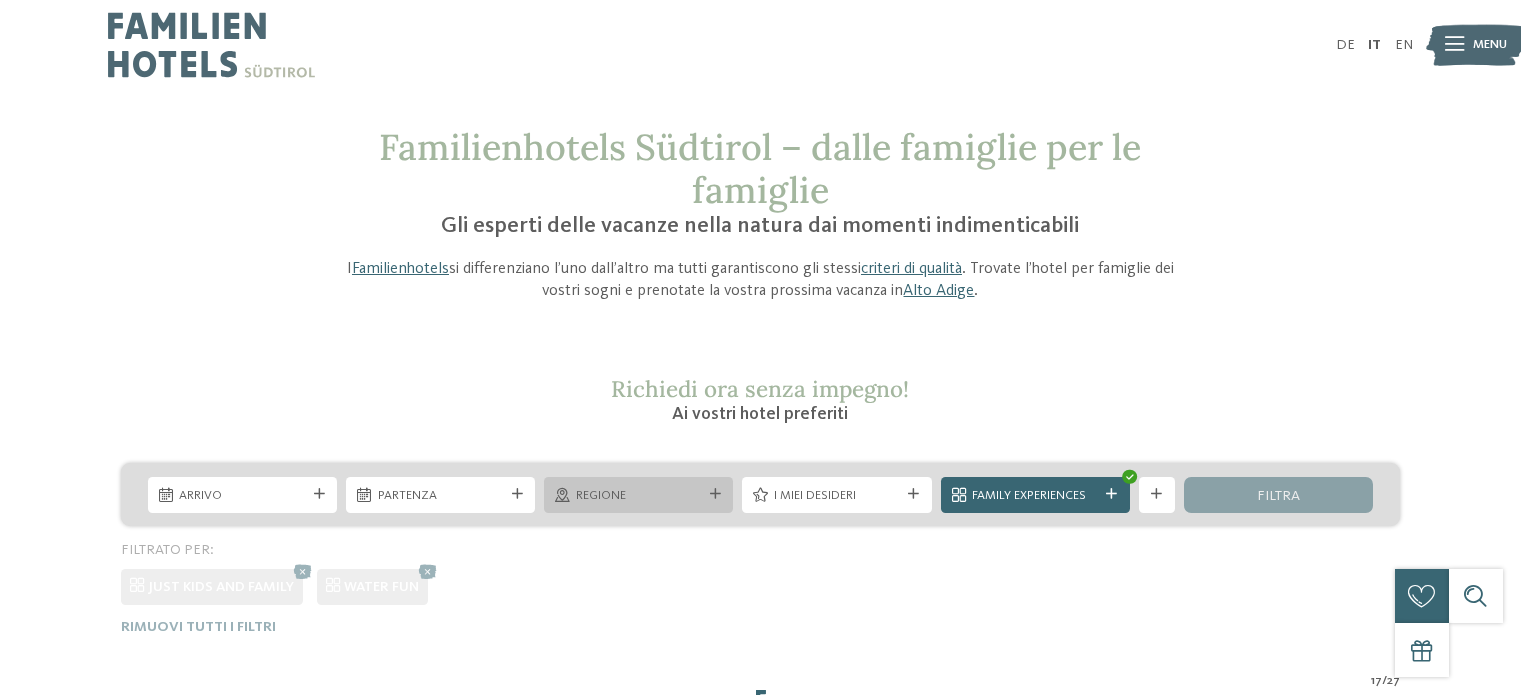 scroll, scrollTop: 0, scrollLeft: 0, axis: both 